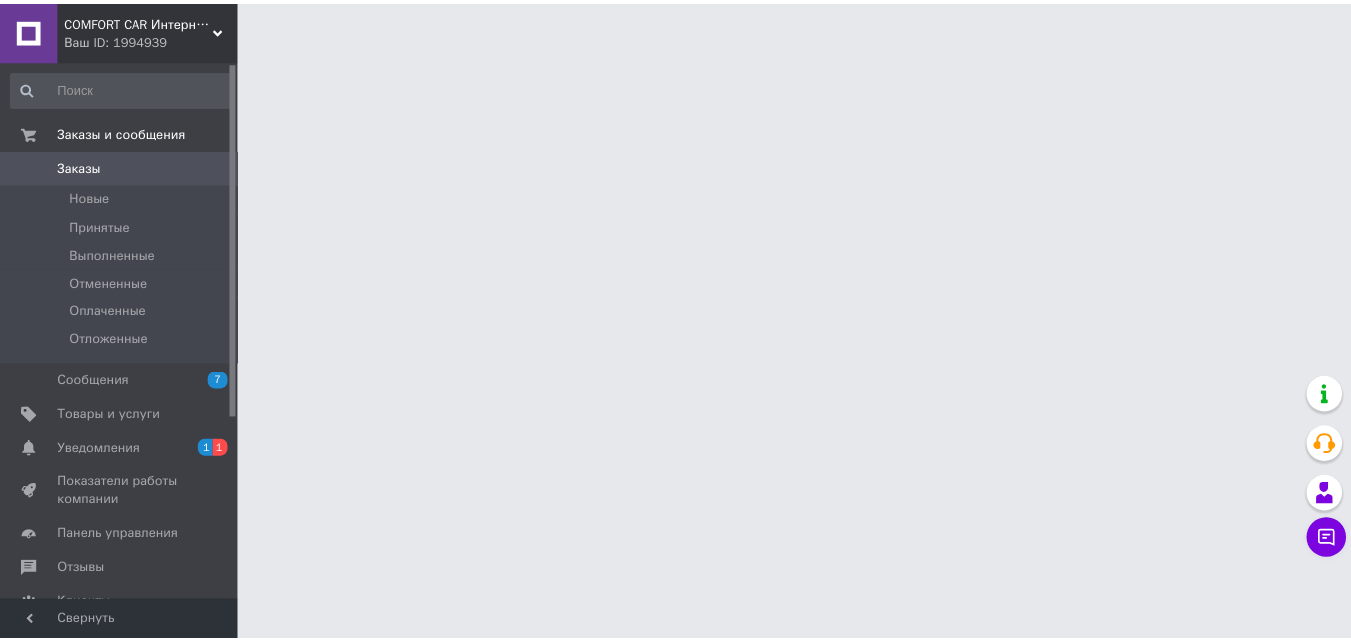 scroll, scrollTop: 0, scrollLeft: 0, axis: both 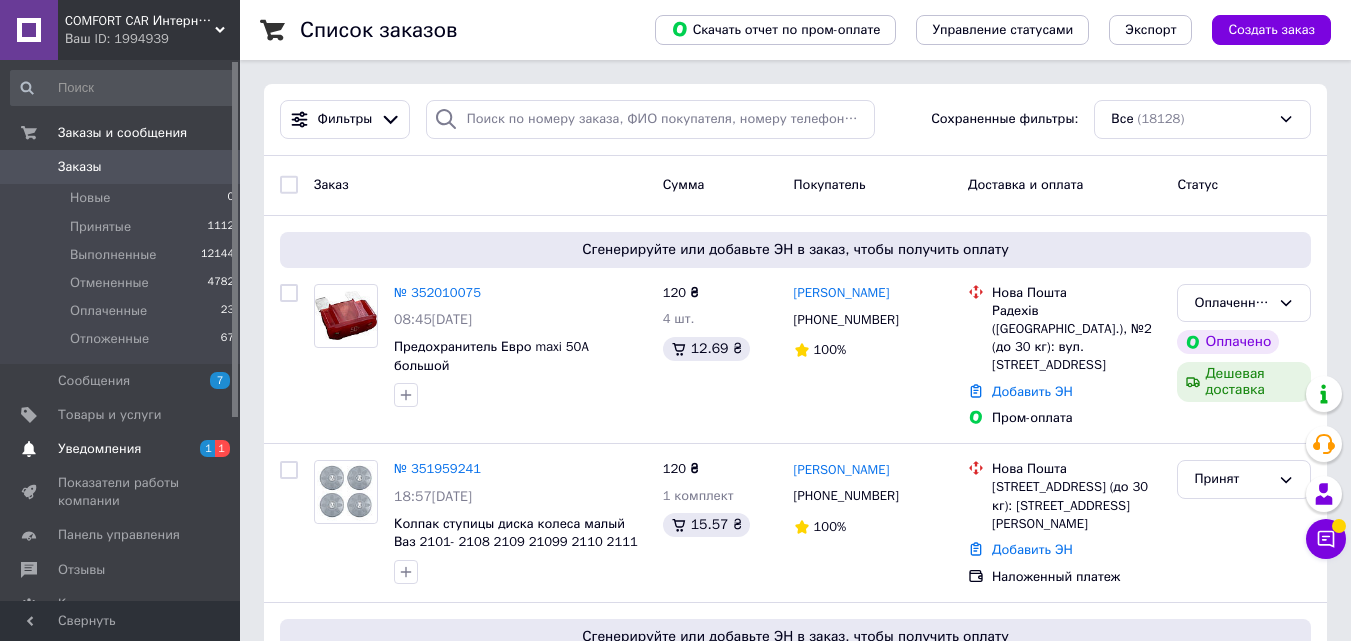 click on "Уведомления" at bounding box center (99, 449) 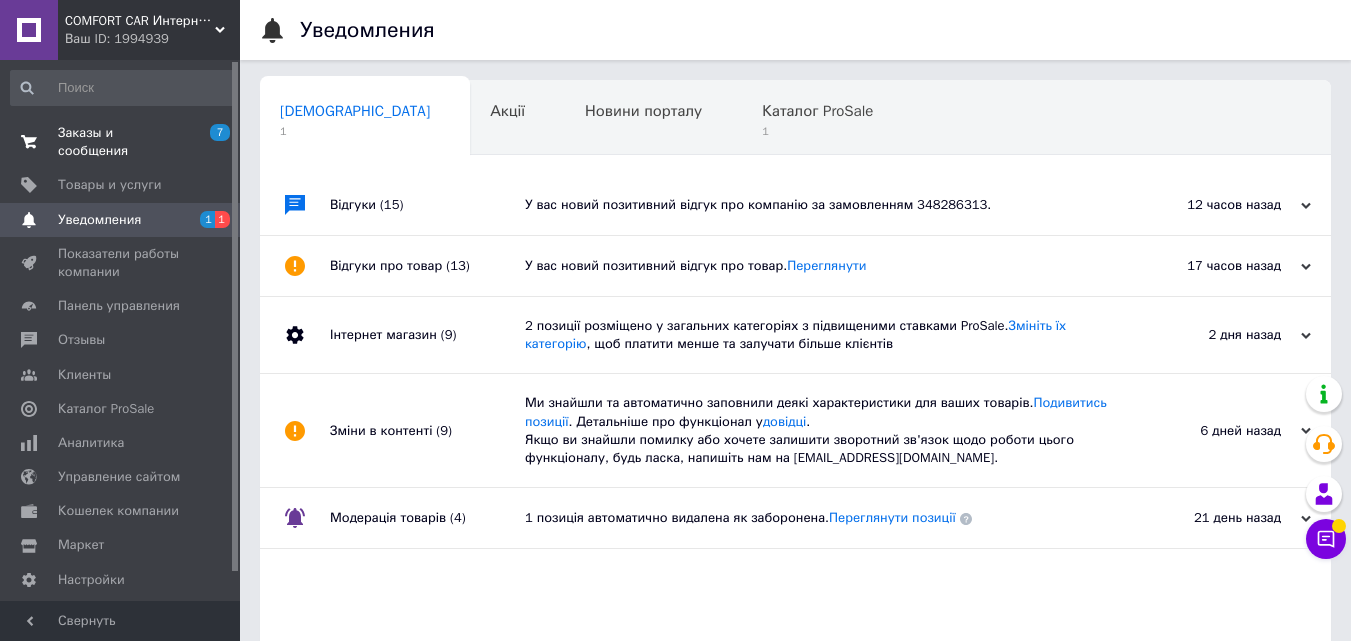 click on "Заказы и сообщения 7 0" at bounding box center (123, 142) 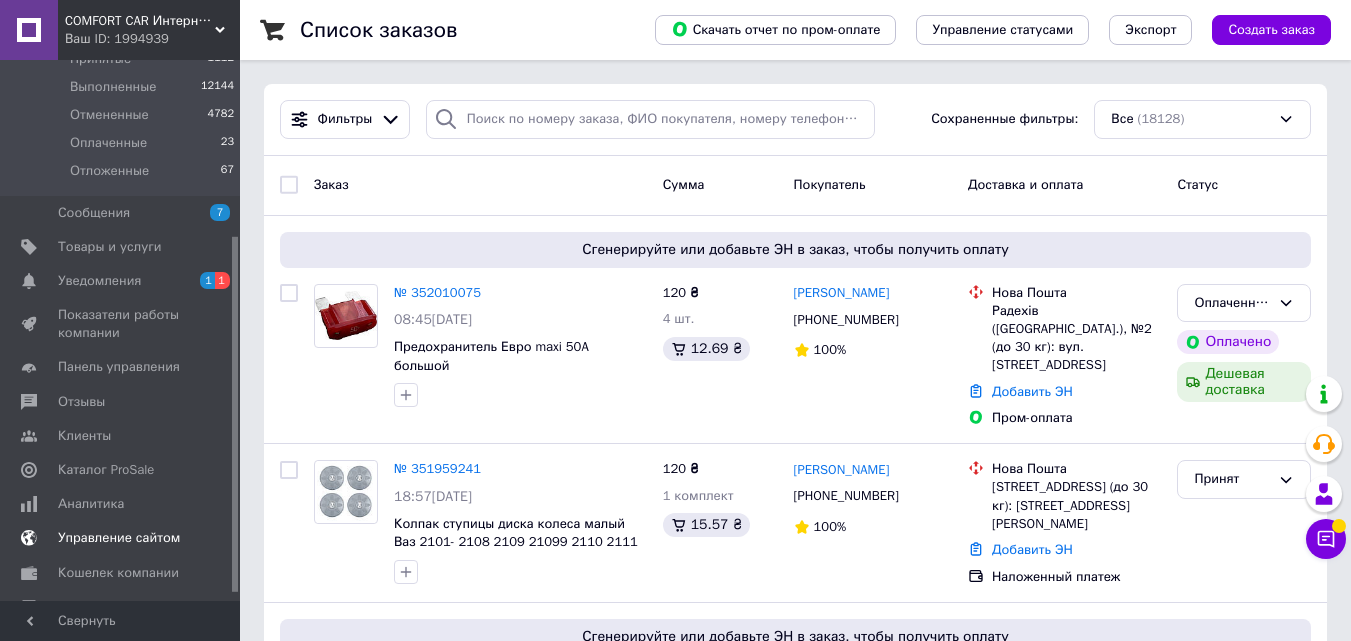 scroll, scrollTop: 278, scrollLeft: 0, axis: vertical 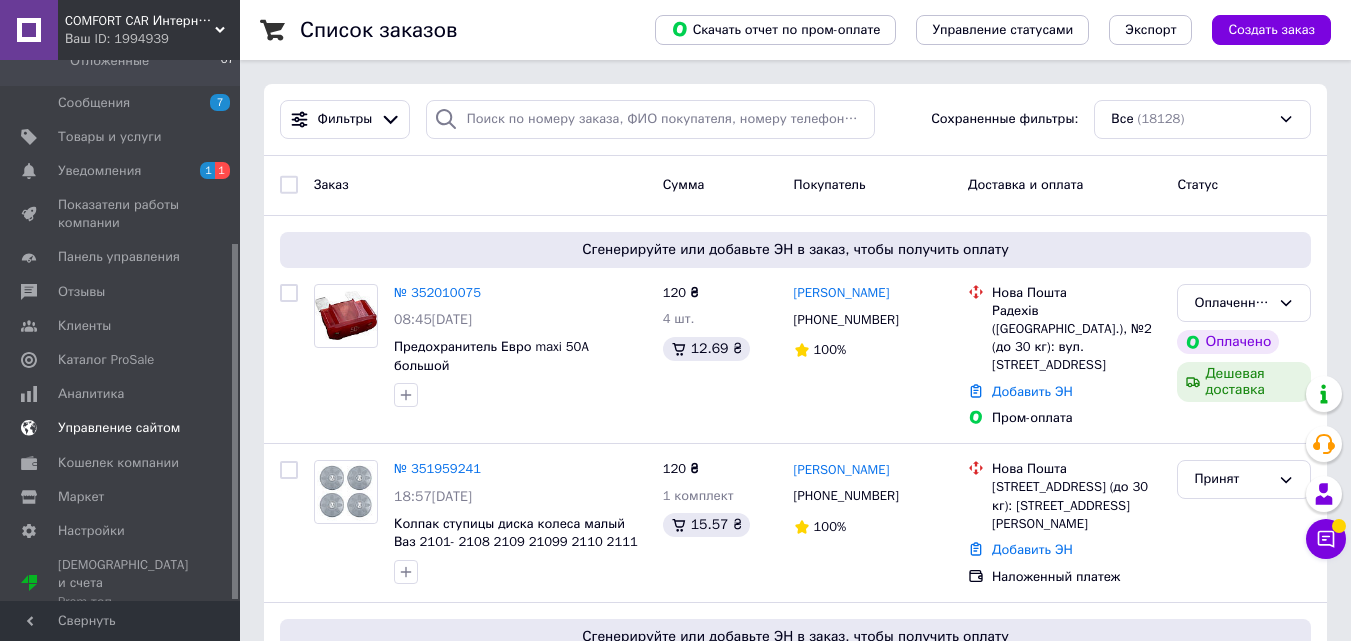 drag, startPoint x: 235, startPoint y: 209, endPoint x: 229, endPoint y: 423, distance: 214.08409 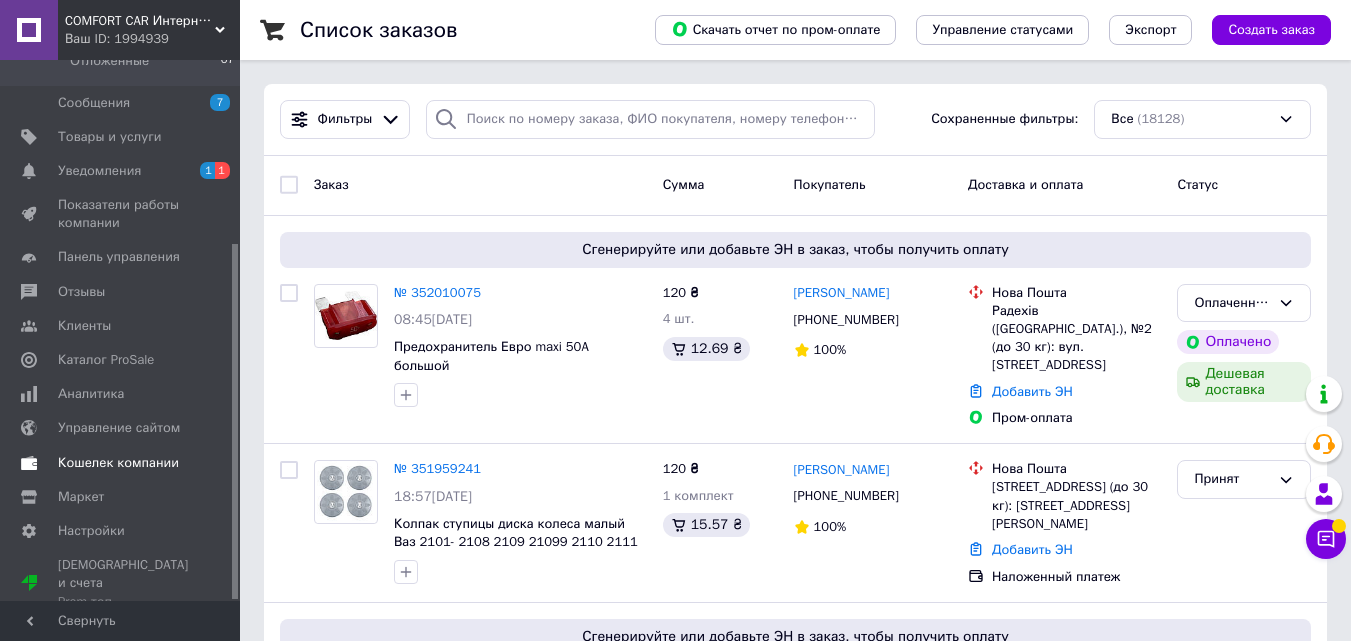 click on "Кошелек компании" at bounding box center (118, 463) 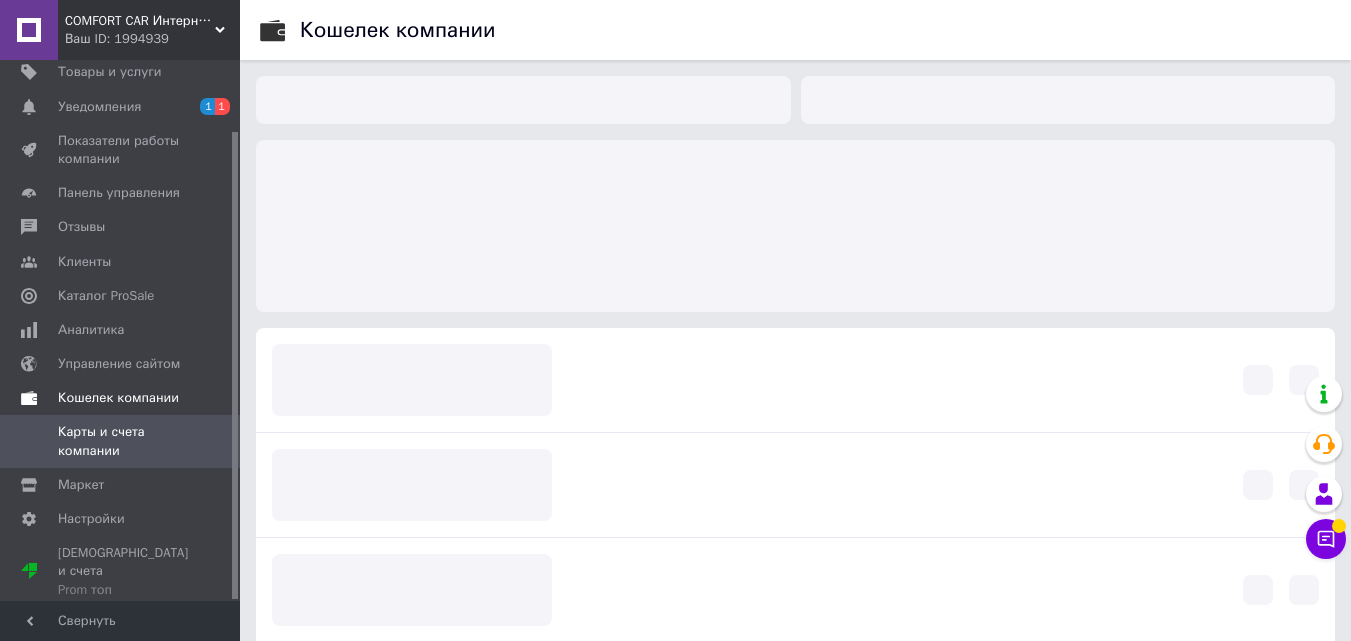 scroll, scrollTop: 82, scrollLeft: 0, axis: vertical 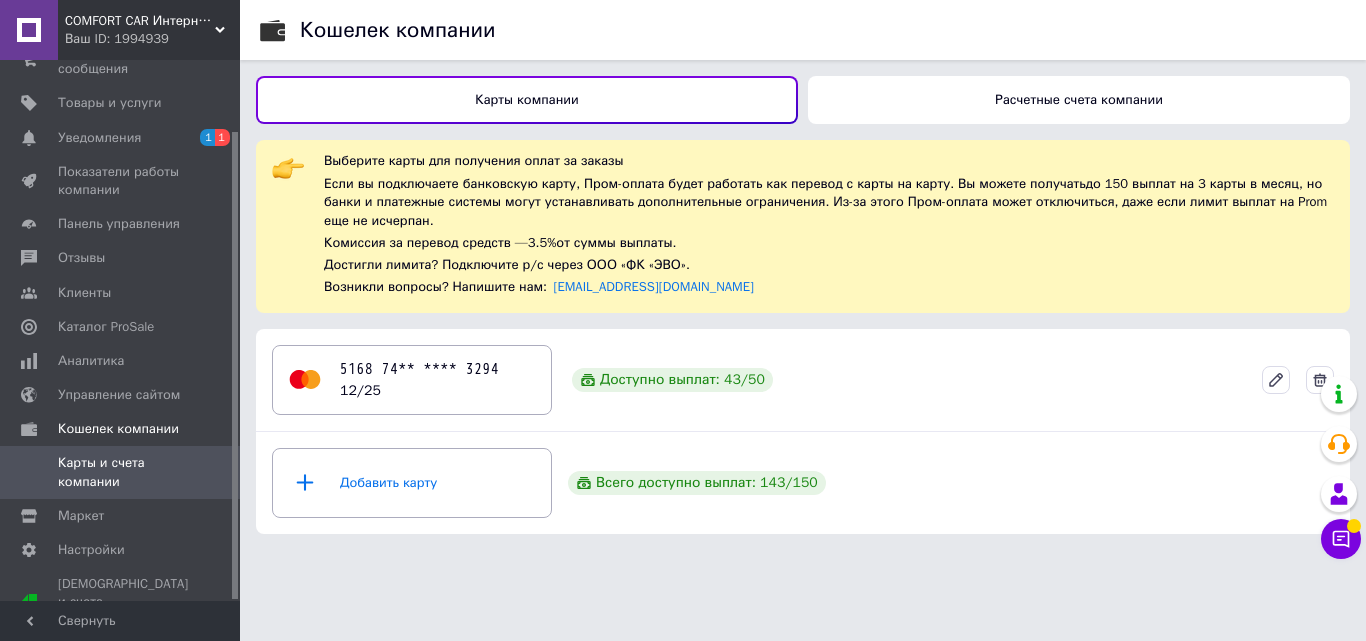 click on "Расчетные счета компании" at bounding box center [1079, 100] 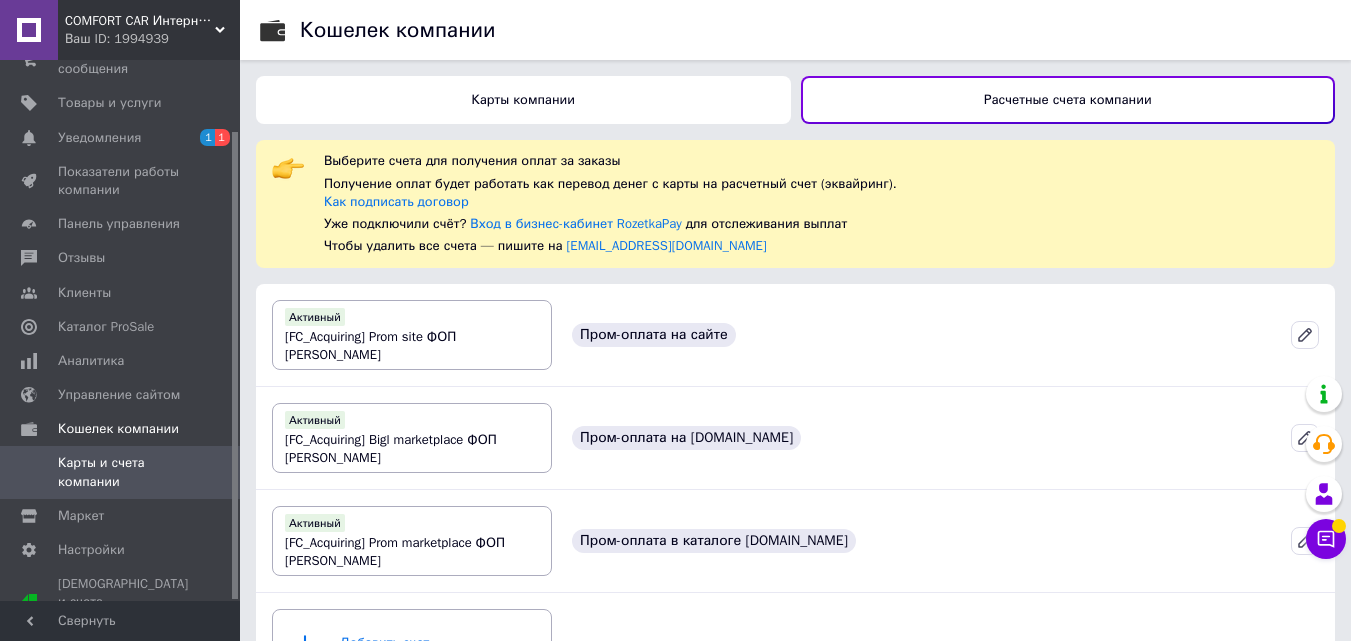 scroll, scrollTop: 70, scrollLeft: 0, axis: vertical 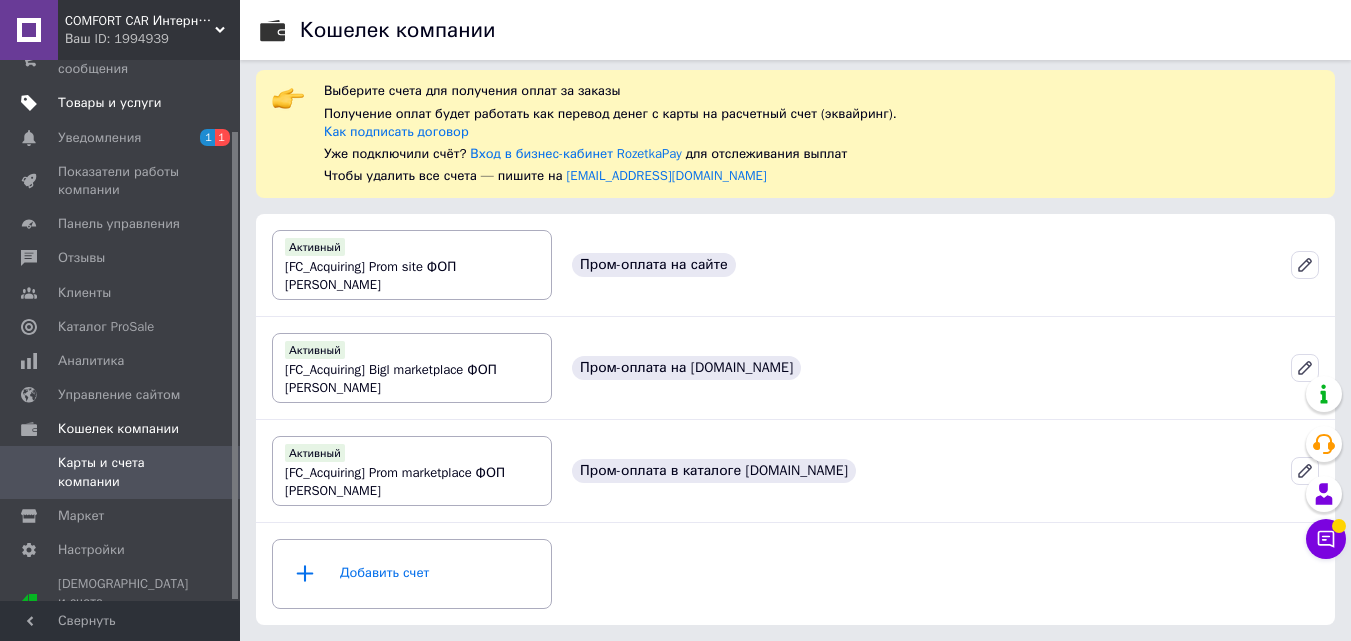 click on "Товары и услуги" at bounding box center [110, 103] 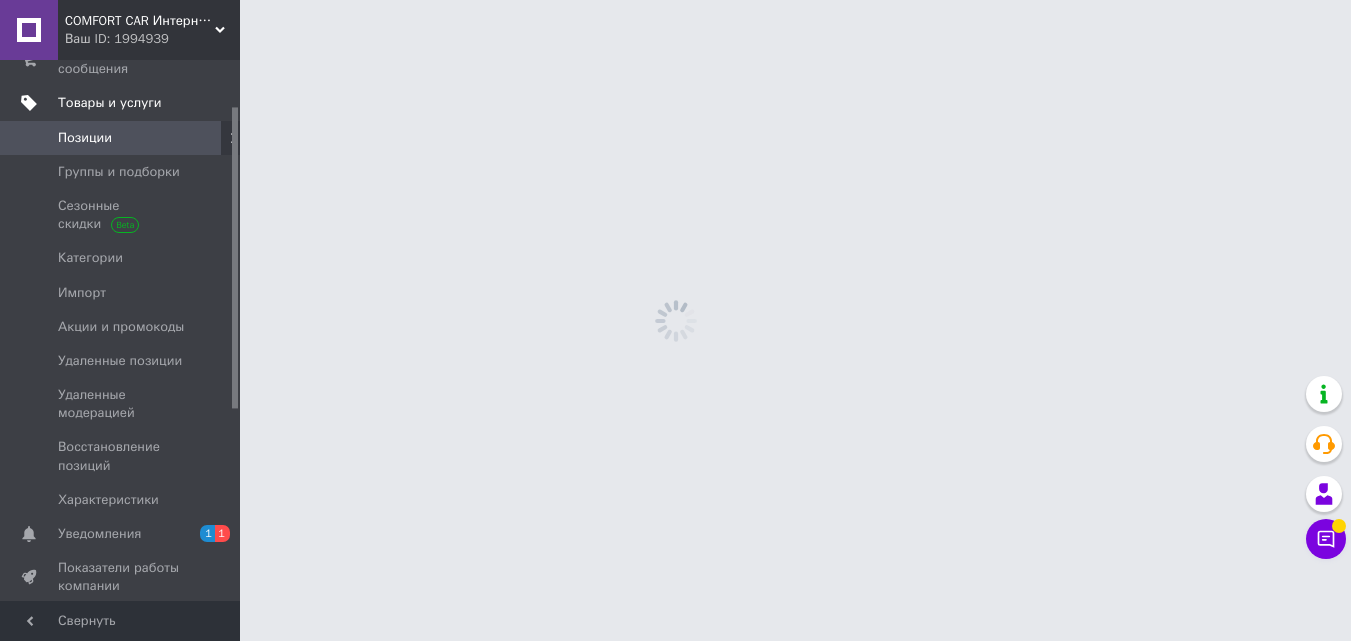 scroll, scrollTop: 0, scrollLeft: 0, axis: both 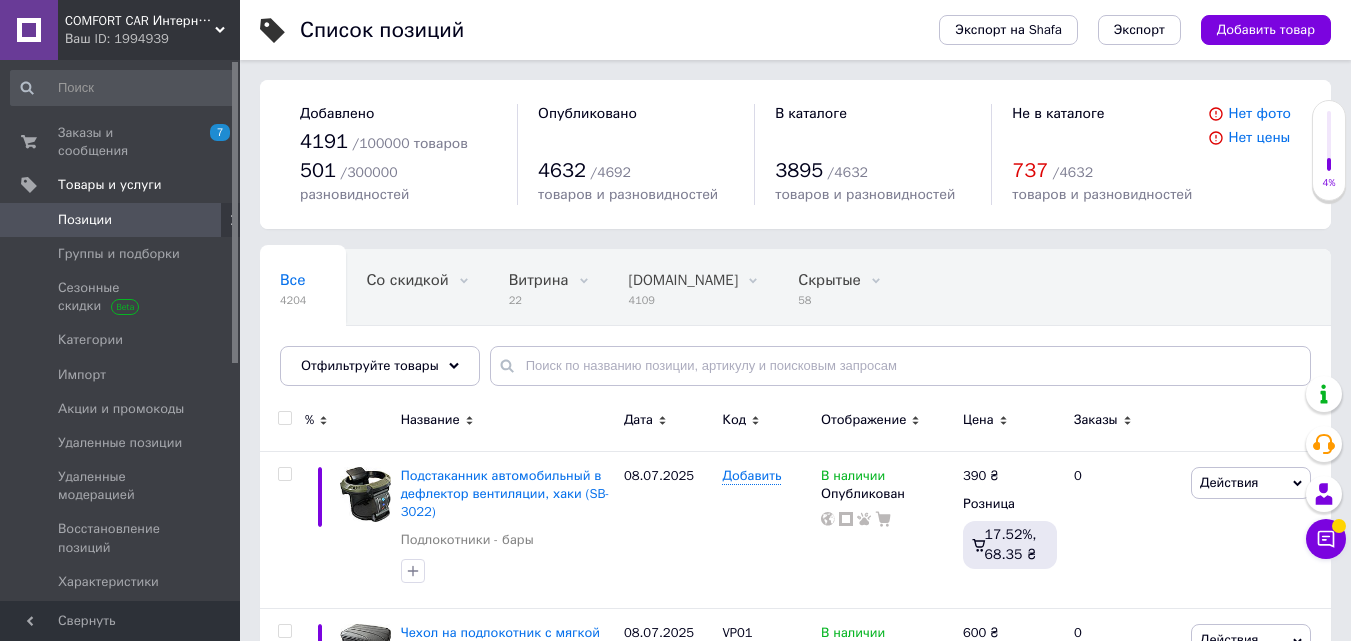 drag, startPoint x: 234, startPoint y: 320, endPoint x: 249, endPoint y: 217, distance: 104.0865 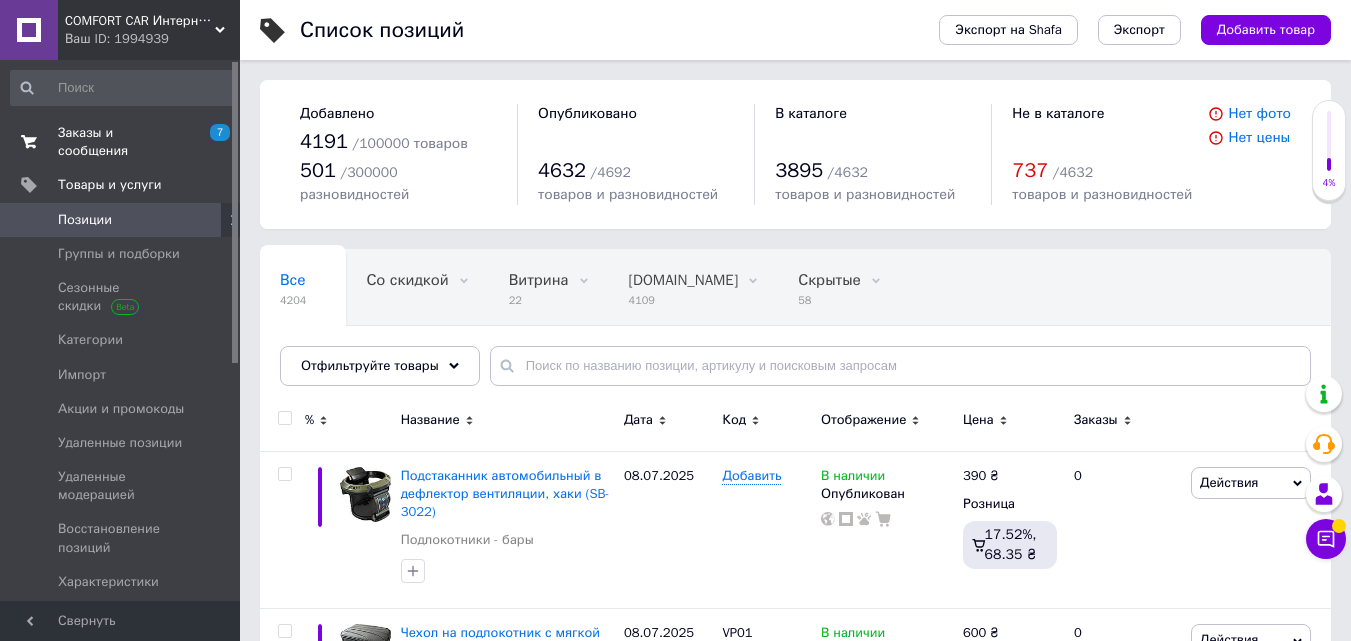 click on "Заказы и сообщения" at bounding box center (121, 142) 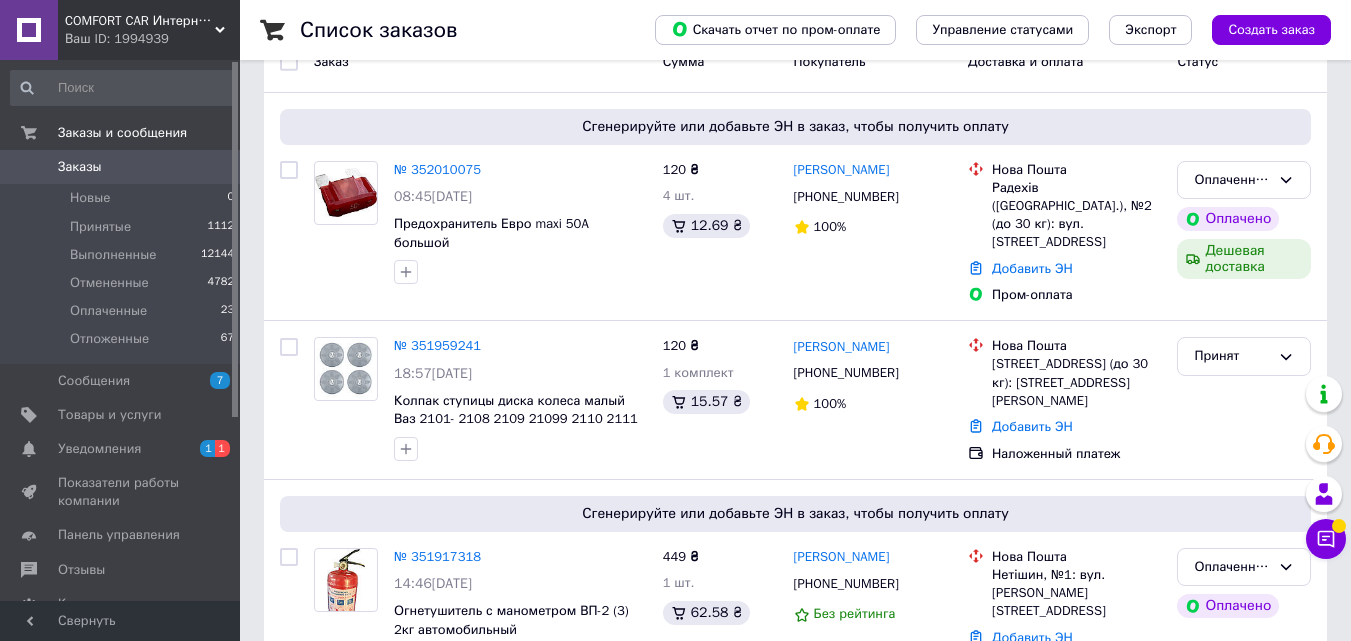 scroll, scrollTop: 259, scrollLeft: 0, axis: vertical 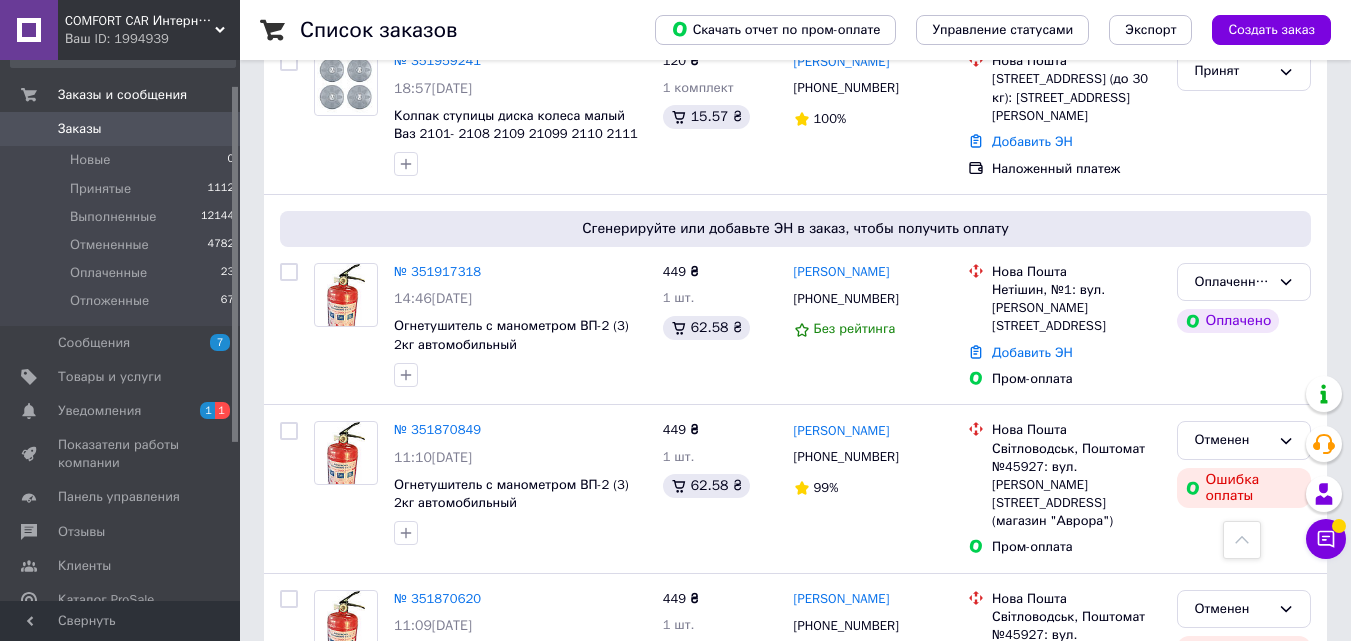 click at bounding box center (235, 264) 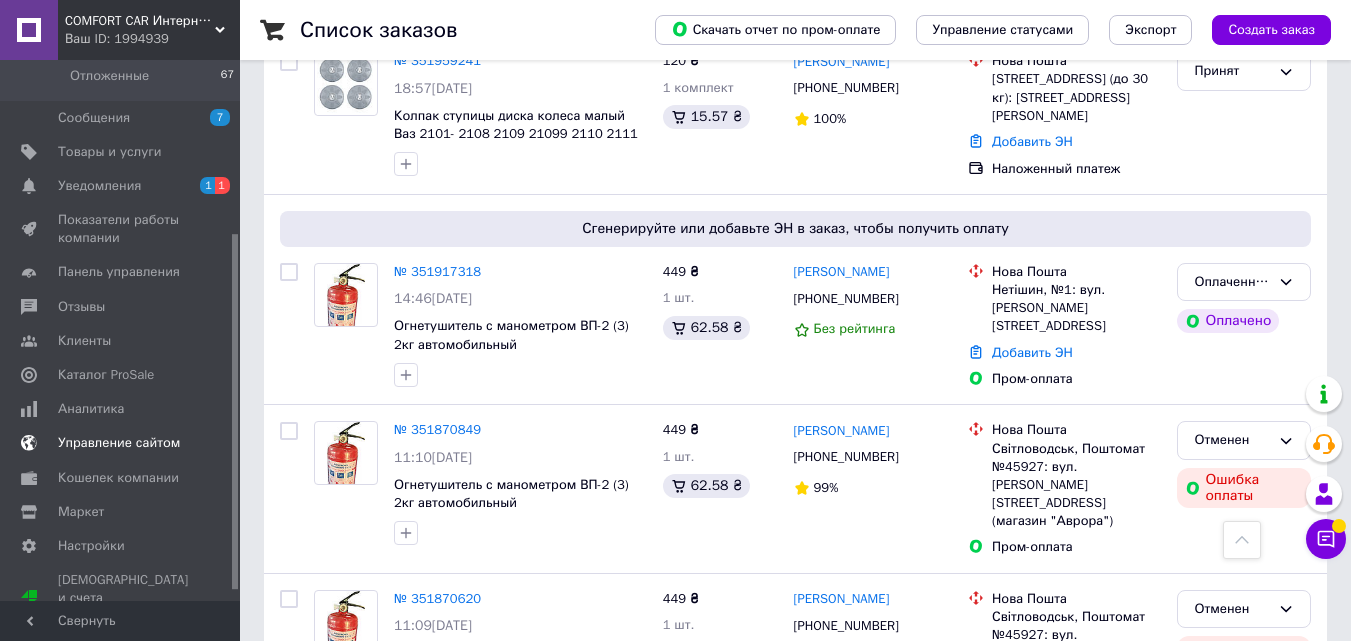 drag, startPoint x: 235, startPoint y: 227, endPoint x: 177, endPoint y: 458, distance: 238.1701 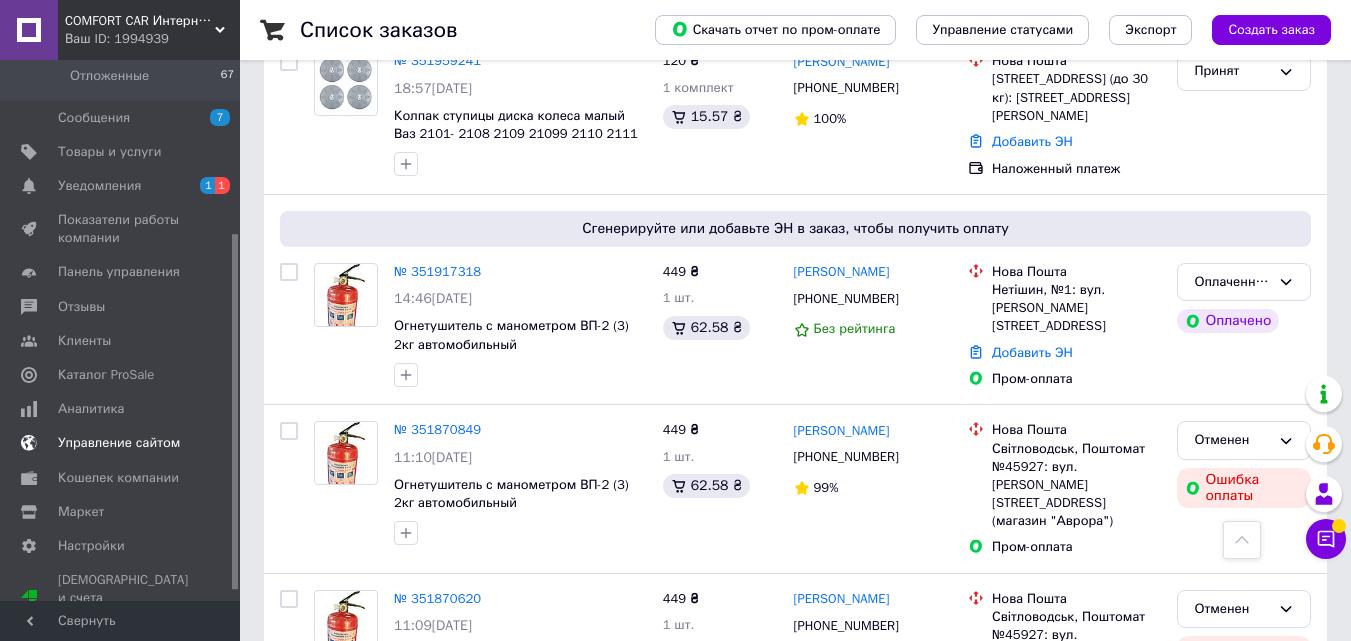 click on "COMFORT CAR Интернет магазин Ваш ID: 1994939 Сайт COMFORT CAR Интернет магазин Кабинет покупателя Проверить состояние системы Страница на портале Справка Выйти Заказы и сообщения Заказы 0 Новые 0 Принятые 1112 Выполненные 12144 Отмененные 4782 Оплаченные 23 Отложенные 67 Сообщения 7 Товары и услуги Уведомления 1 1 Показатели работы компании Панель управления Отзывы Клиенты Каталог ProSale Аналитика Управление сайтом Кошелек компании Маркет Настройки Тарифы и счета Prom топ Свернуть
Список заказов   Скачать отчет по пром-оплате Управление статусами Экспорт Все 99%" at bounding box center (675, 1626) 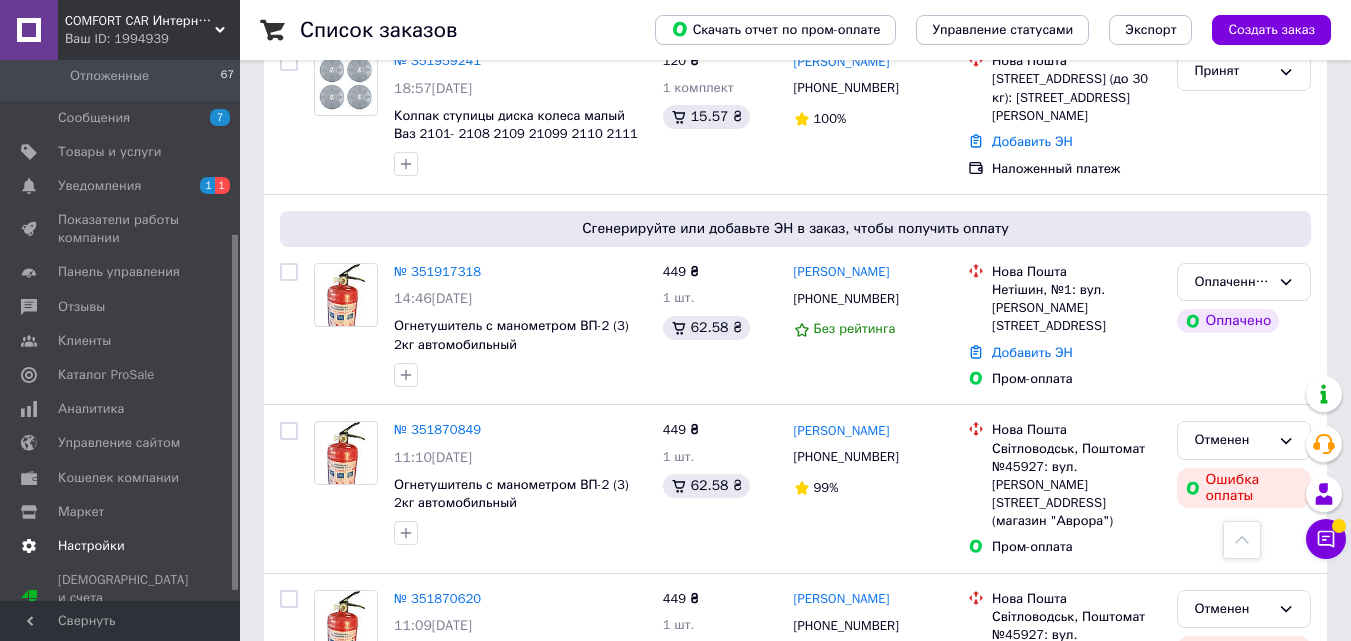 scroll, scrollTop: 264, scrollLeft: 0, axis: vertical 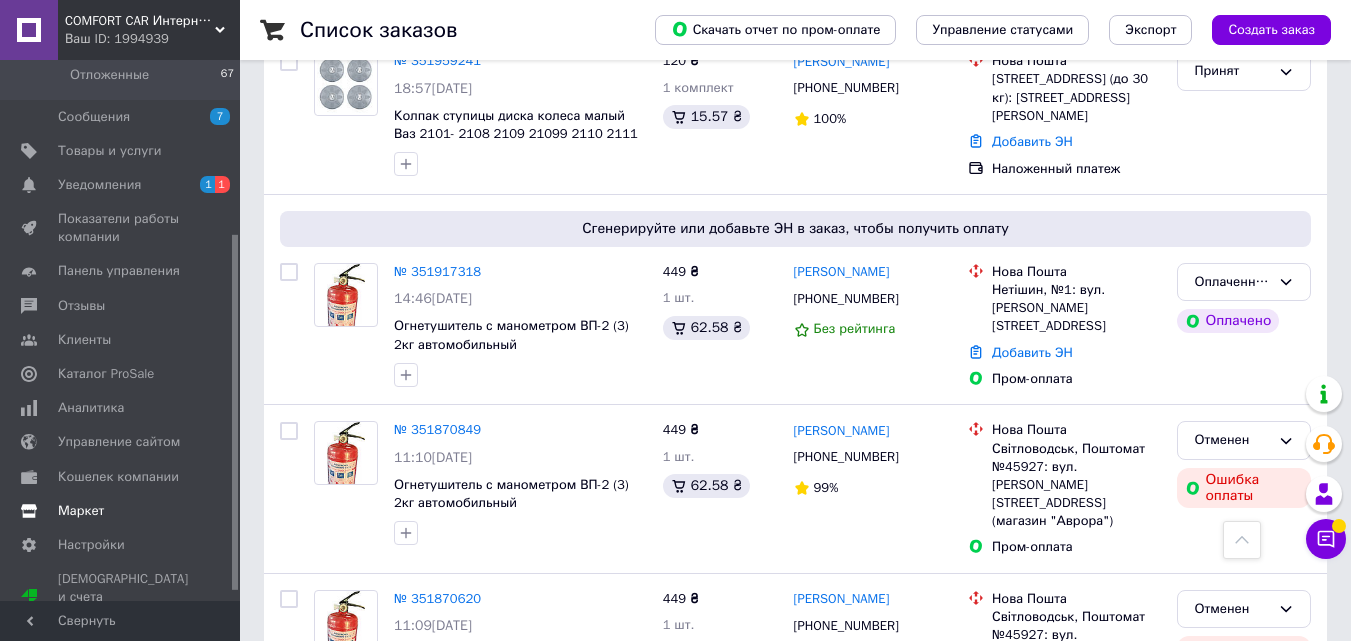 click on "Маркет" at bounding box center (81, 511) 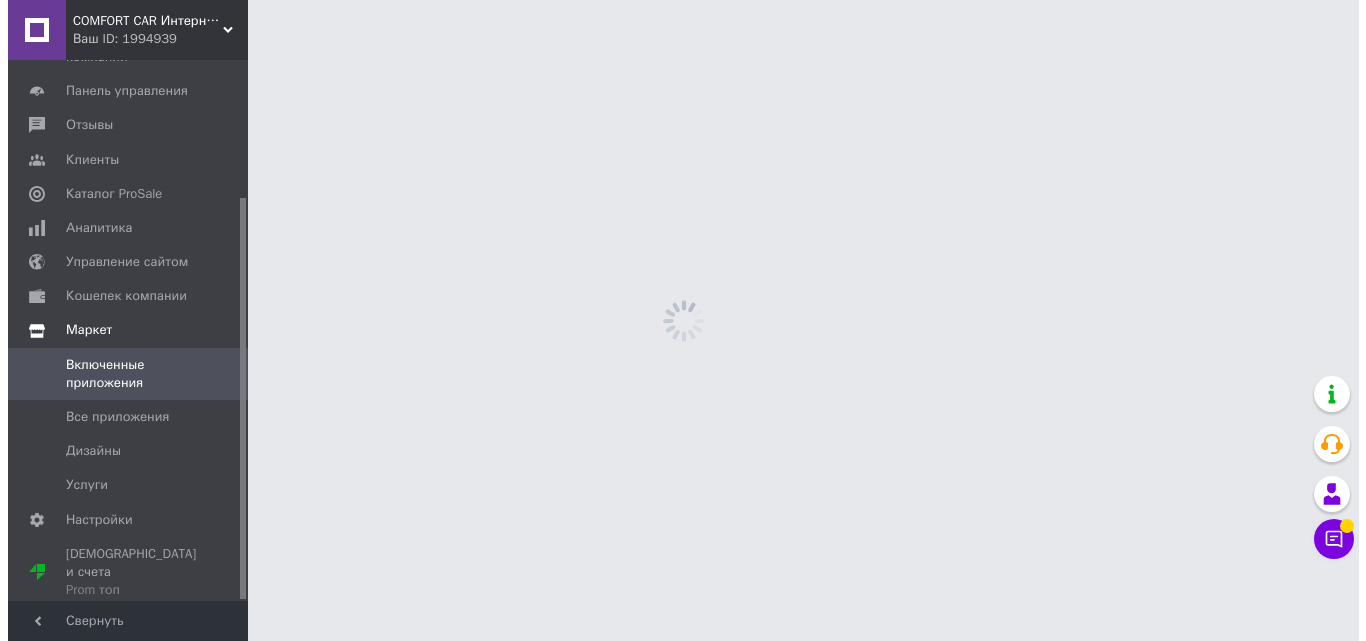 scroll, scrollTop: 0, scrollLeft: 0, axis: both 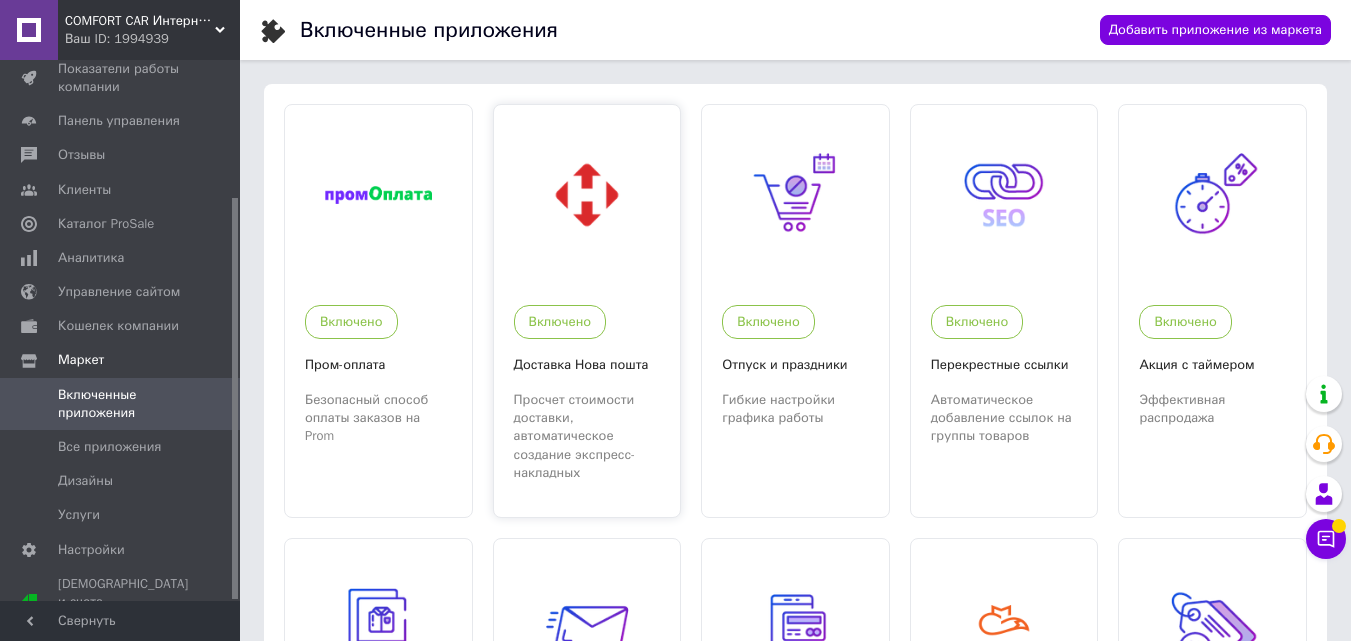 click at bounding box center (587, 195) 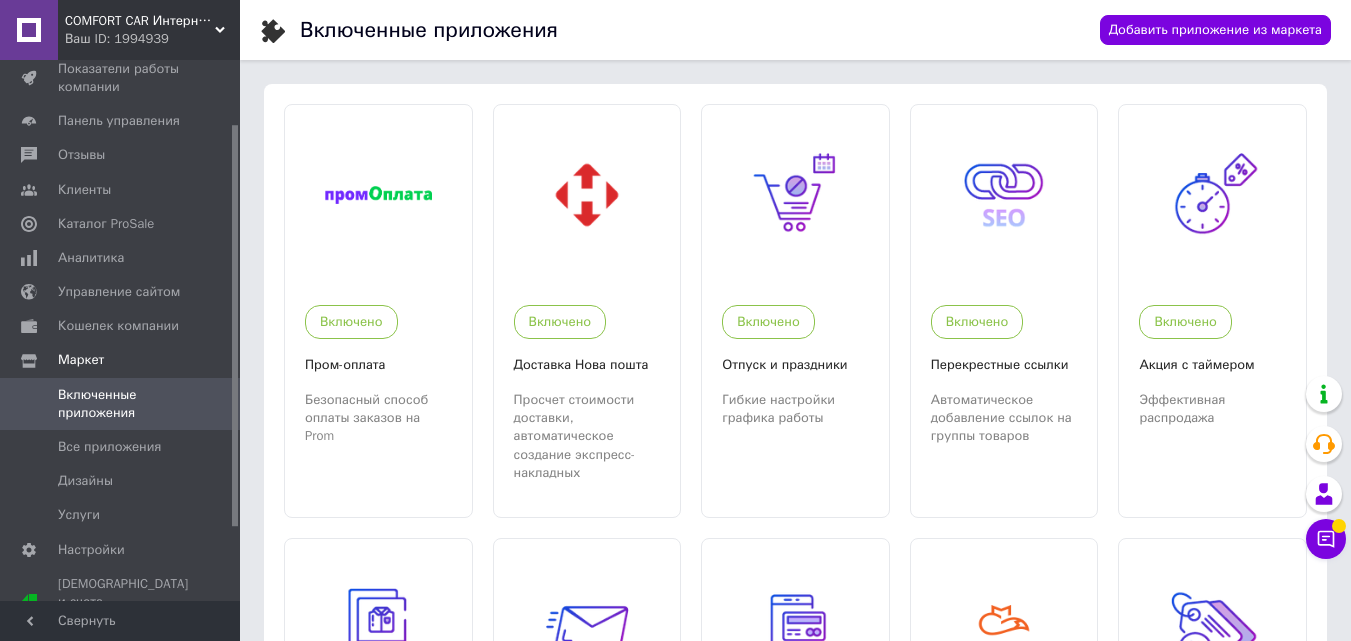 scroll, scrollTop: 0, scrollLeft: 0, axis: both 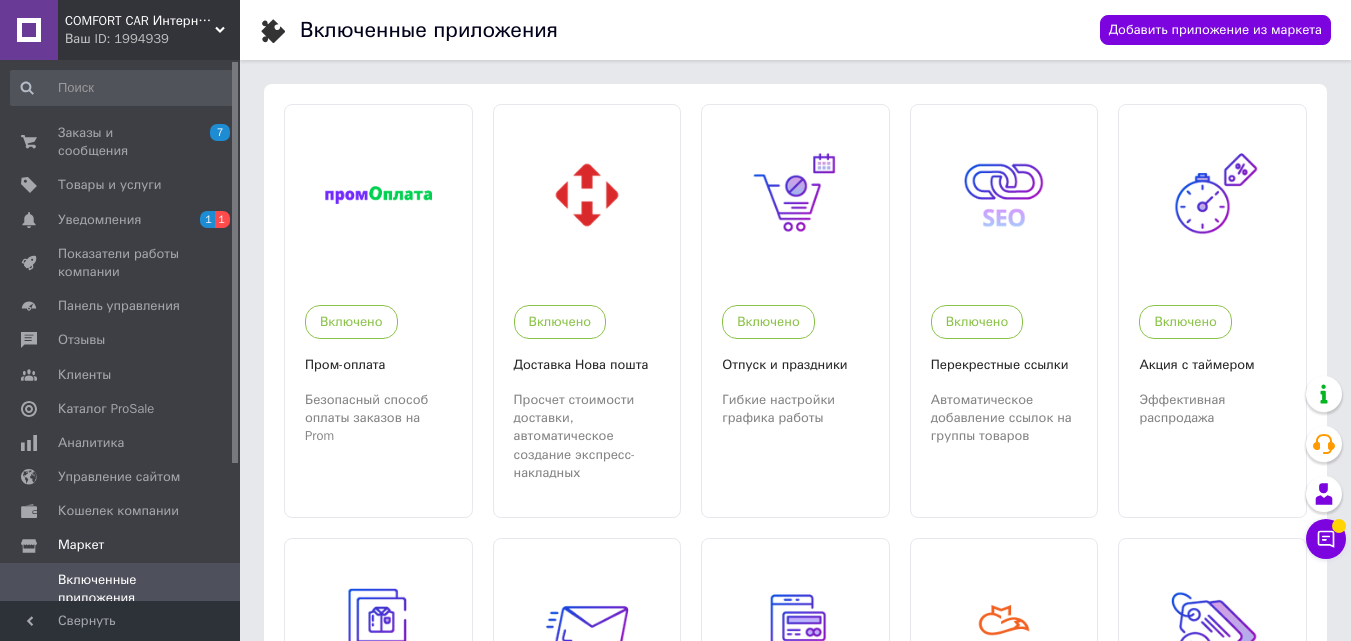 drag, startPoint x: 237, startPoint y: 227, endPoint x: 268, endPoint y: 61, distance: 168.86977 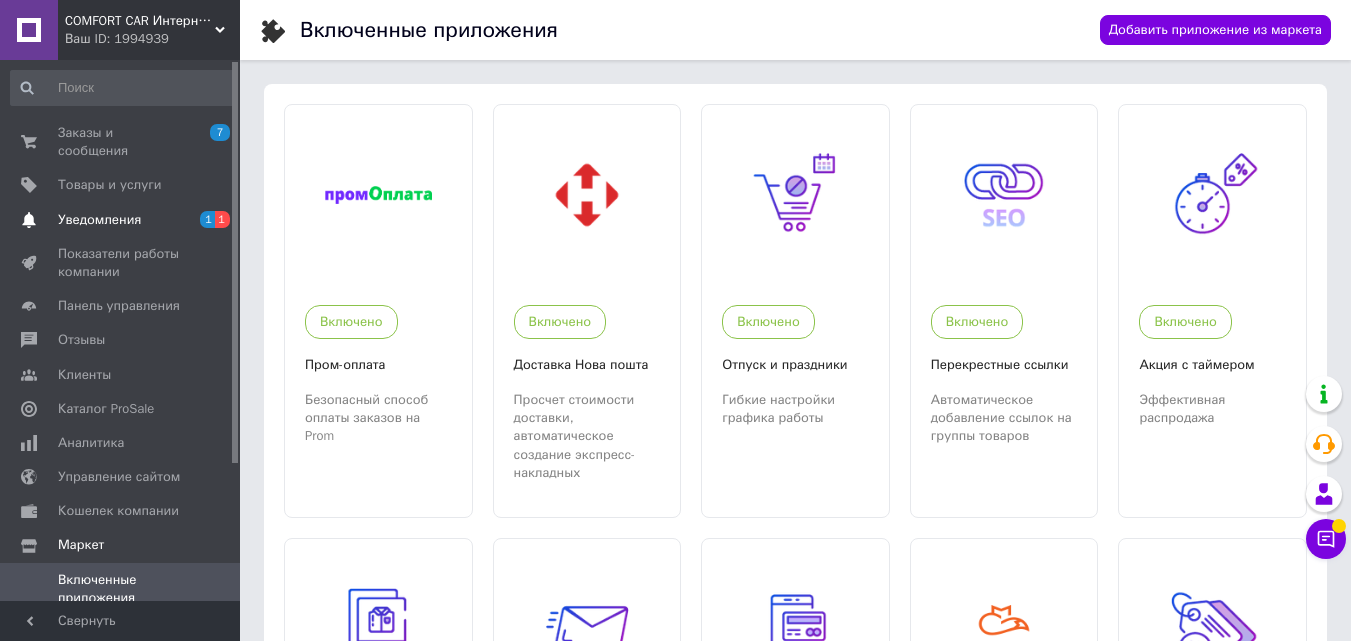 click on "Уведомления" at bounding box center [121, 220] 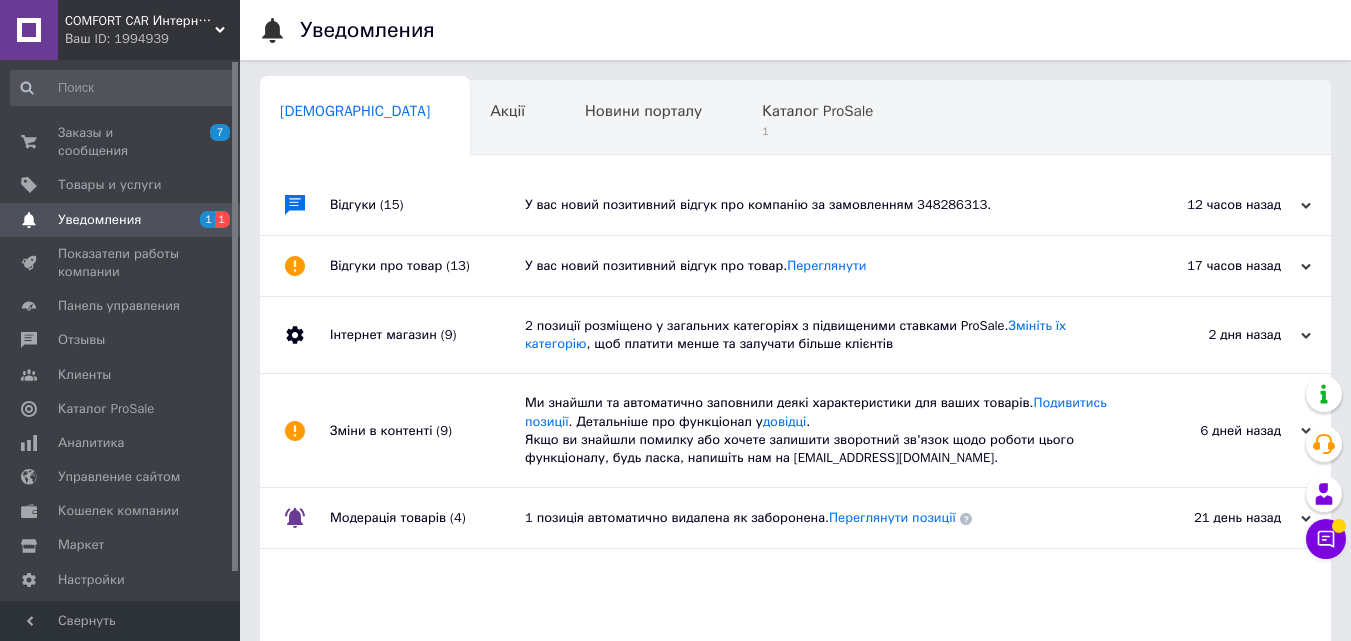 click on "У вас новий позитивний відгук про компанію за замовленням 348286313." at bounding box center [818, 205] 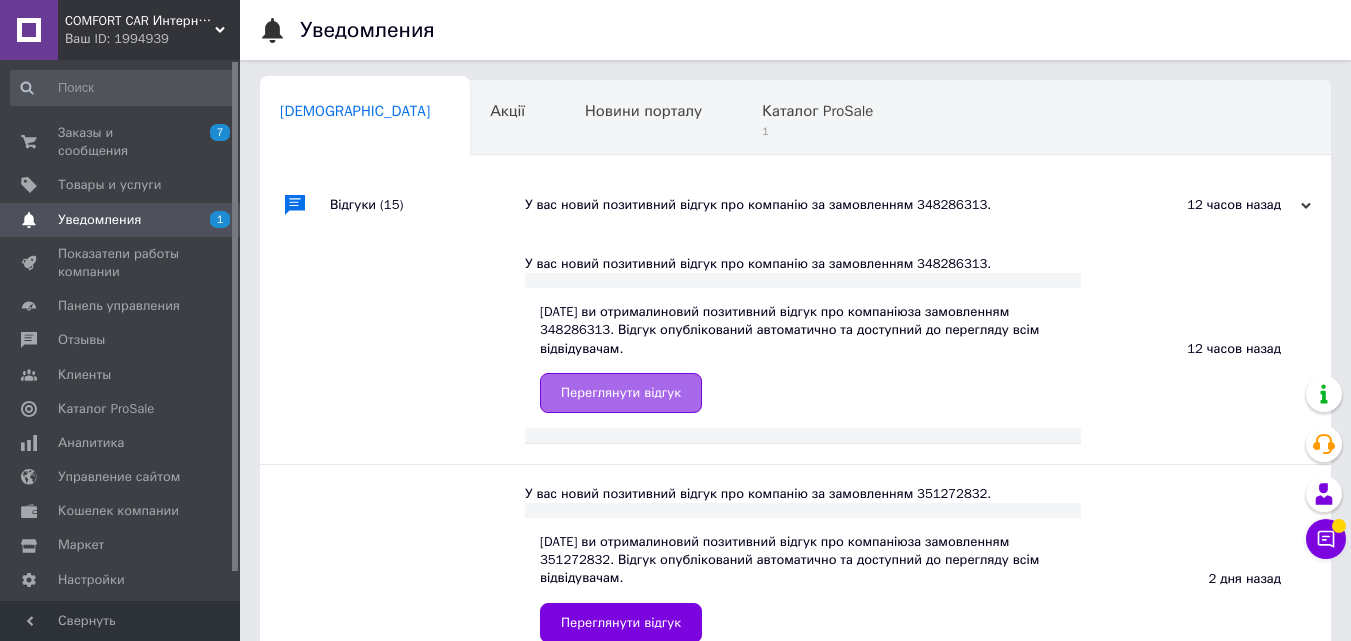 click on "Переглянути відгук" at bounding box center [621, 393] 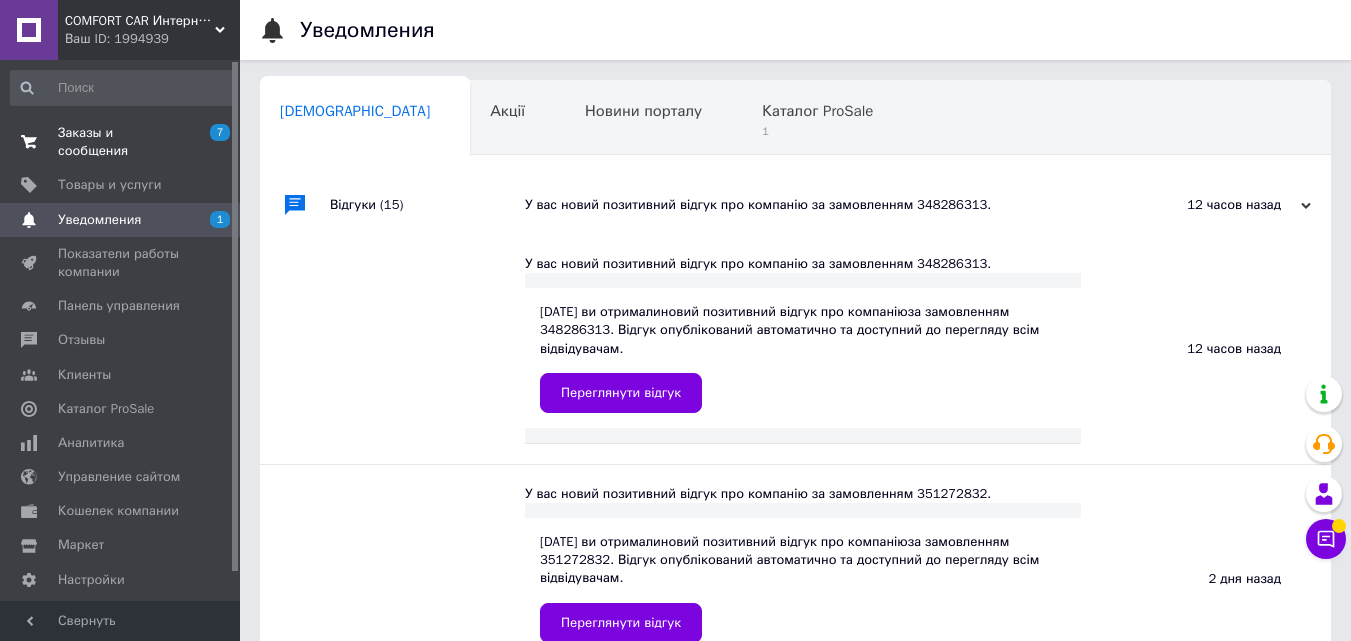 click on "Заказы и сообщения" at bounding box center [121, 142] 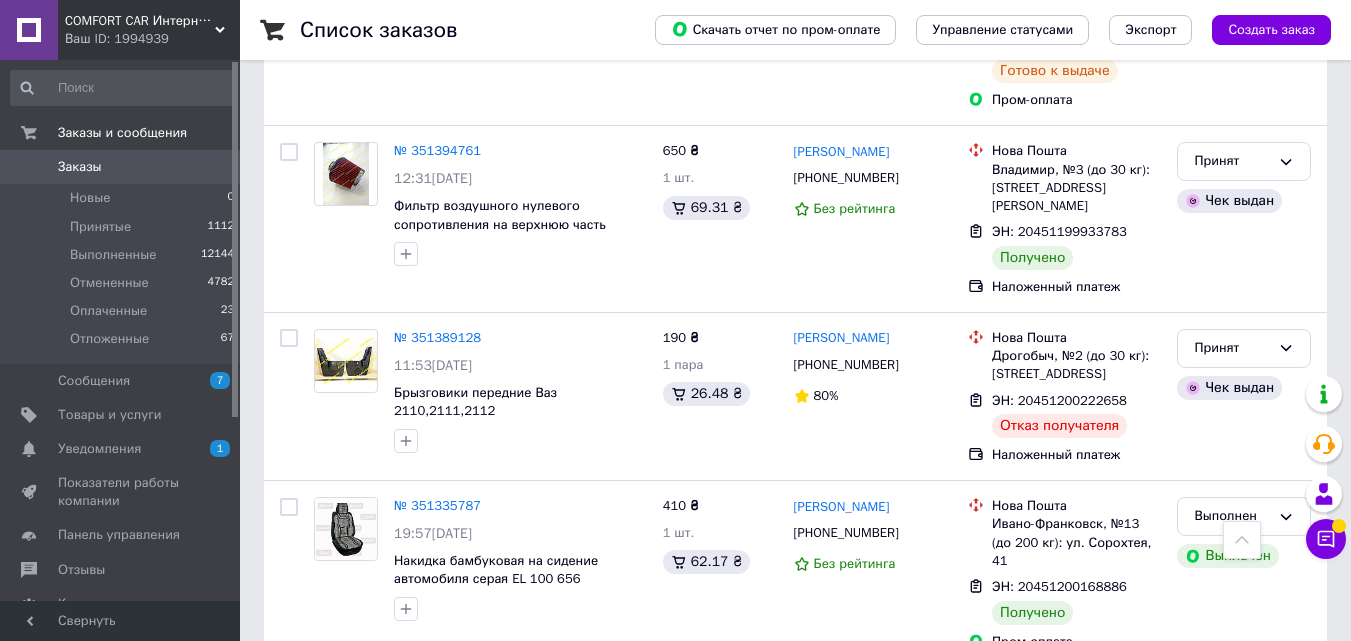scroll, scrollTop: 2610, scrollLeft: 0, axis: vertical 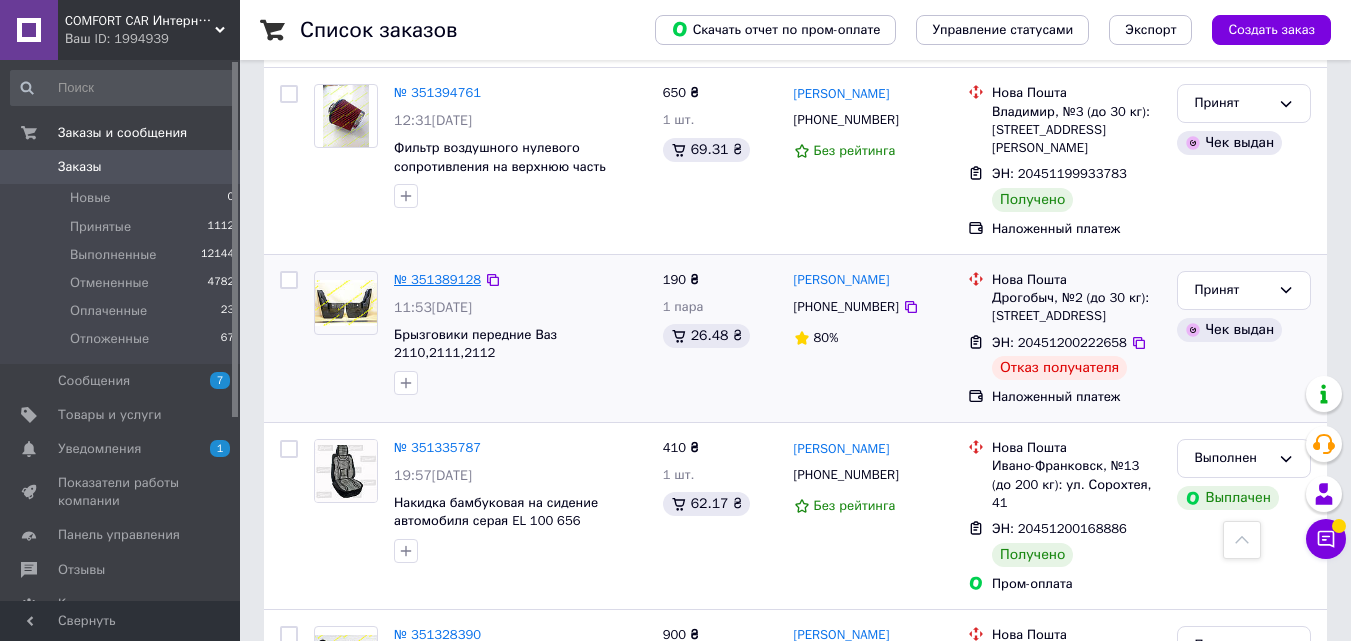 click on "№ 351389128" at bounding box center [437, 279] 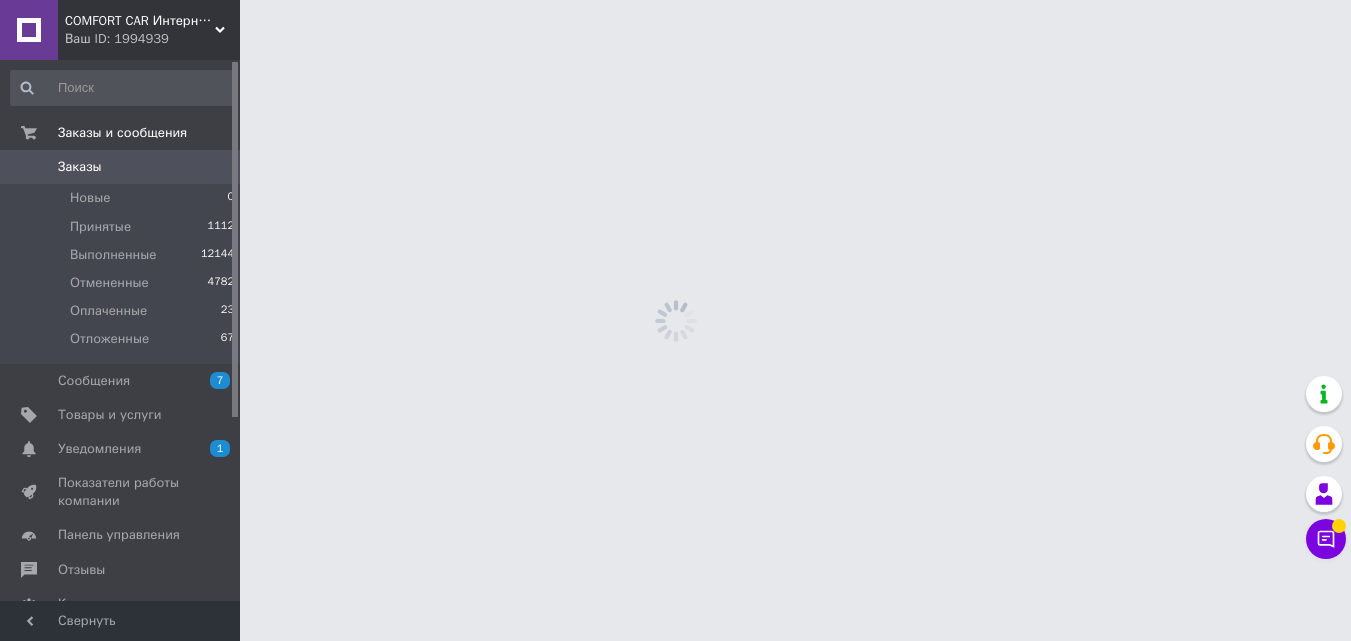 scroll, scrollTop: 0, scrollLeft: 0, axis: both 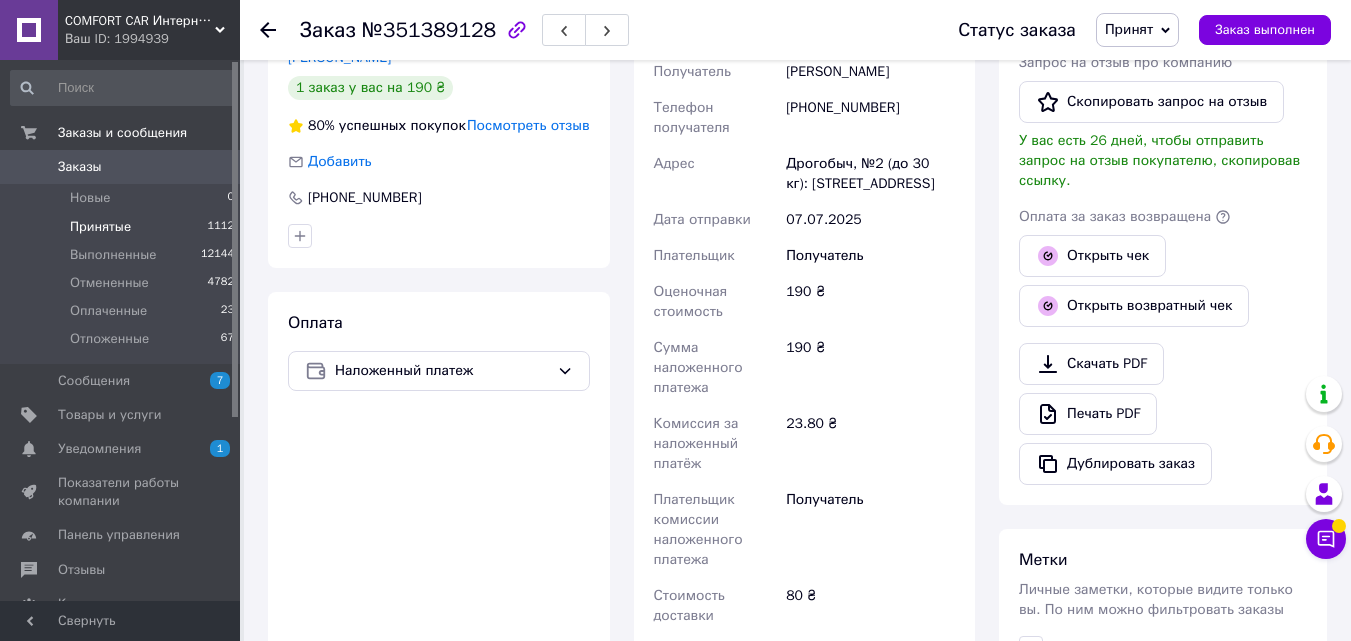 click on "Принятые 1112" at bounding box center [123, 227] 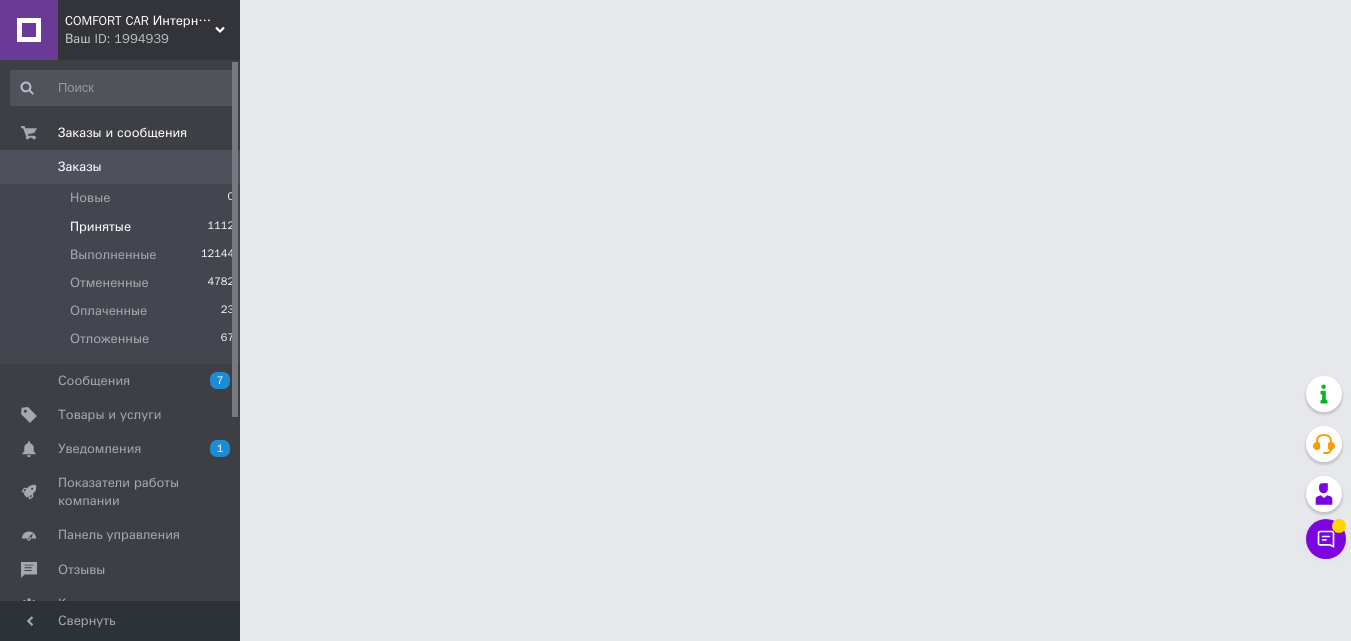 scroll, scrollTop: 0, scrollLeft: 0, axis: both 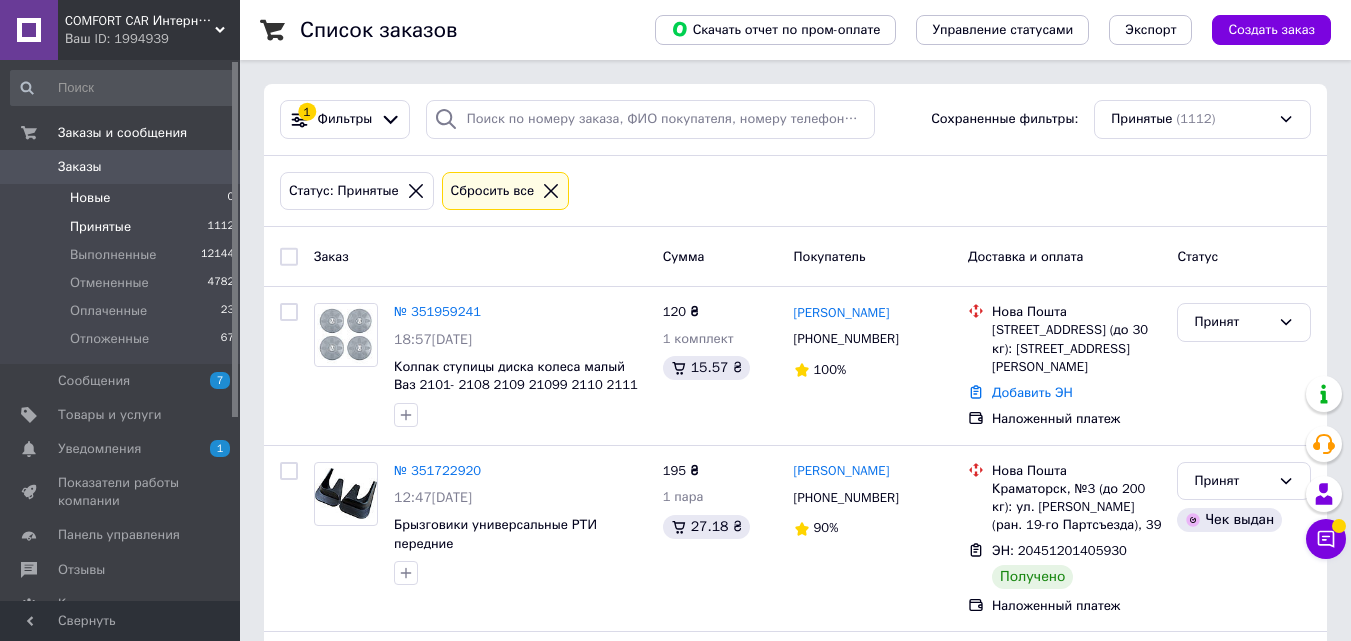 click on "Новые 0" at bounding box center (123, 198) 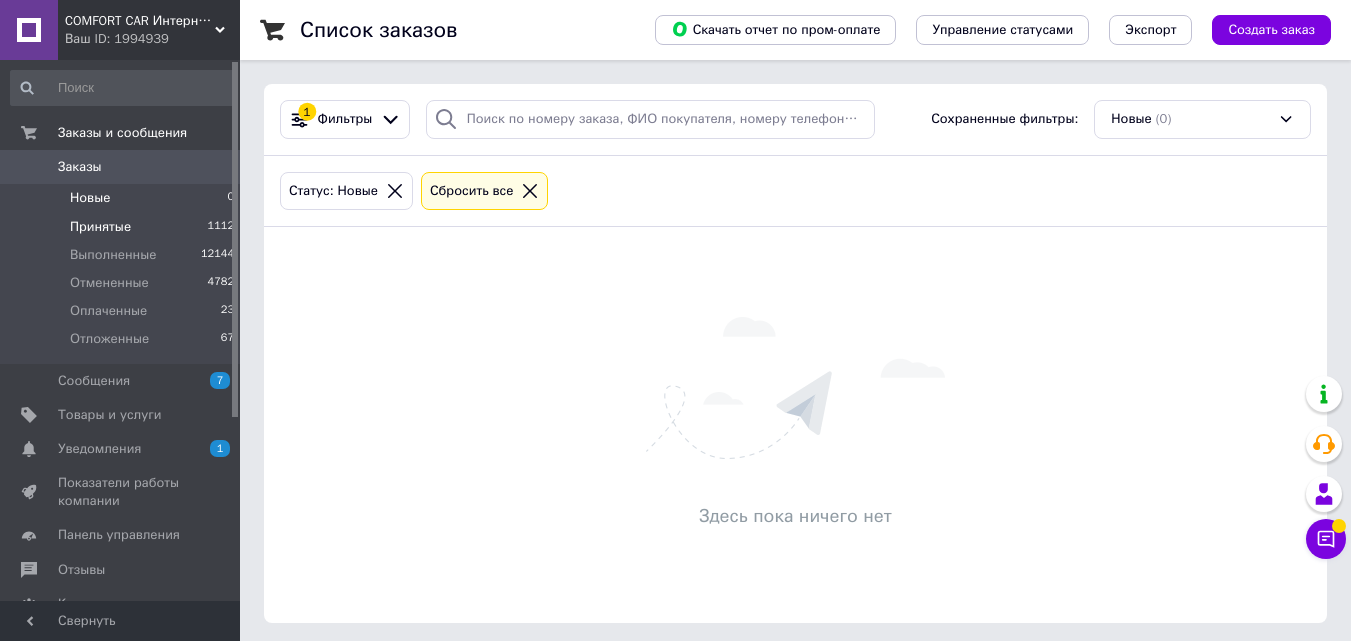 click on "Принятые 1112" at bounding box center [123, 227] 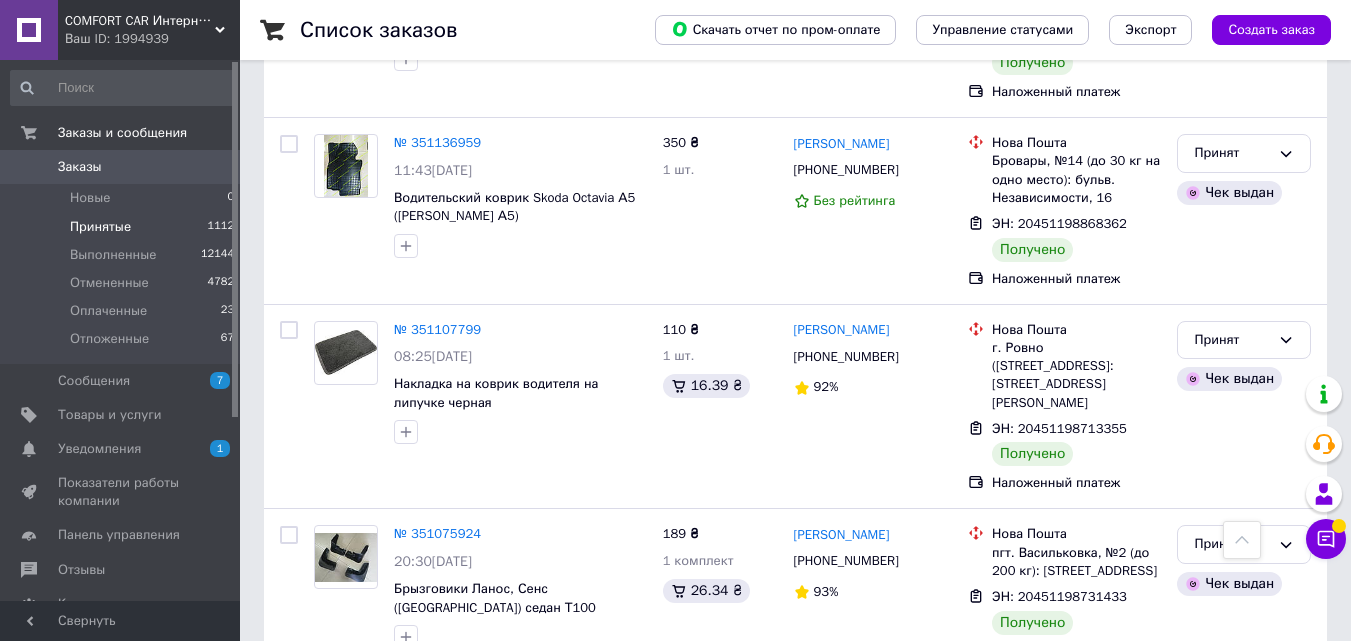 scroll, scrollTop: 1986, scrollLeft: 0, axis: vertical 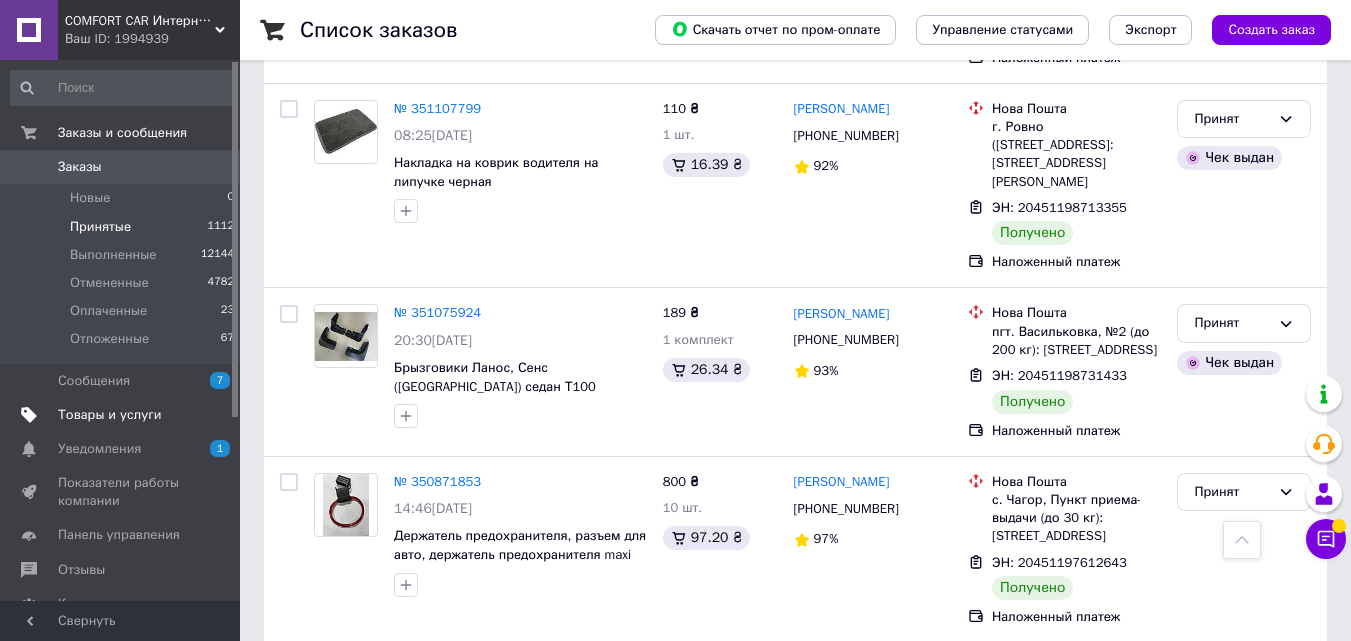 click on "Товары и услуги" at bounding box center [121, 415] 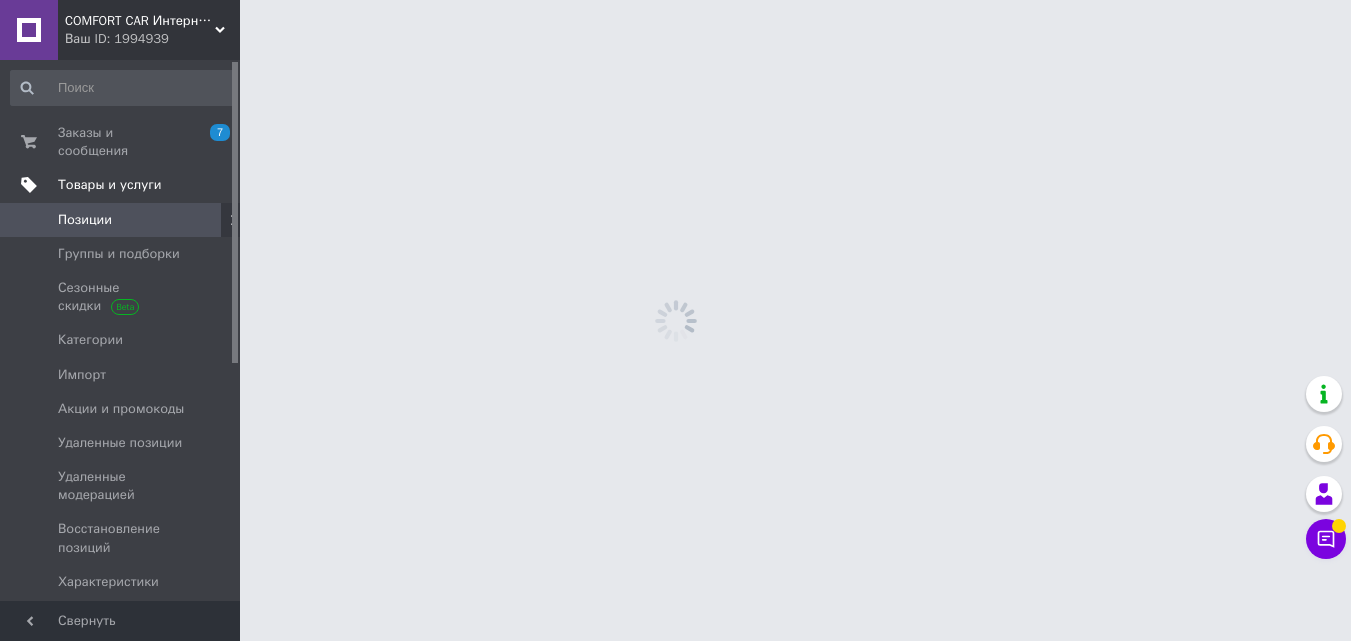 scroll, scrollTop: 0, scrollLeft: 0, axis: both 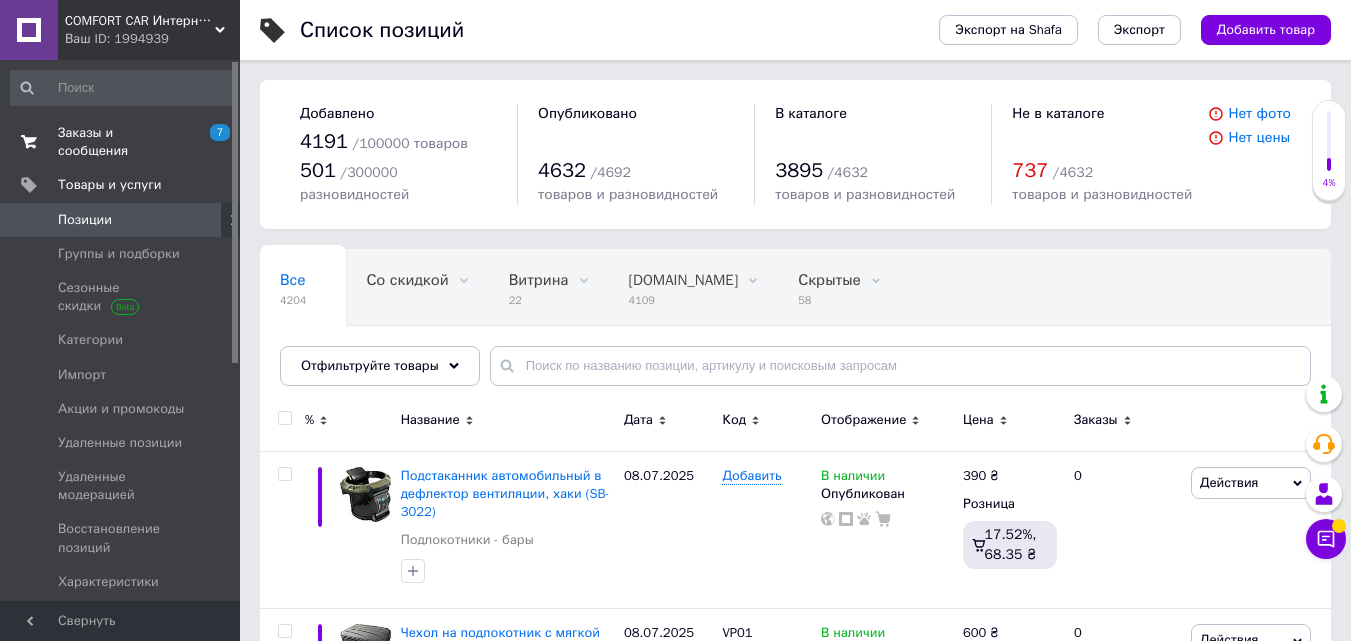 click on "Заказы и сообщения 7 0" at bounding box center [123, 142] 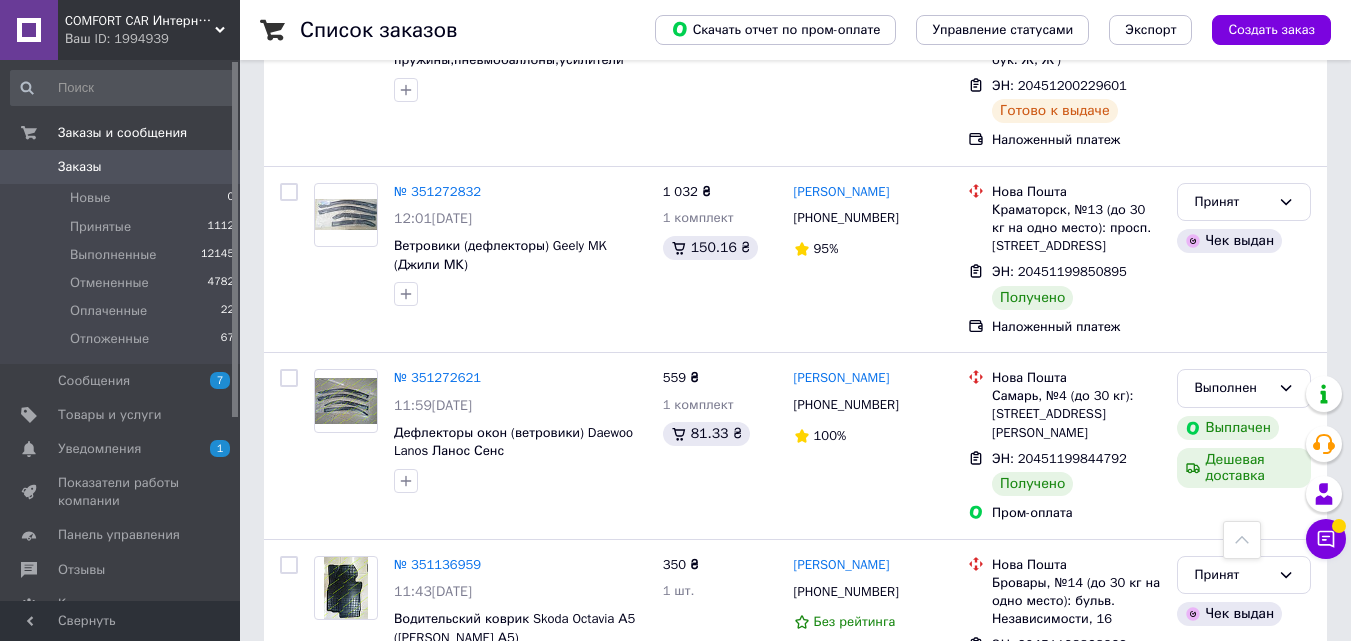 scroll, scrollTop: 3277, scrollLeft: 0, axis: vertical 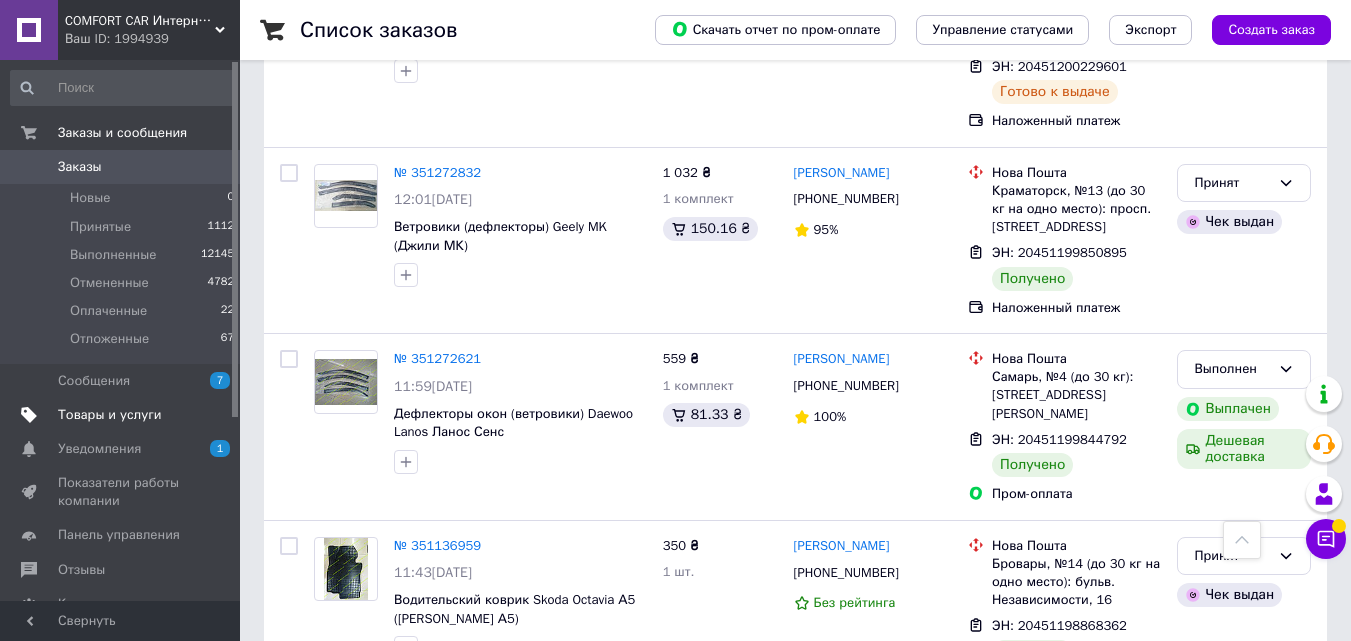 click on "Товары и услуги" at bounding box center [110, 415] 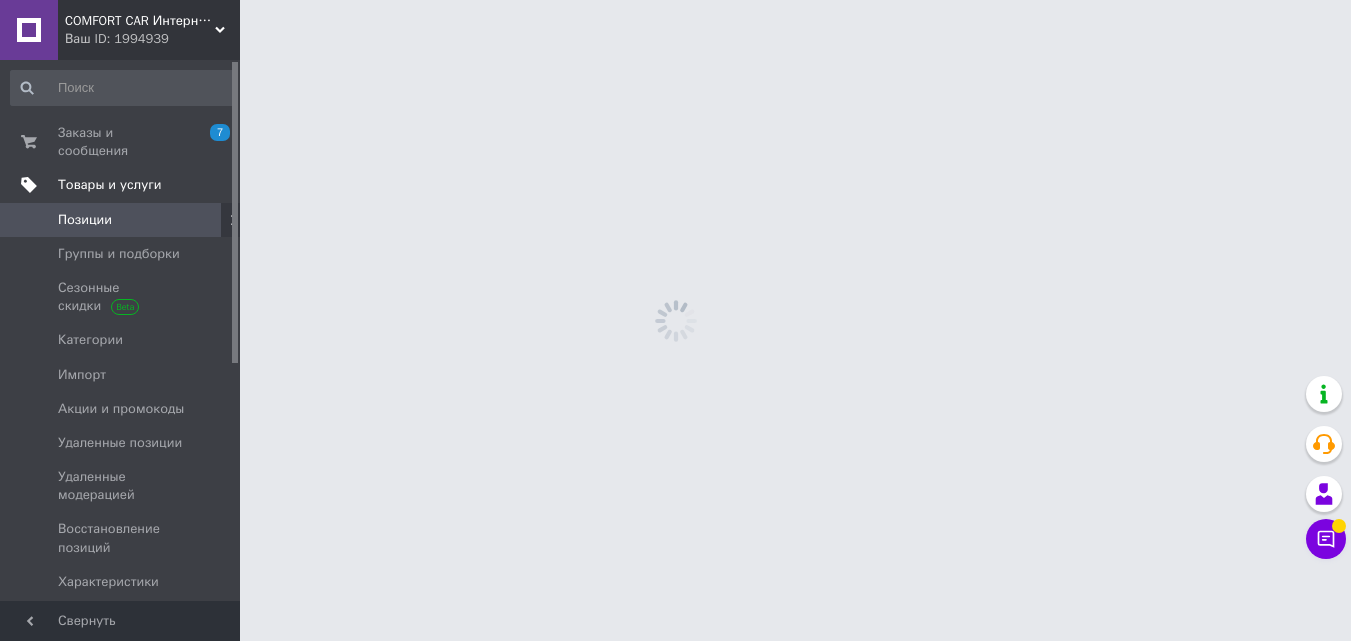 scroll, scrollTop: 0, scrollLeft: 0, axis: both 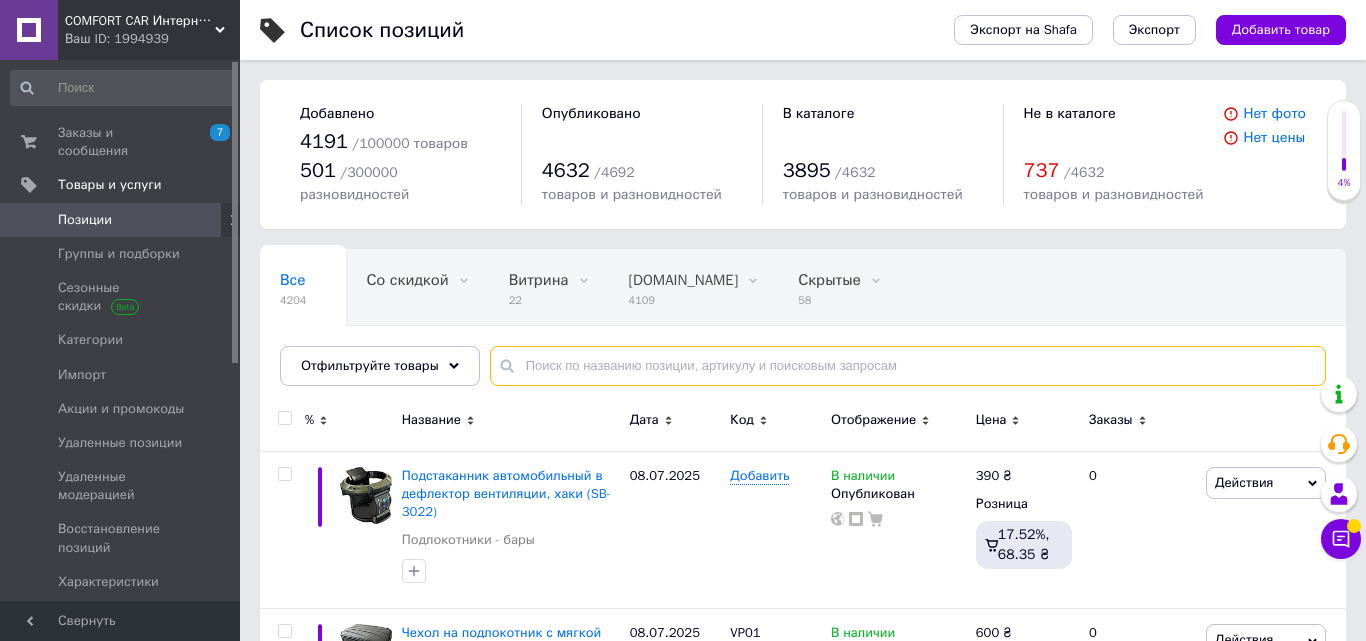 click at bounding box center (908, 366) 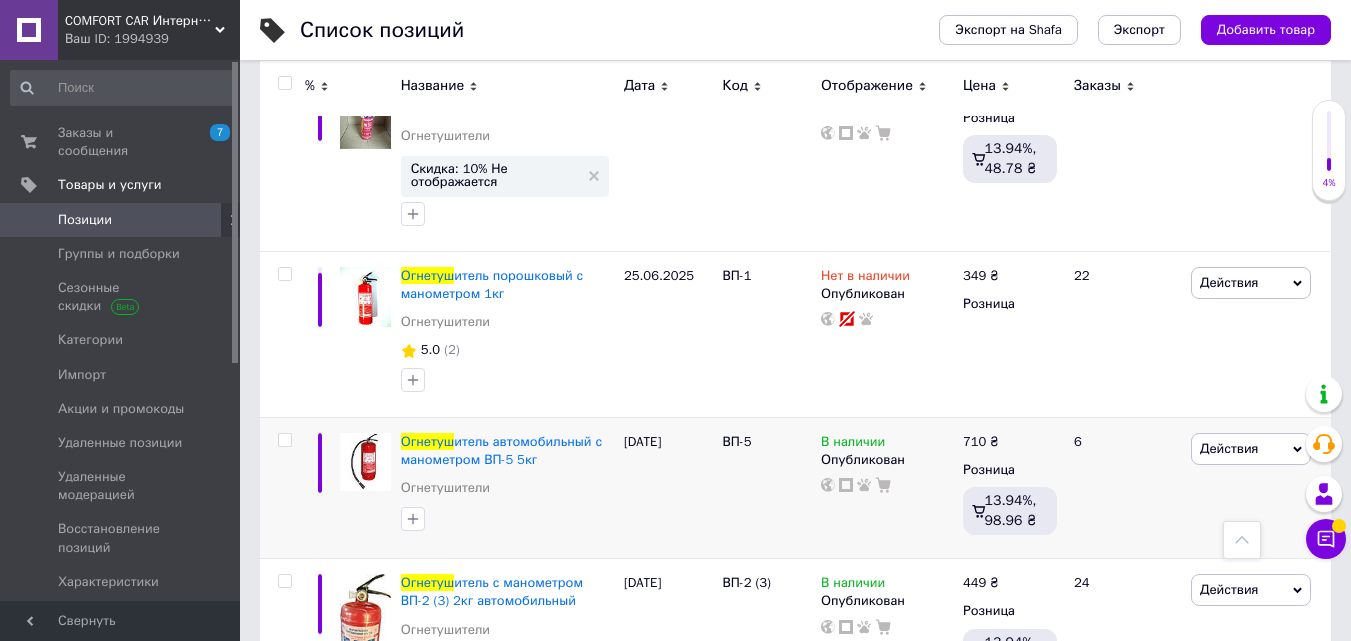 scroll, scrollTop: 552, scrollLeft: 0, axis: vertical 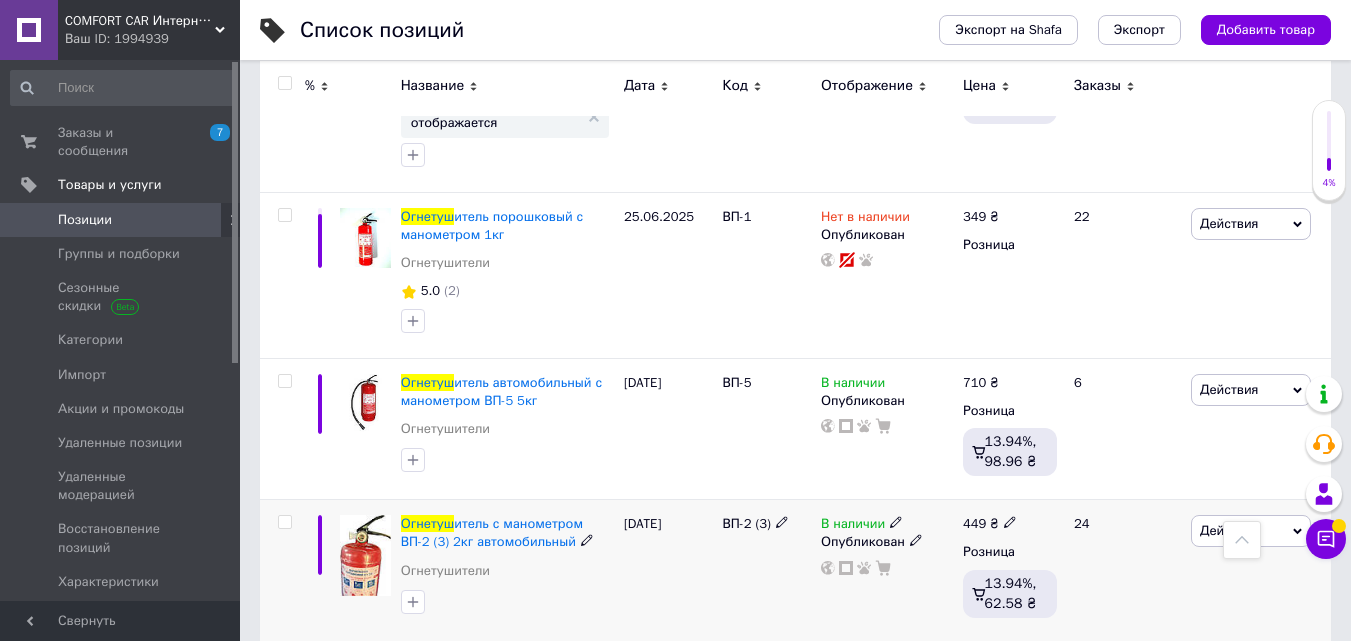 type on "огнетуш" 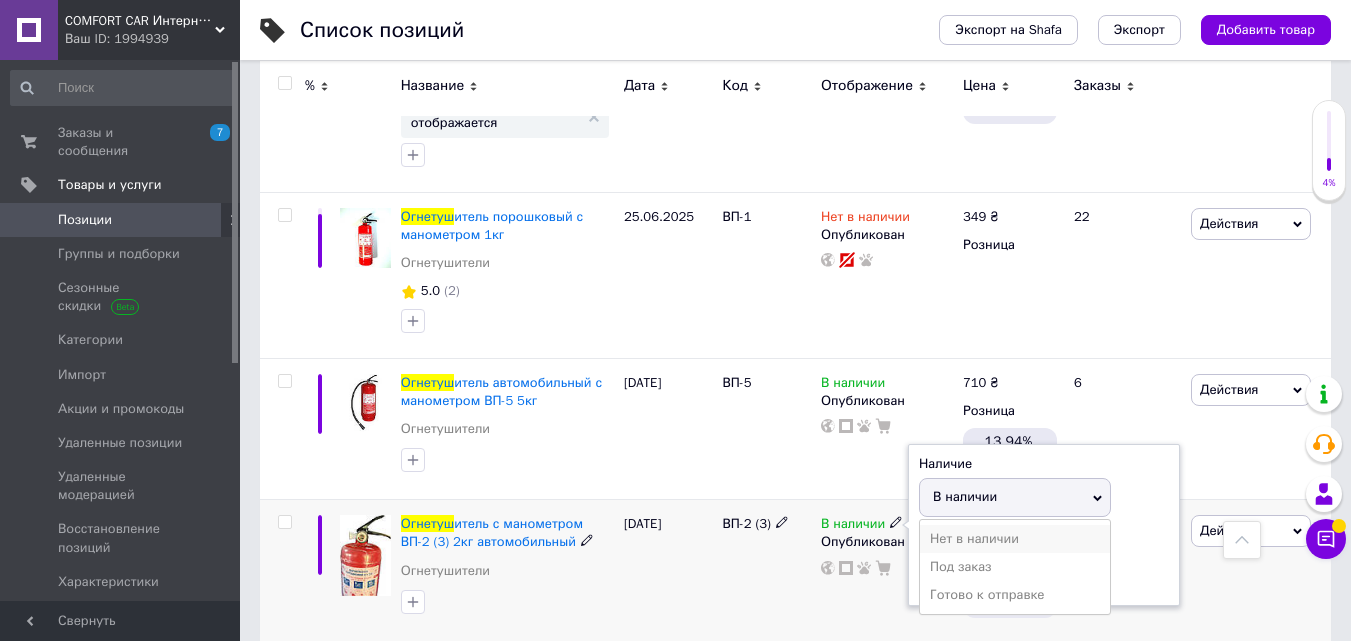 click on "Нет в наличии" at bounding box center (1015, 539) 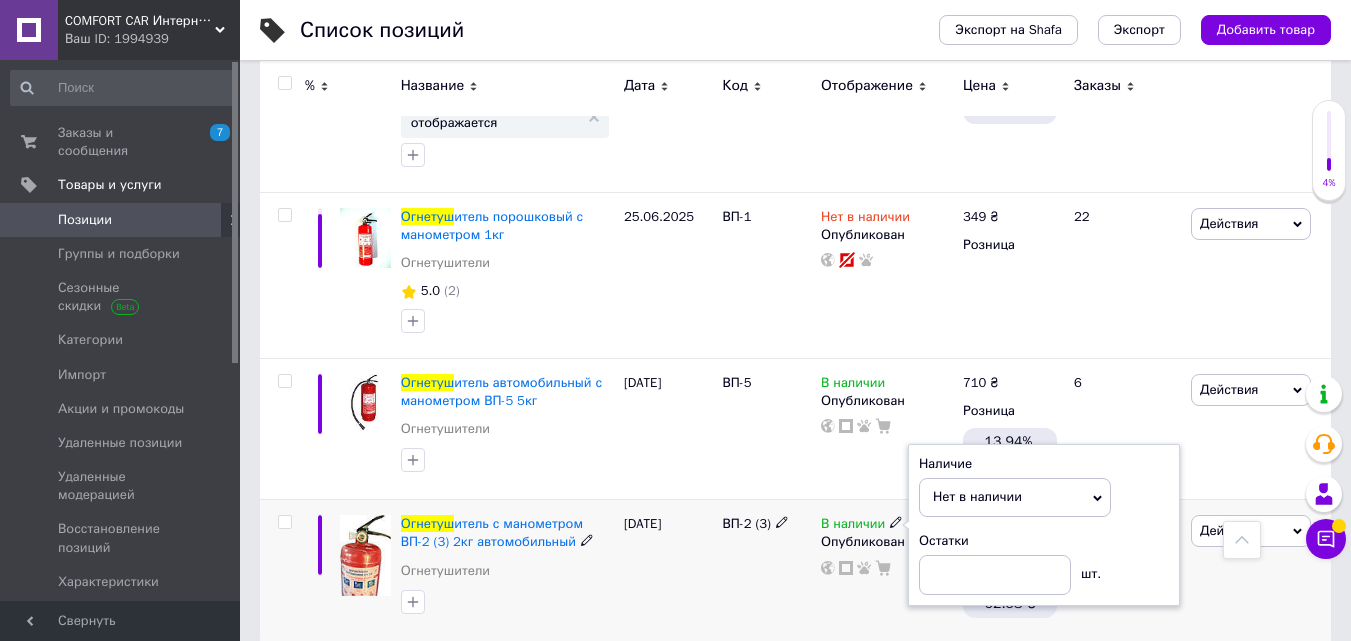 click on "[DATE]" at bounding box center [668, 570] 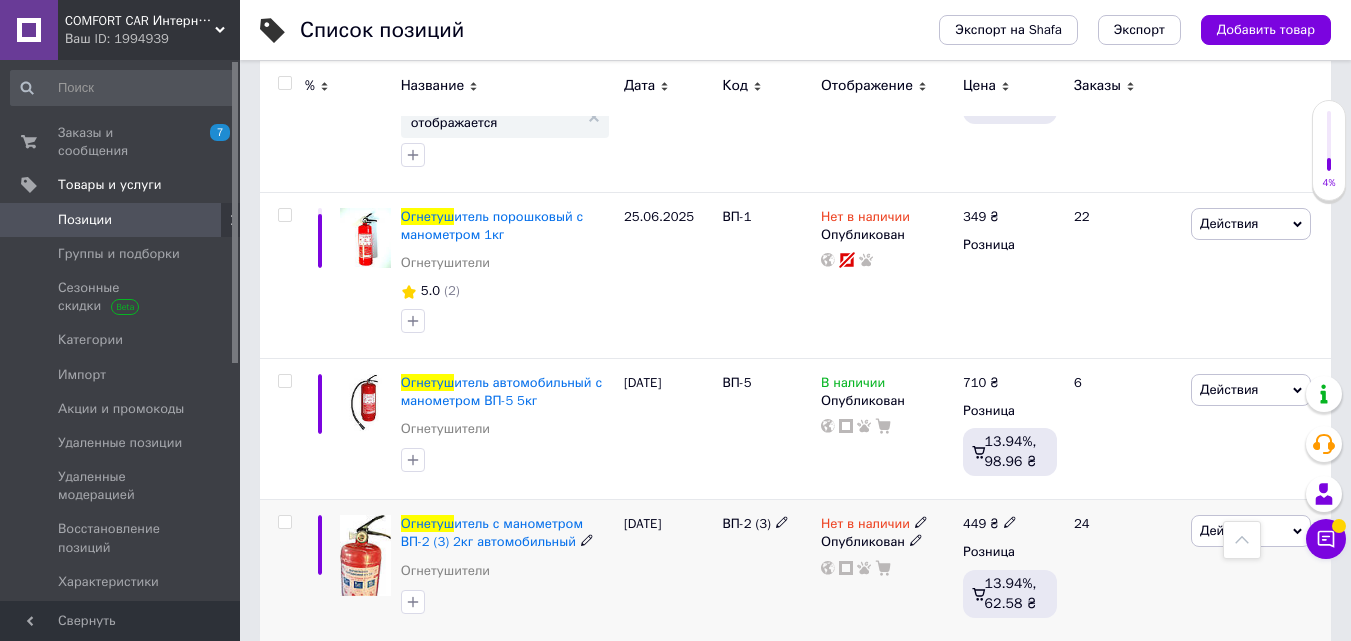 click 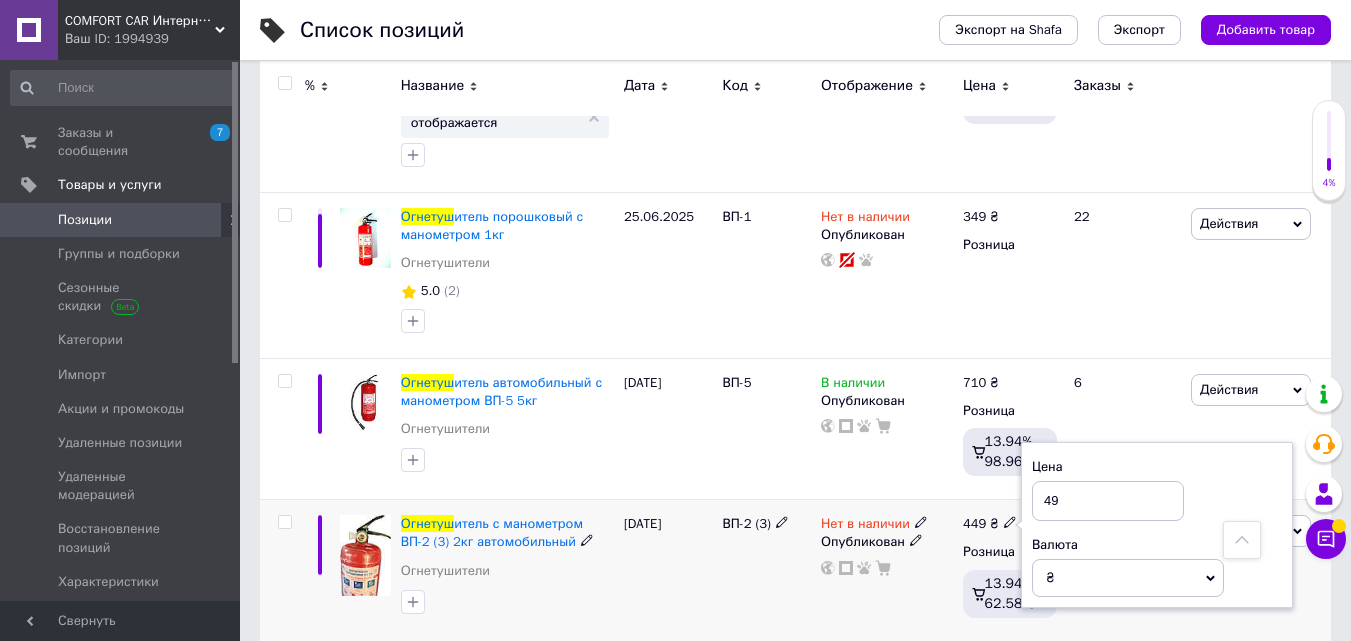 type on "499" 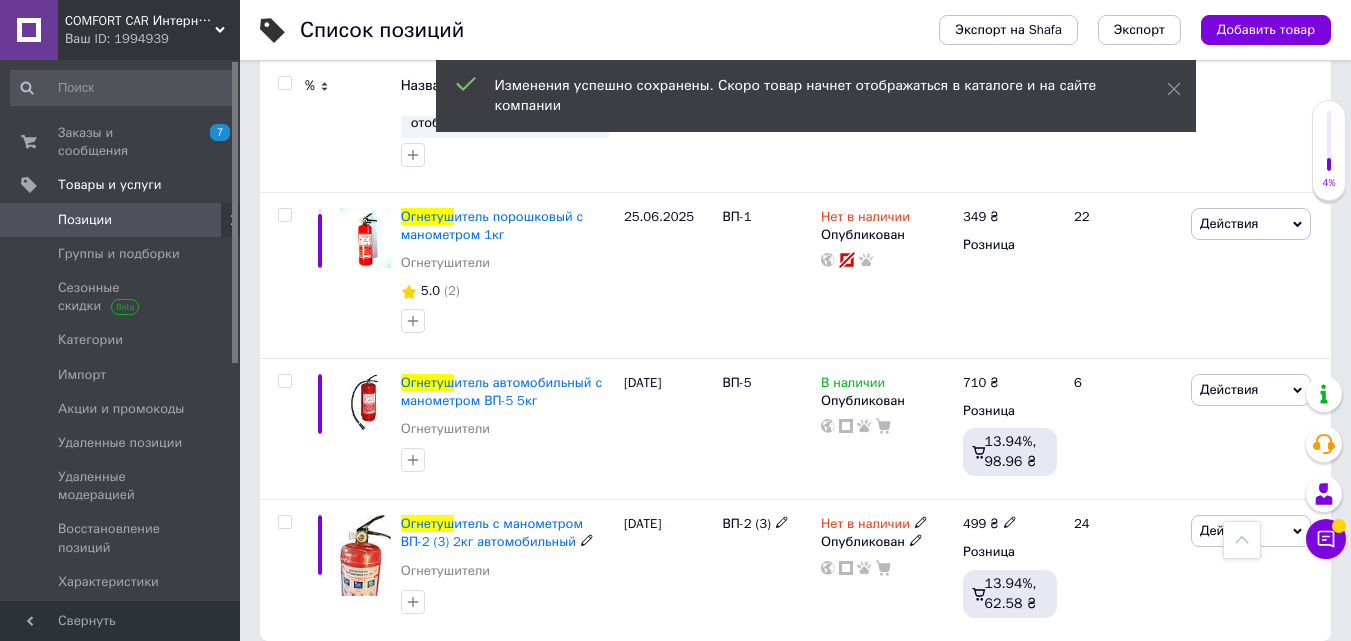 click 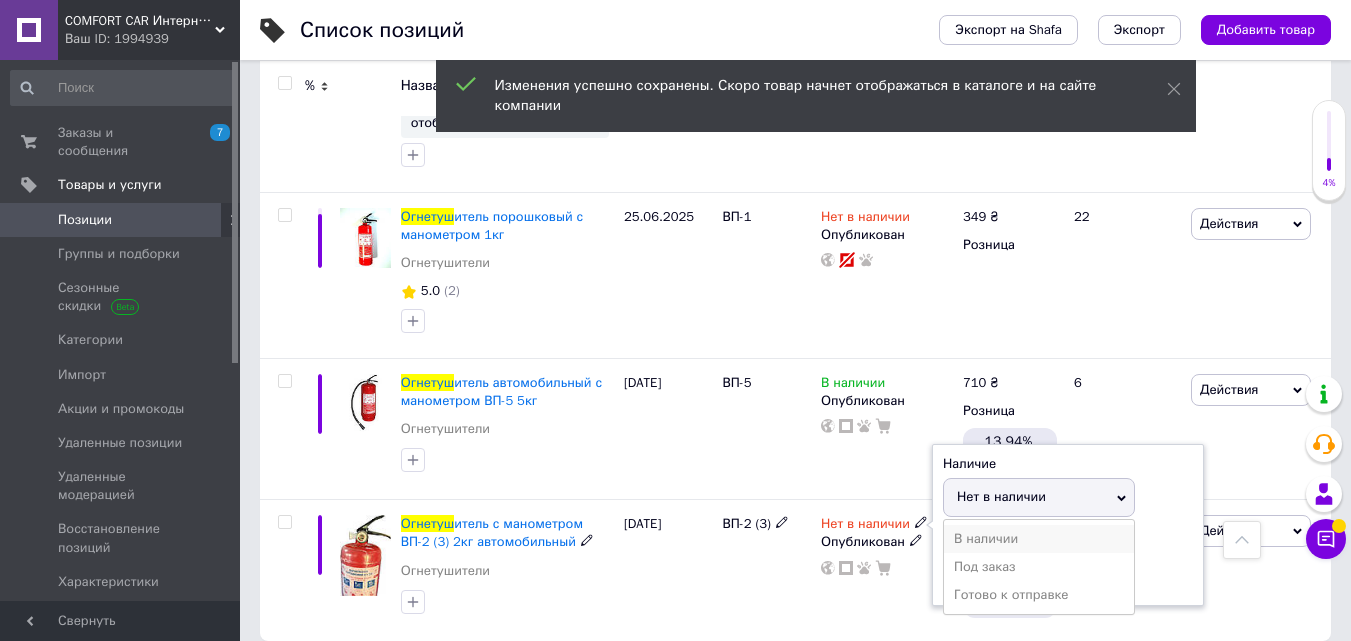 click on "В наличии" at bounding box center [1039, 539] 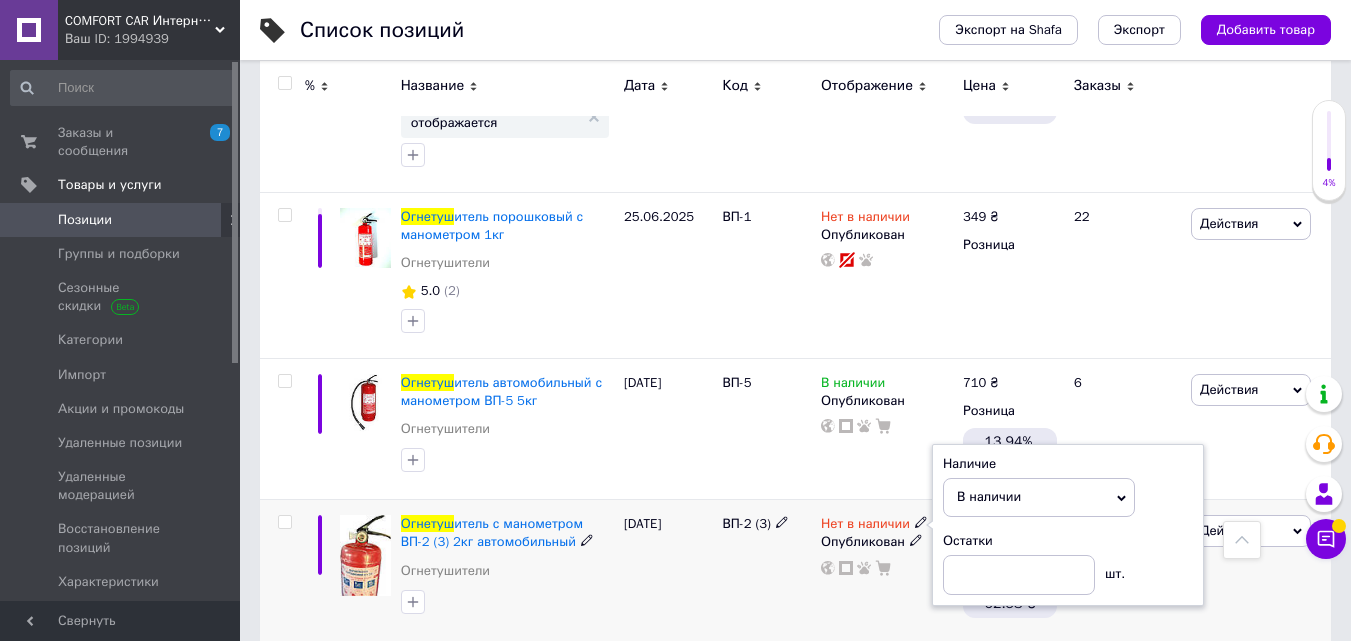 click on "ВП-2 (3)" at bounding box center [766, 570] 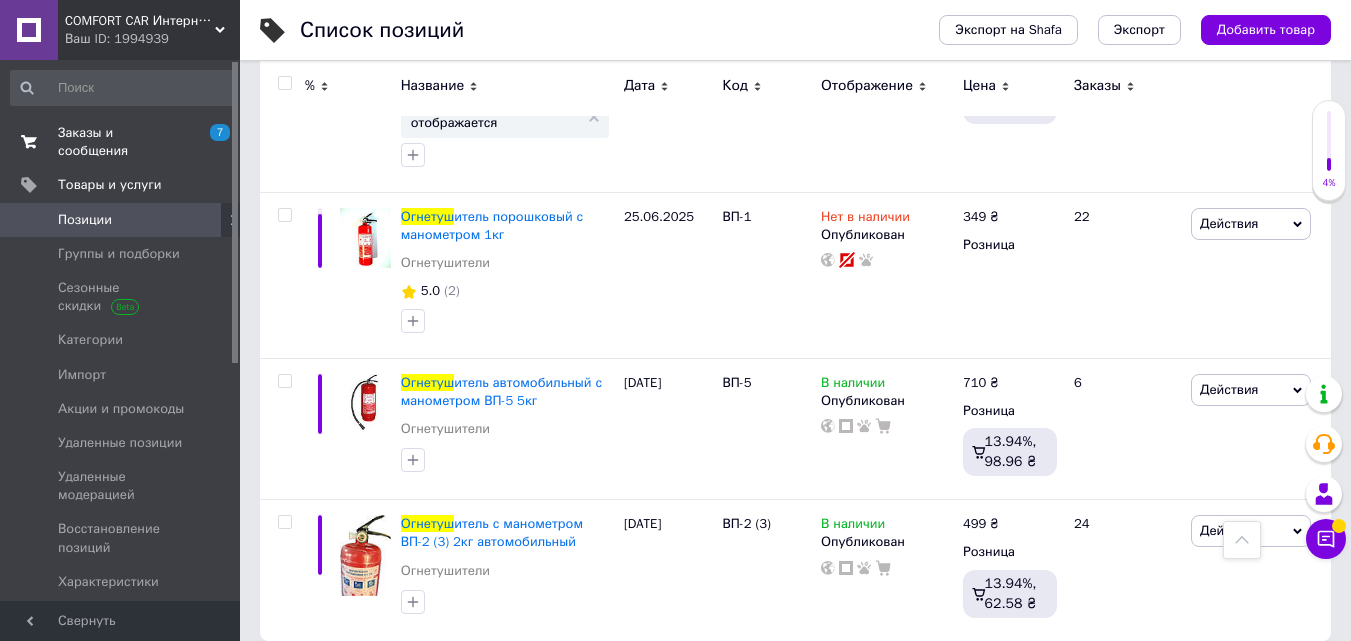 click on "Заказы и сообщения" at bounding box center (121, 142) 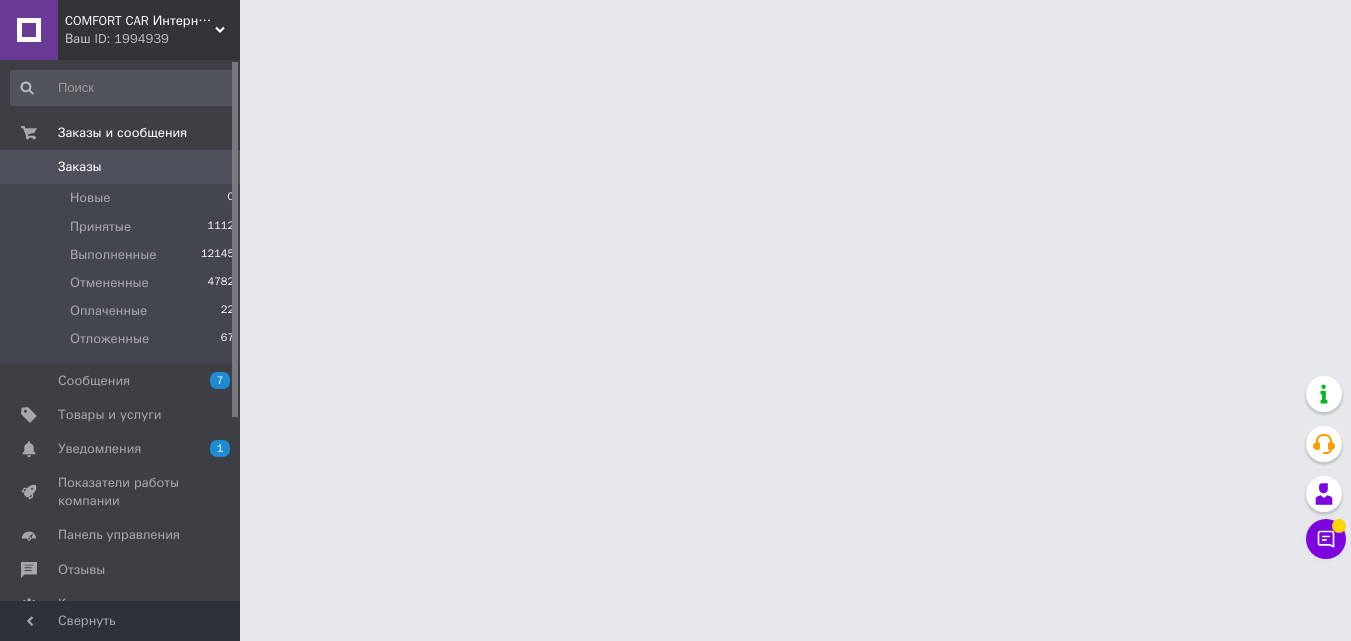 scroll, scrollTop: 0, scrollLeft: 0, axis: both 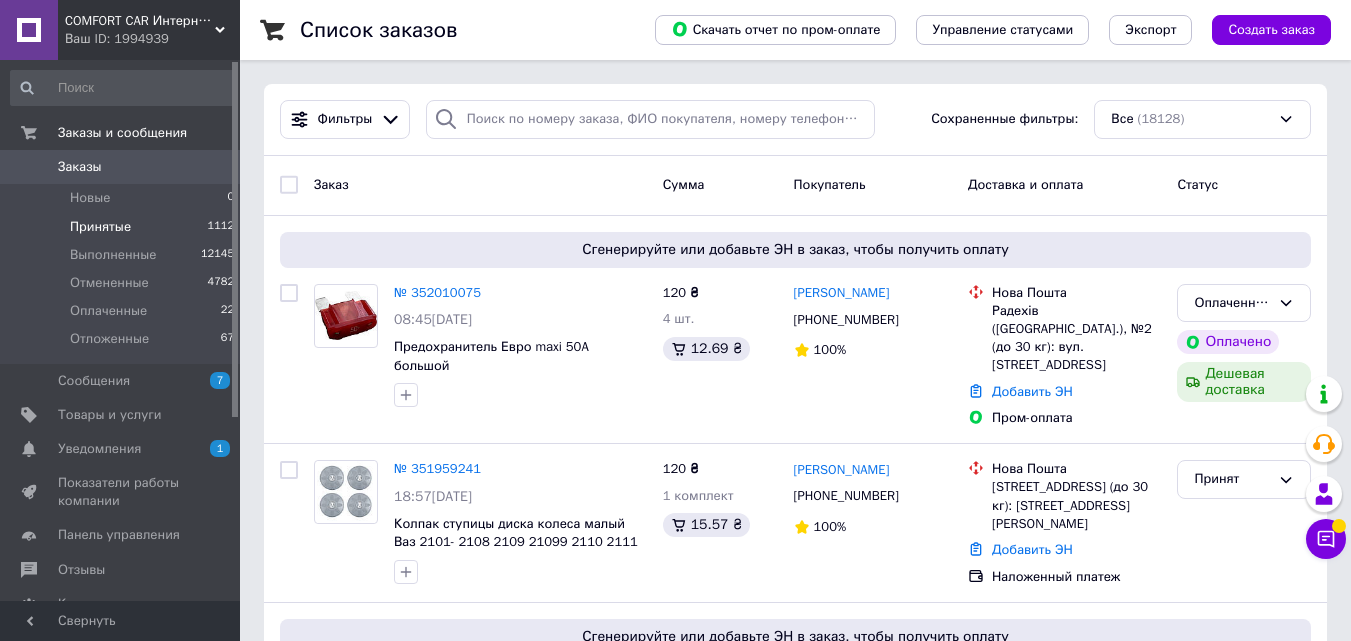 click on "Принятые 1112" at bounding box center [123, 227] 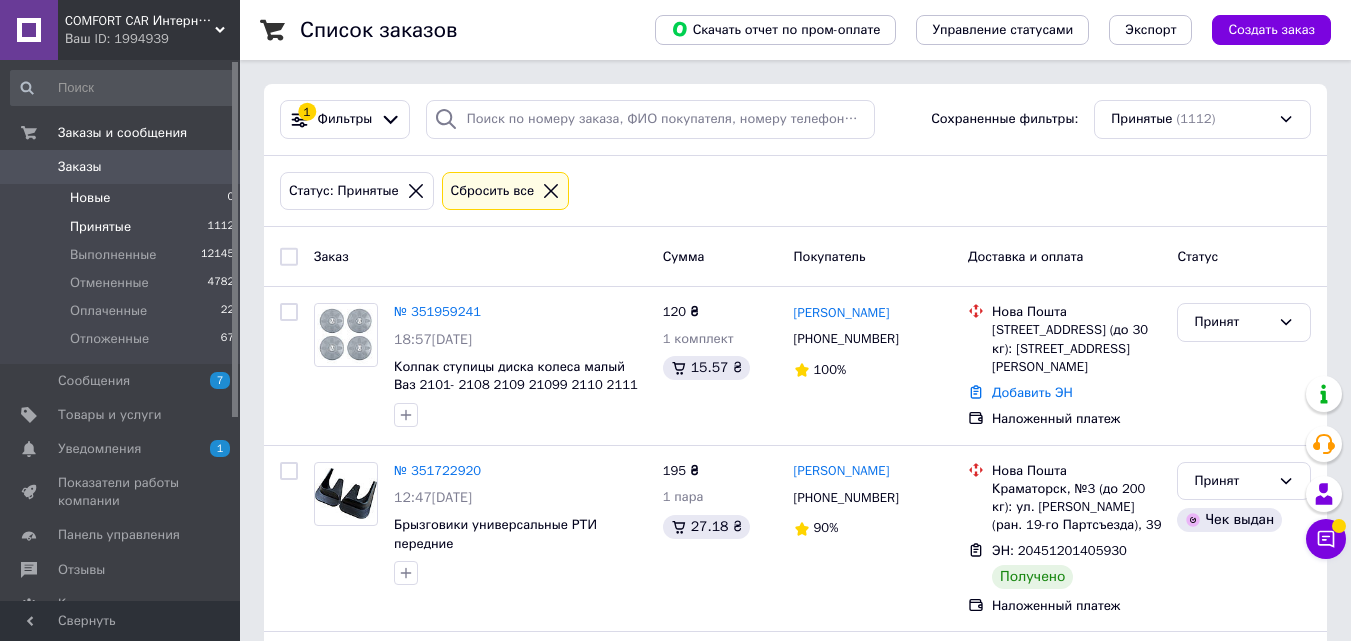 click on "Новые 0" at bounding box center (123, 198) 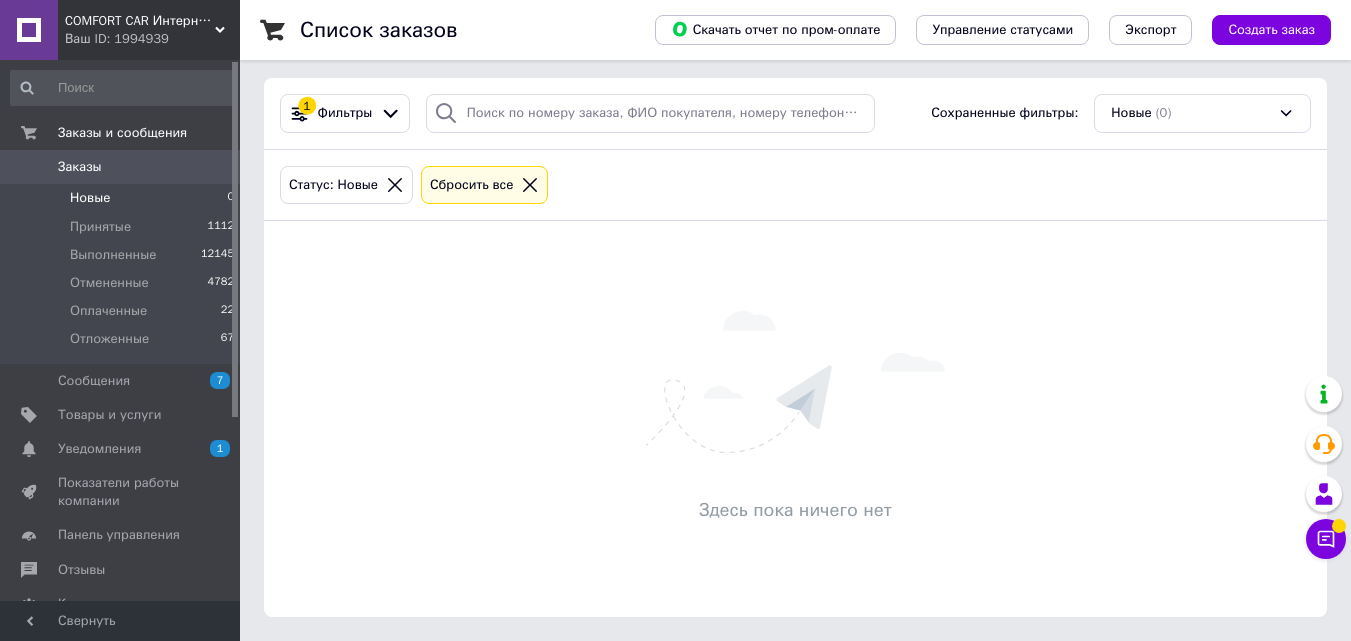 scroll, scrollTop: 0, scrollLeft: 0, axis: both 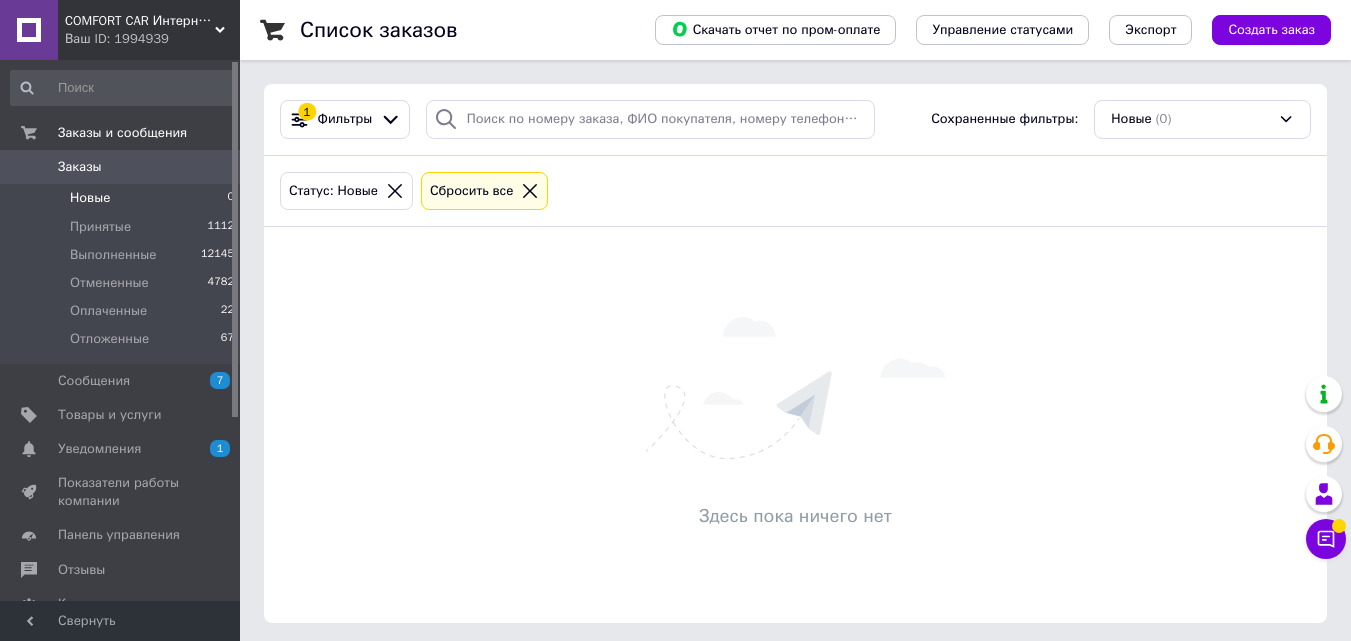 click 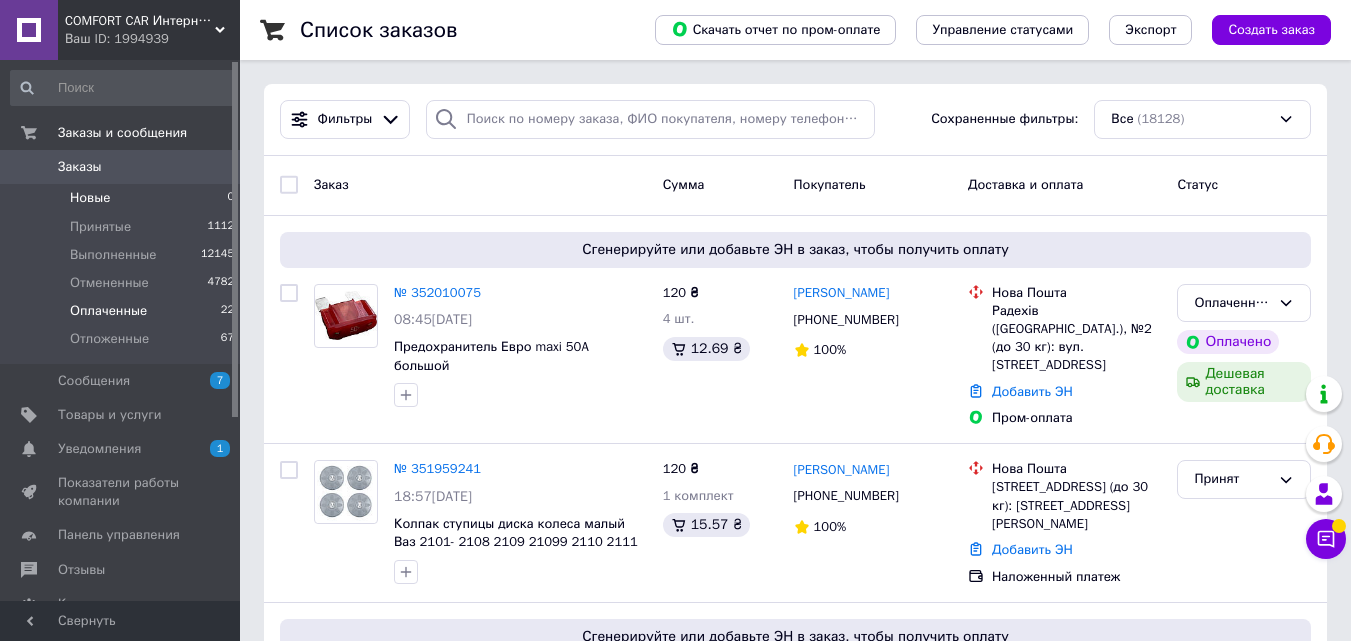 click on "Оплаченные" at bounding box center [108, 311] 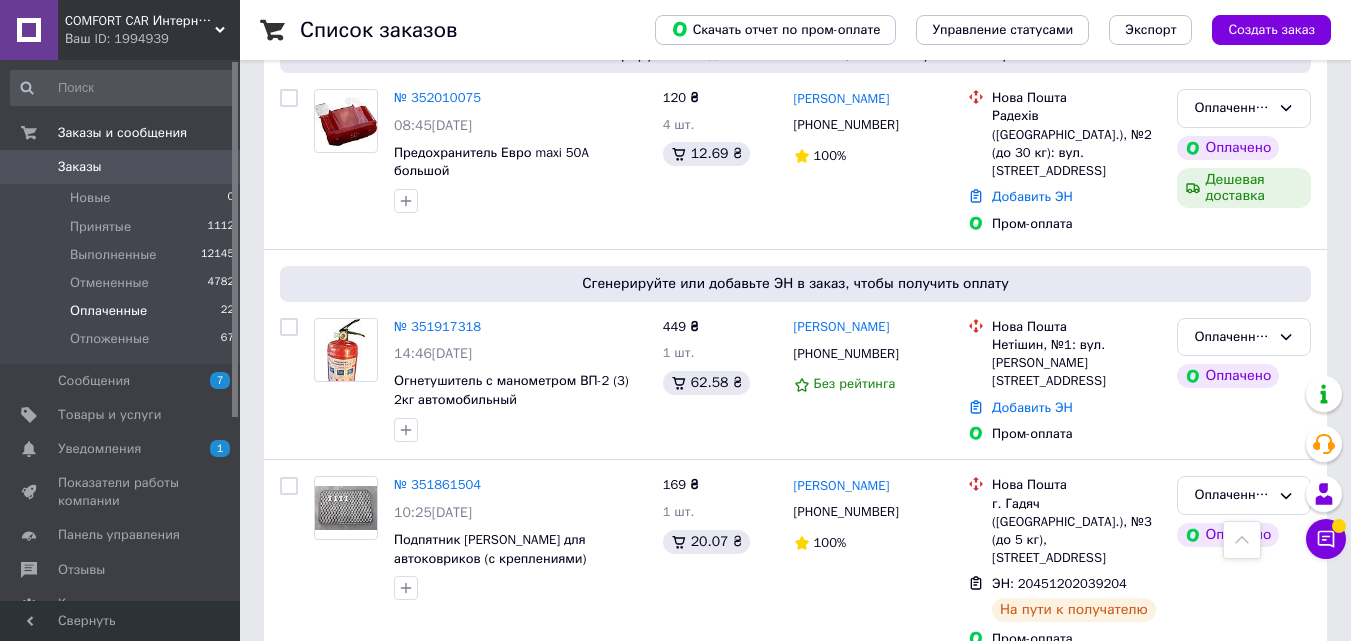 scroll, scrollTop: 0, scrollLeft: 0, axis: both 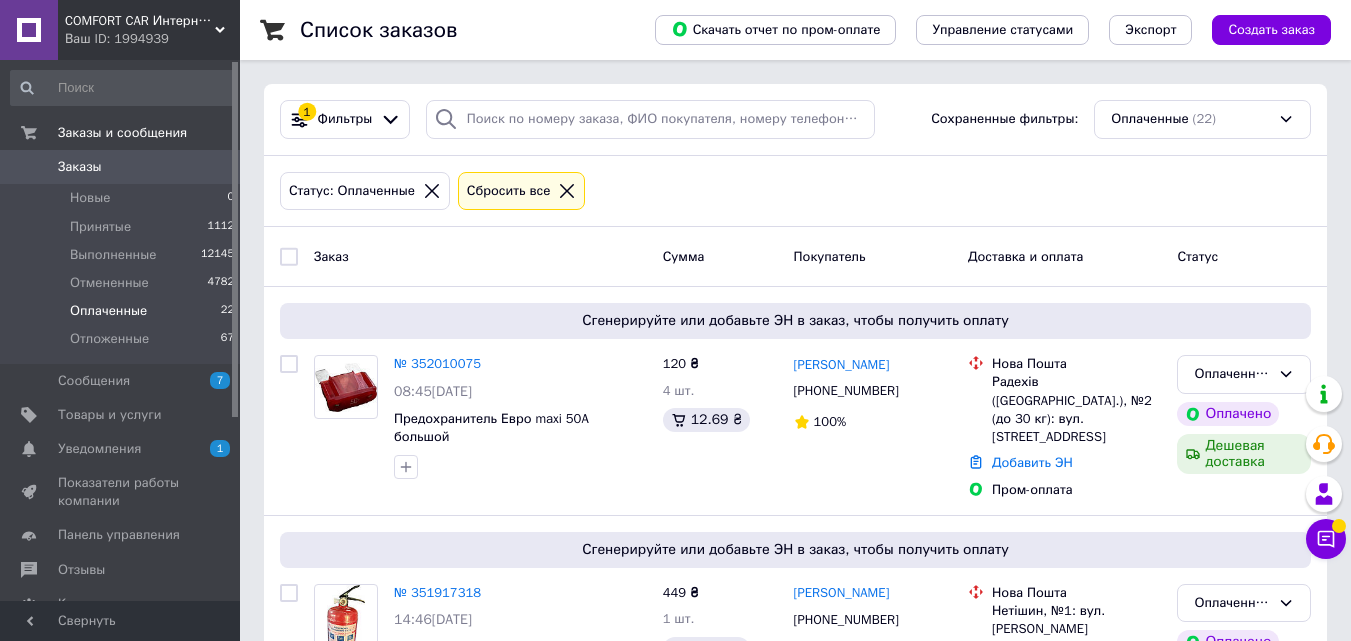 click 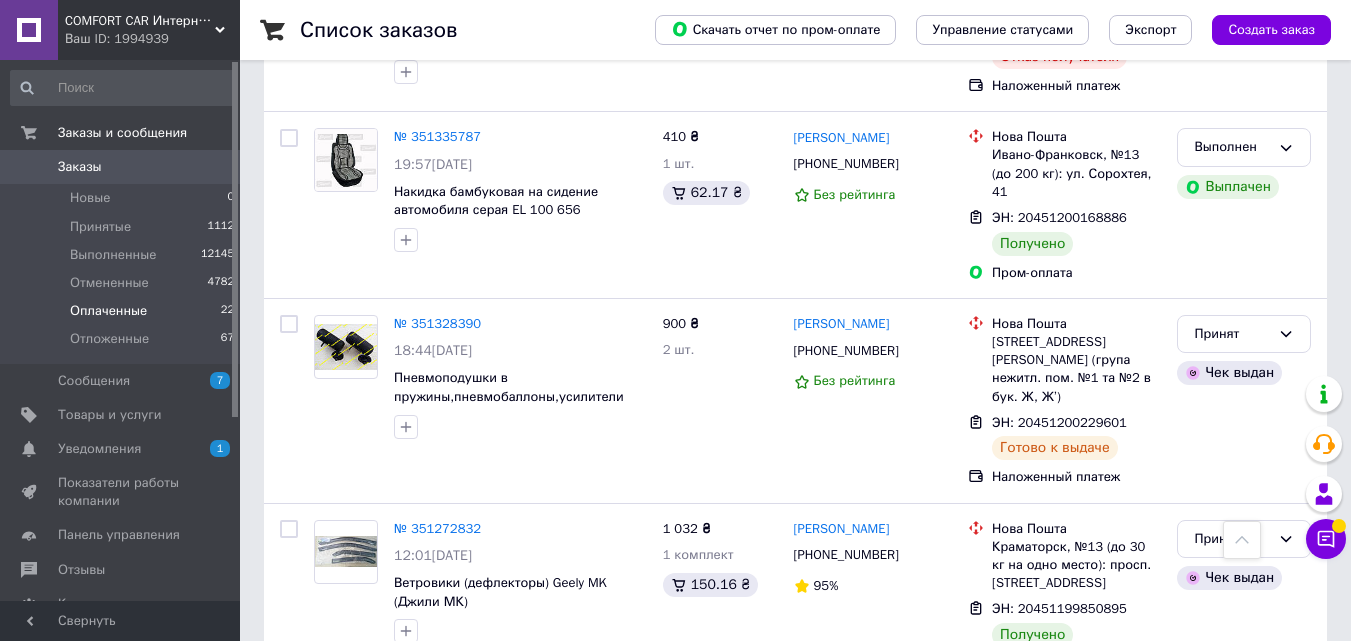 scroll, scrollTop: 3076, scrollLeft: 0, axis: vertical 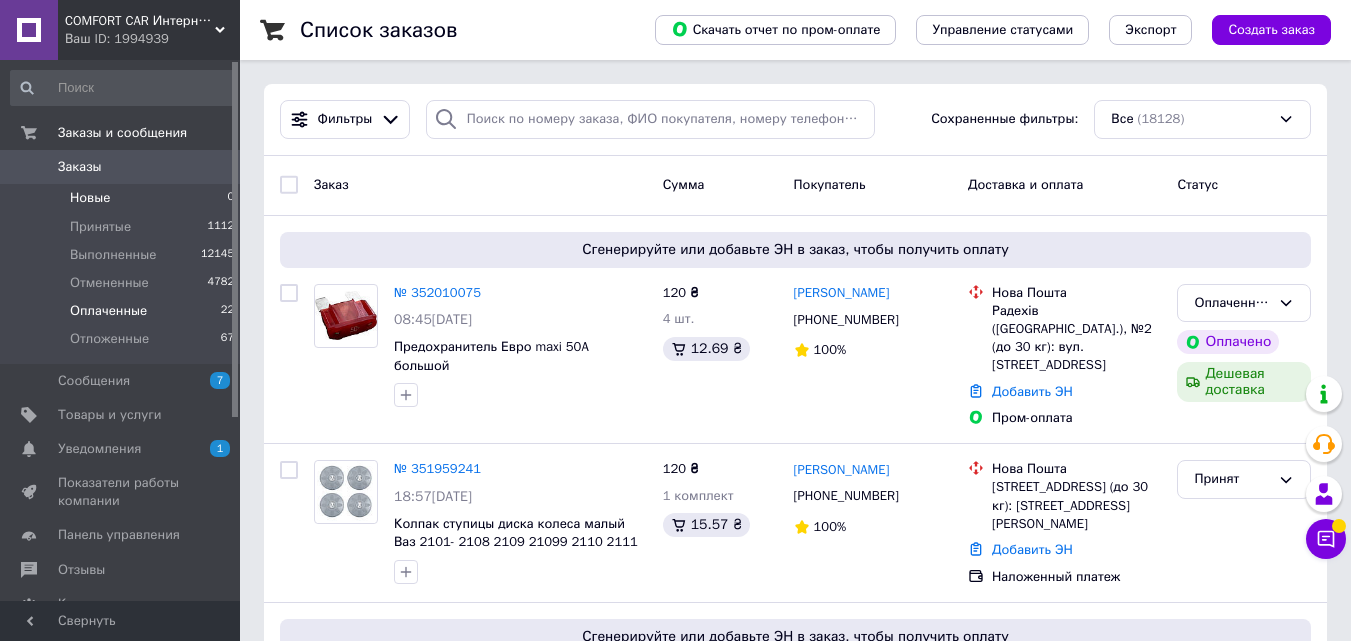 click on "Новые 0" at bounding box center (123, 198) 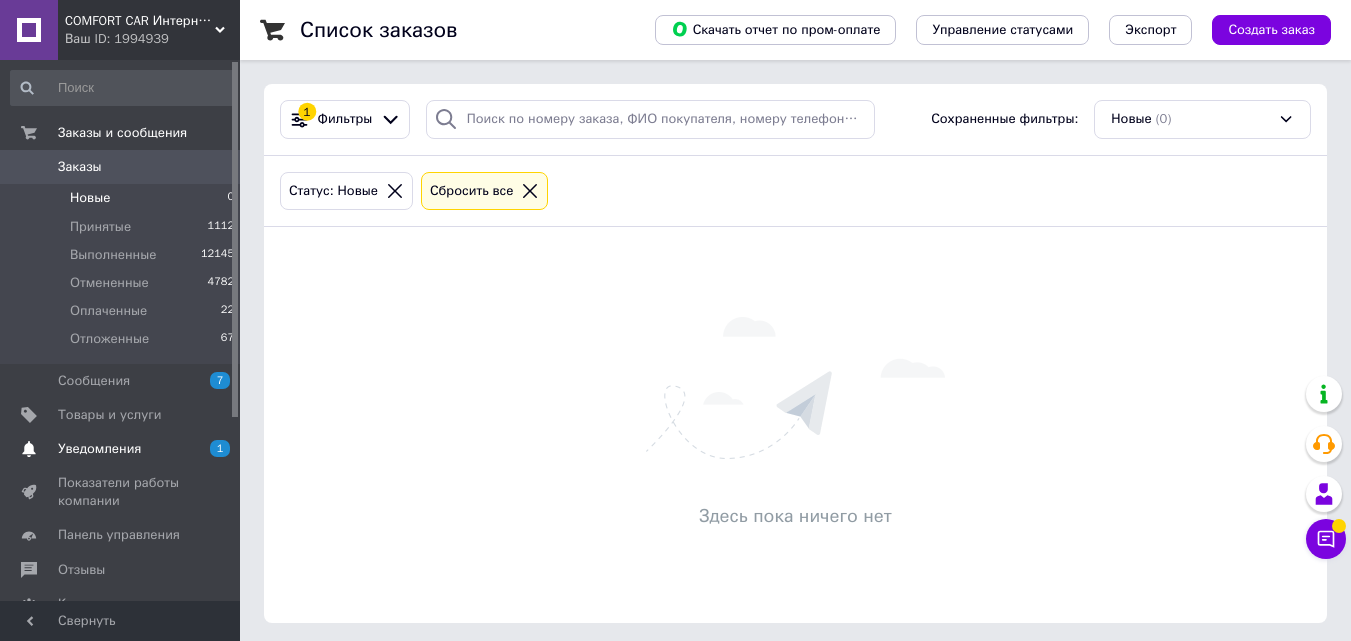 click on "Уведомления" at bounding box center [121, 449] 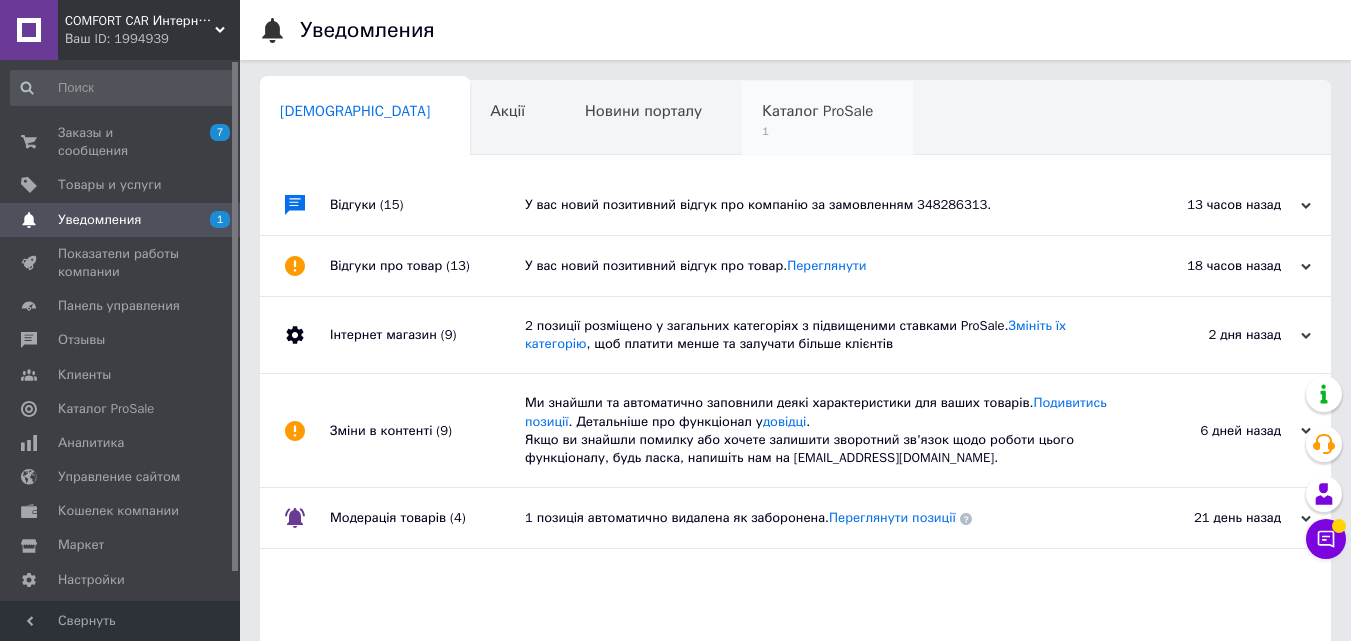 click on "Каталог ProSale" at bounding box center [817, 111] 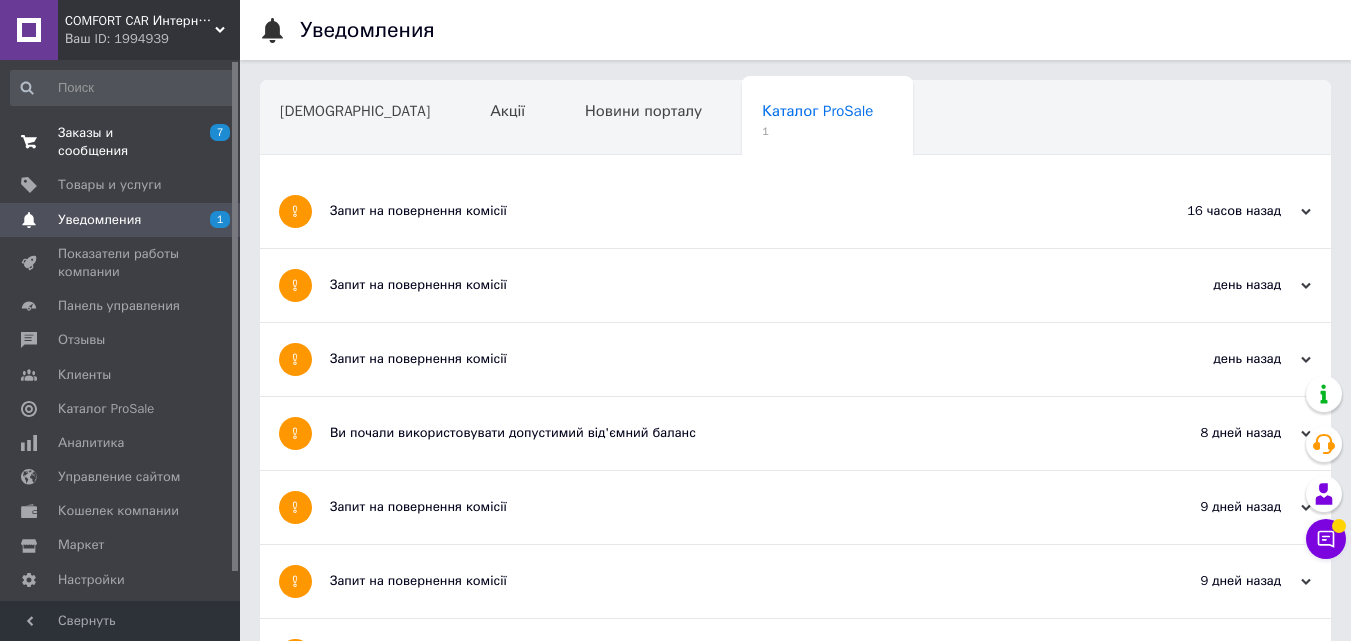 click on "Заказы и сообщения" at bounding box center [121, 142] 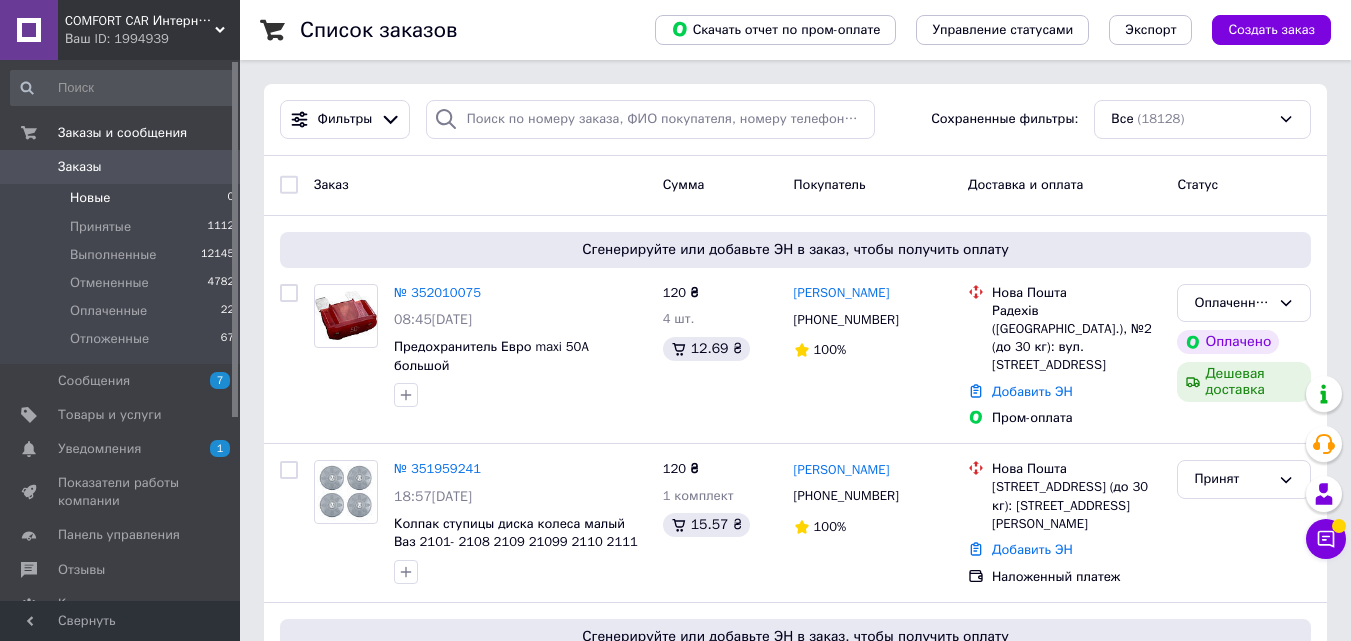 click on "Новые 0" at bounding box center [123, 198] 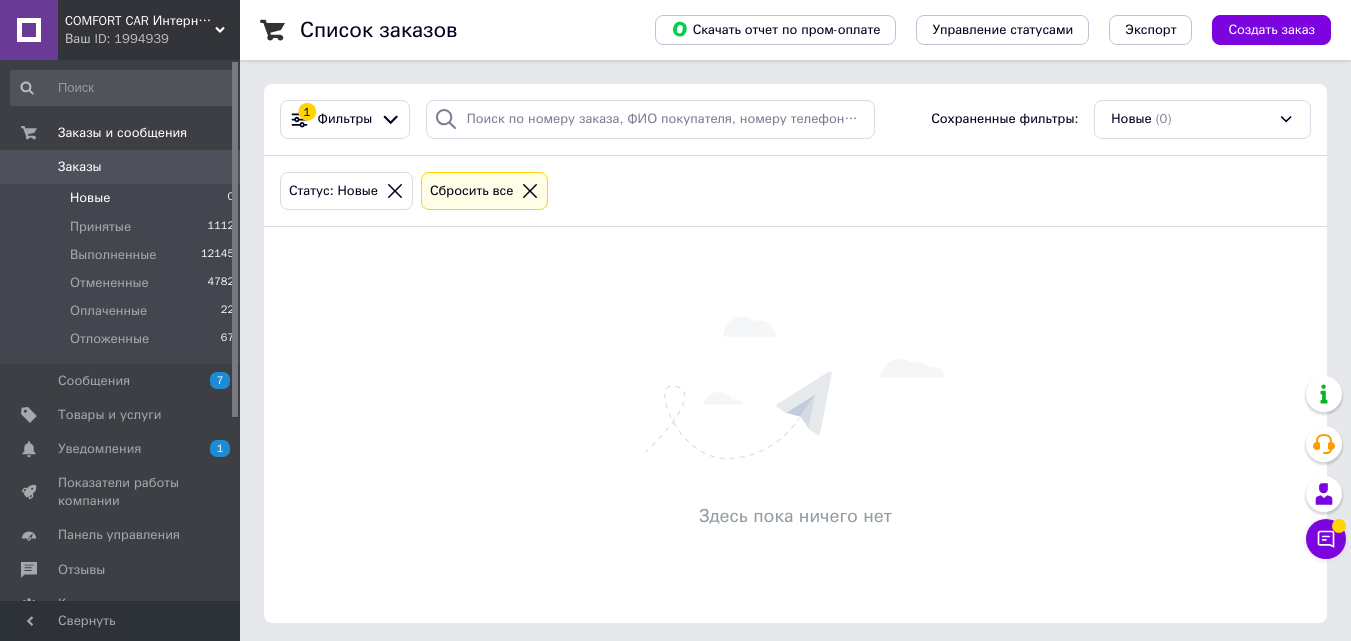click on "Статус: Новые" at bounding box center [346, 191] 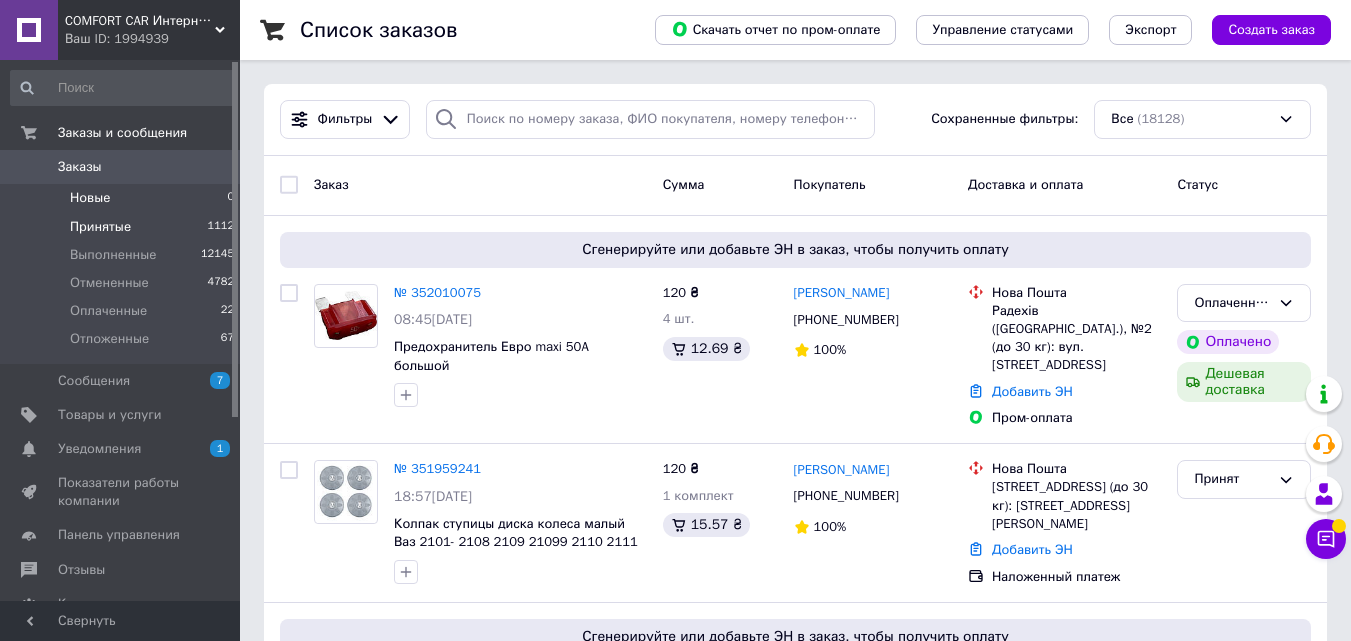 click on "Принятые" at bounding box center (100, 227) 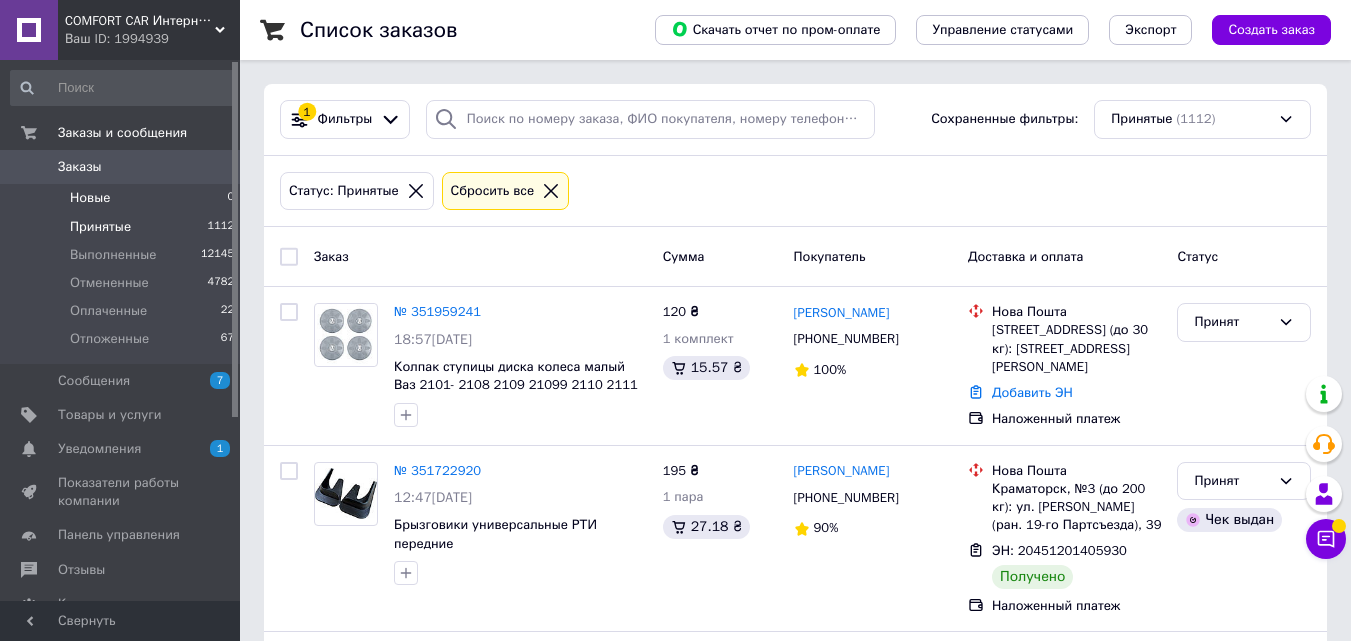 click on "Новые 0" at bounding box center [123, 198] 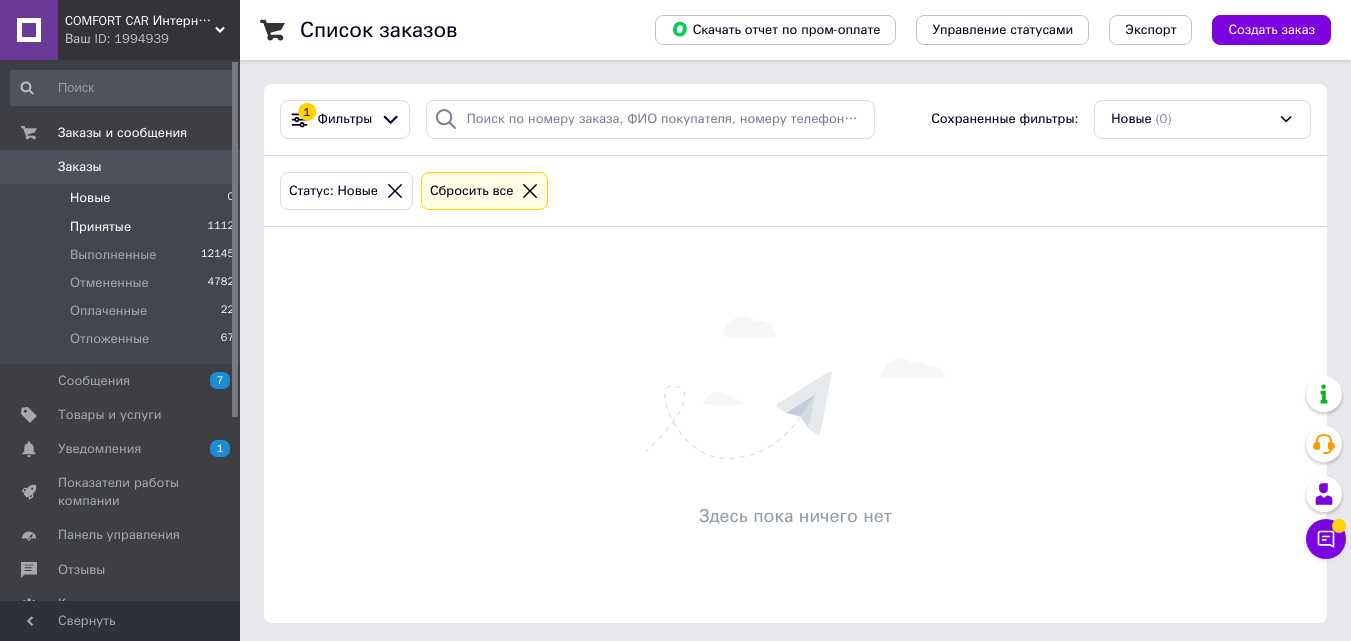 click on "Принятые 1112" at bounding box center (123, 227) 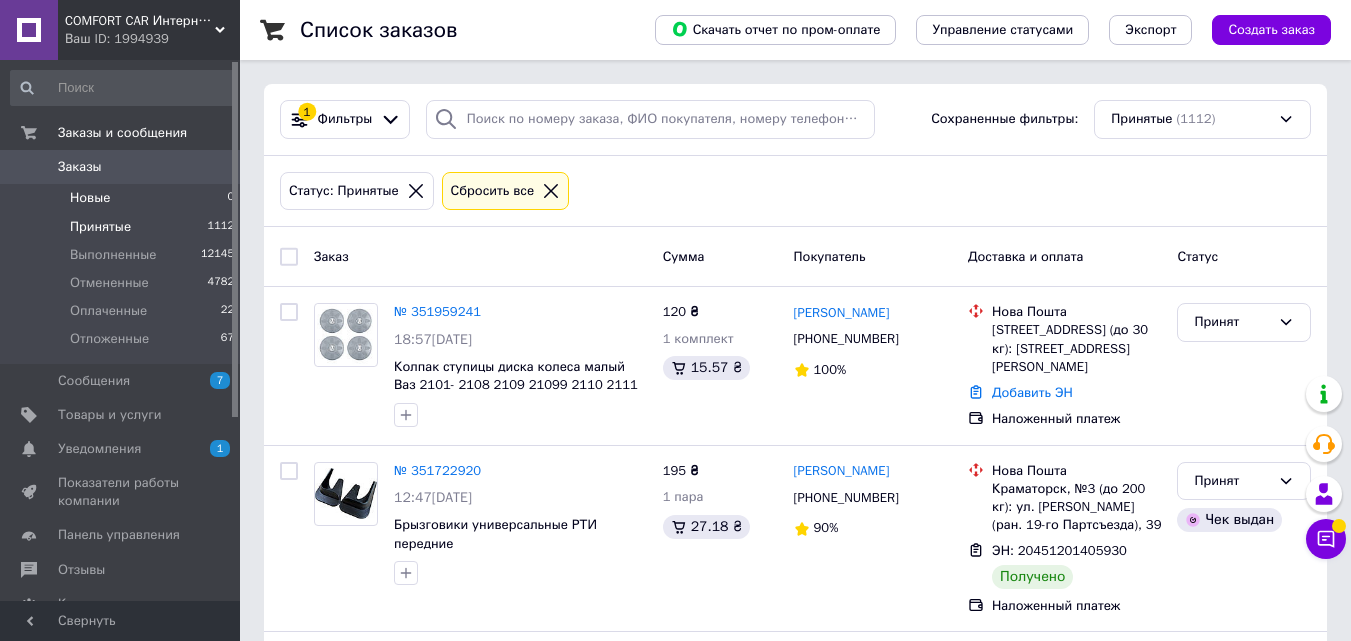 click on "Новые 0" at bounding box center [123, 198] 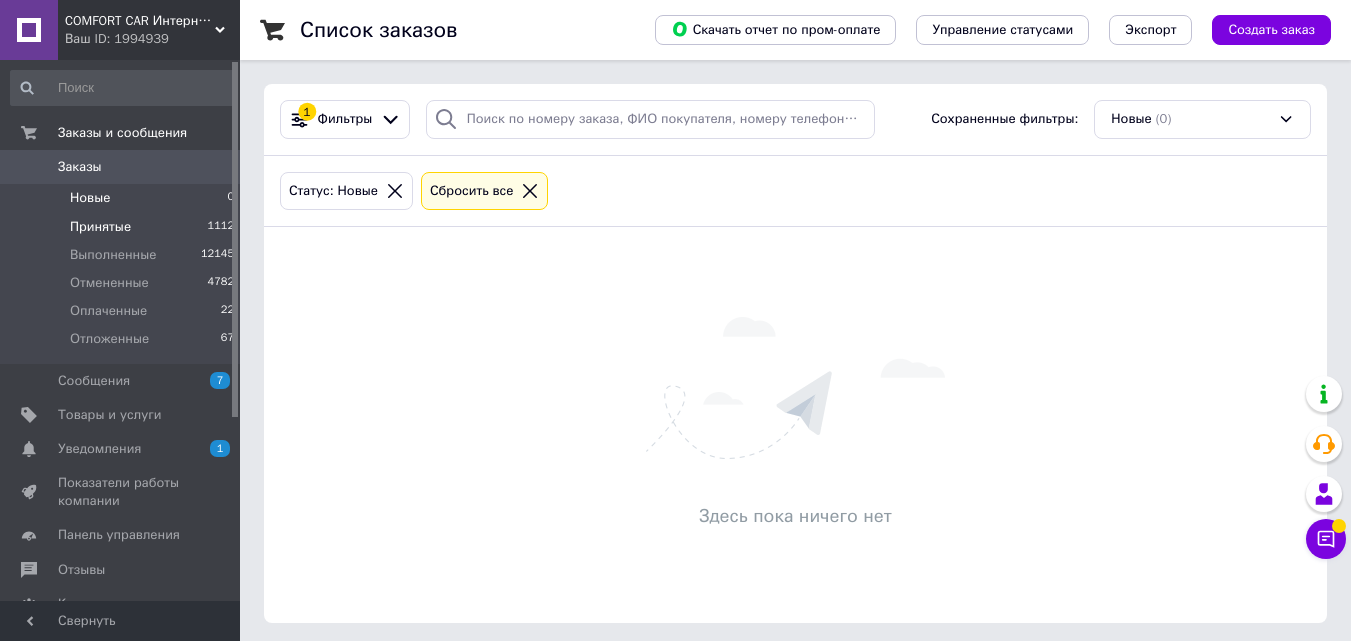 click on "Принятые 1112" at bounding box center (123, 227) 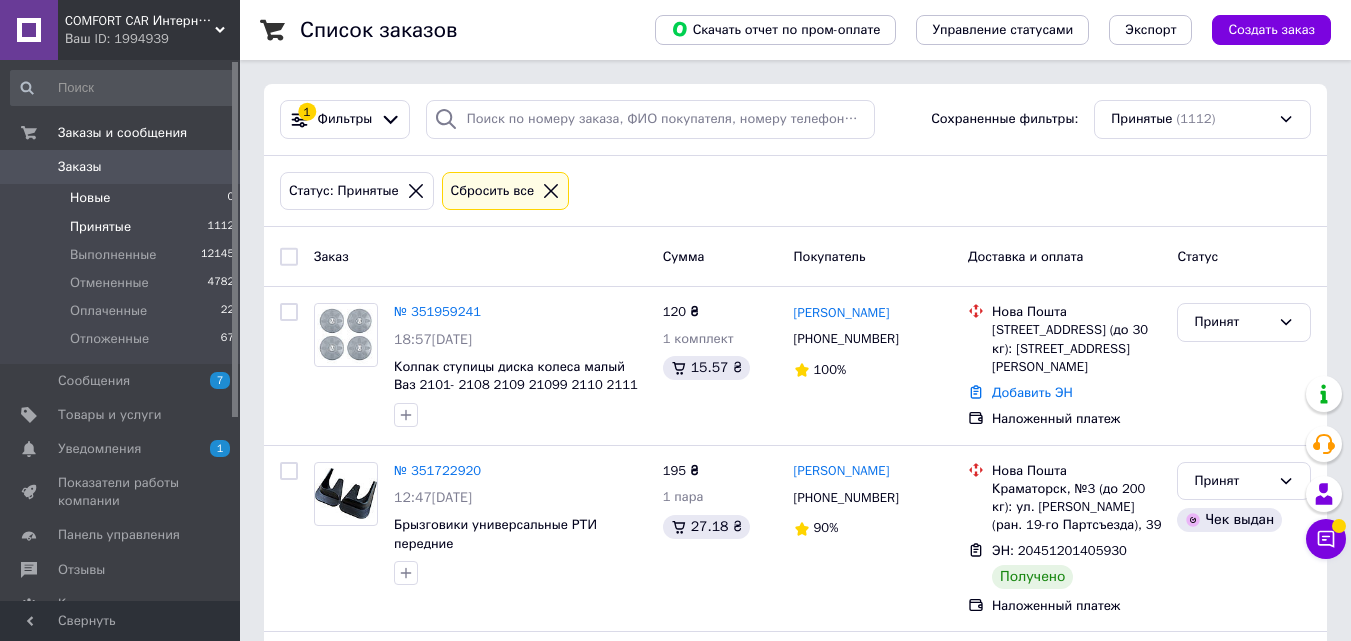 click on "Новые 0" at bounding box center (123, 198) 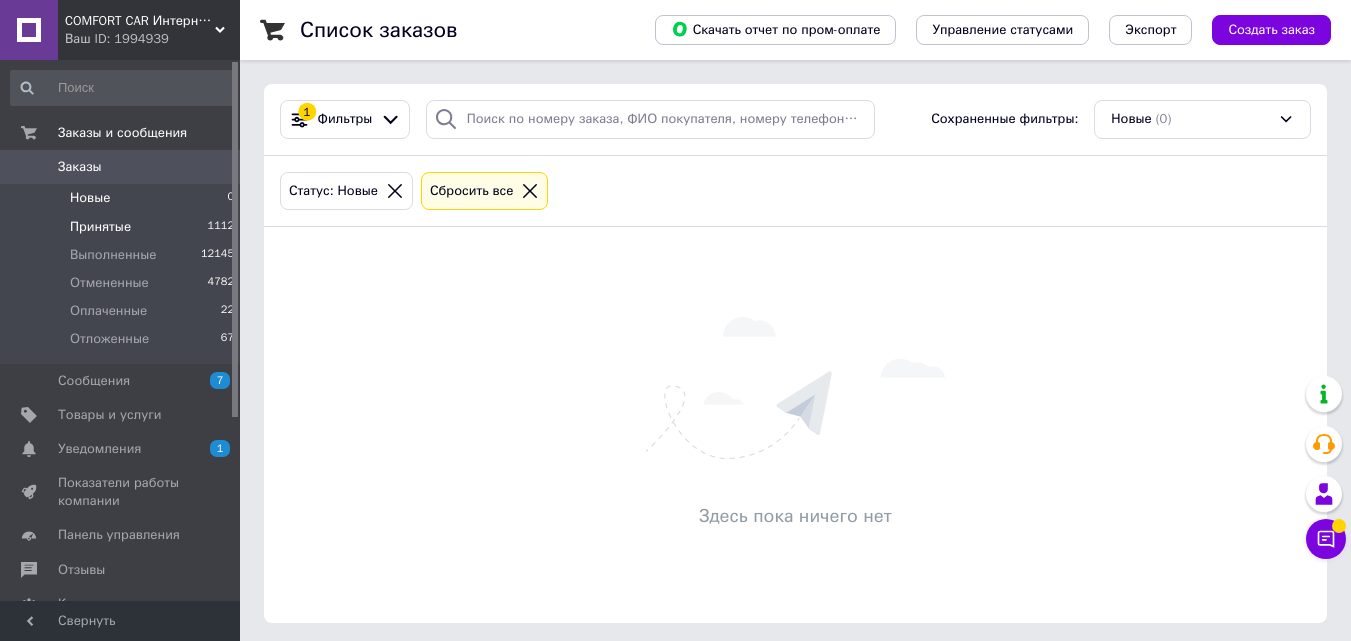 click on "Принятые 1112" at bounding box center [123, 227] 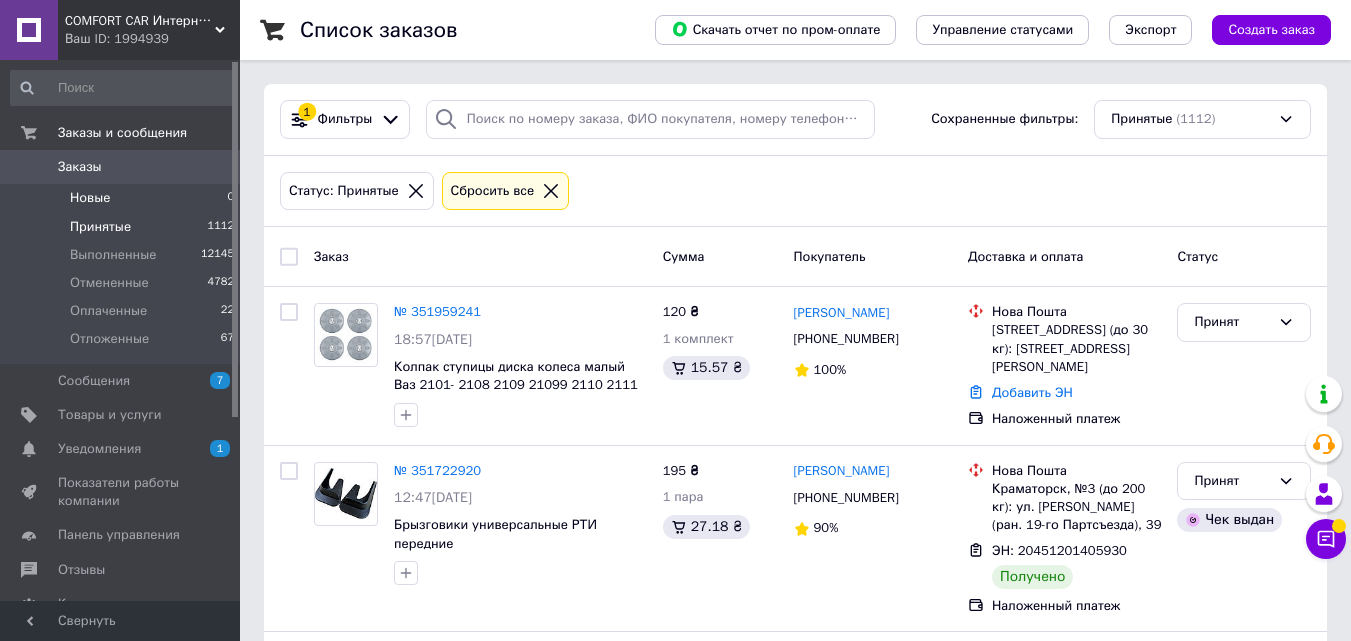 click on "Новые 0" at bounding box center (123, 198) 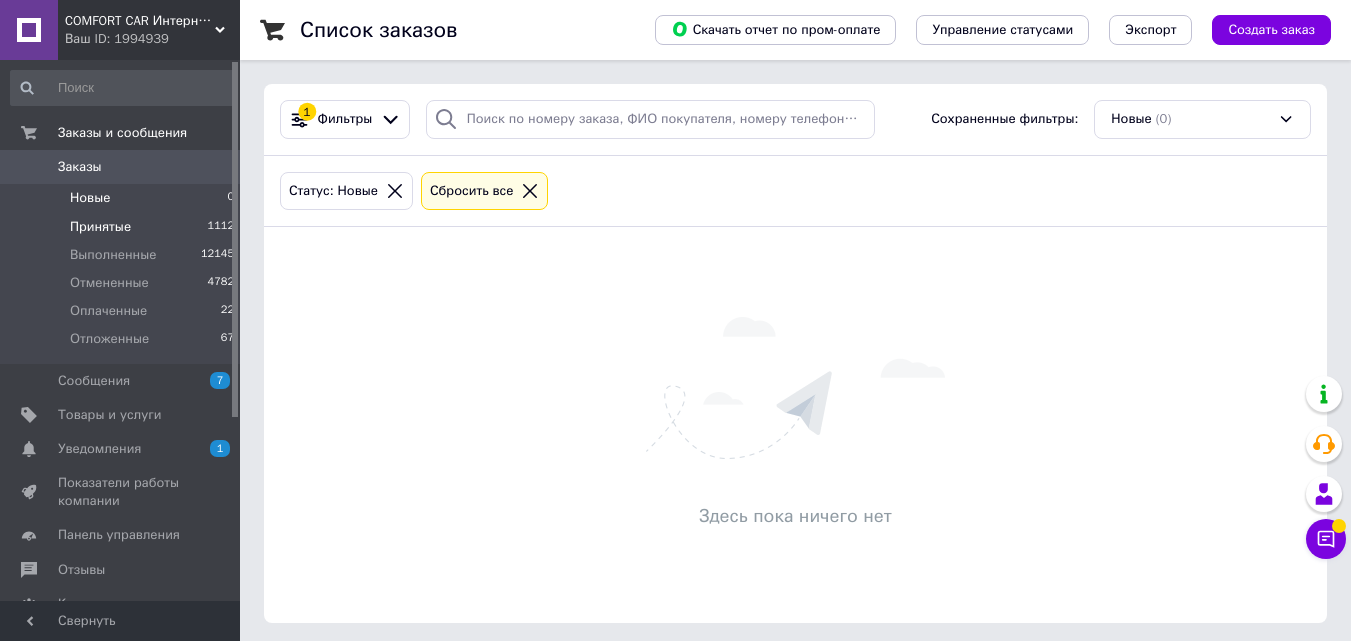click on "Принятые" at bounding box center (100, 227) 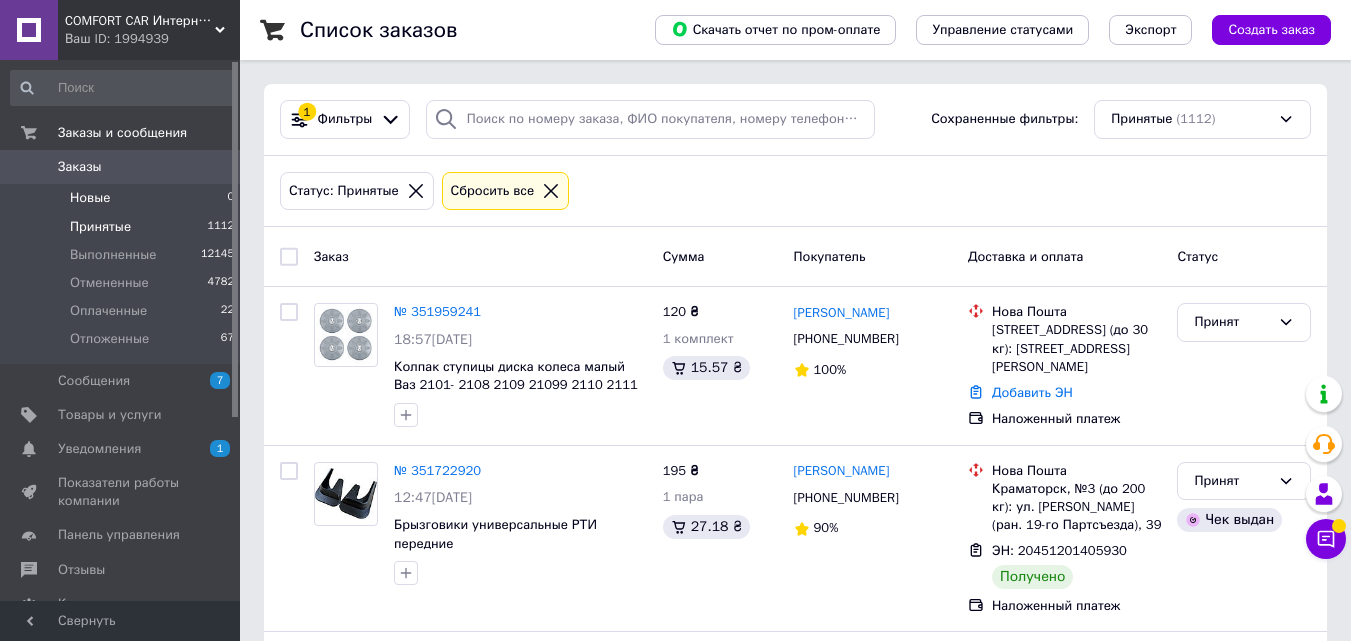 click on "Новые 0" at bounding box center (123, 198) 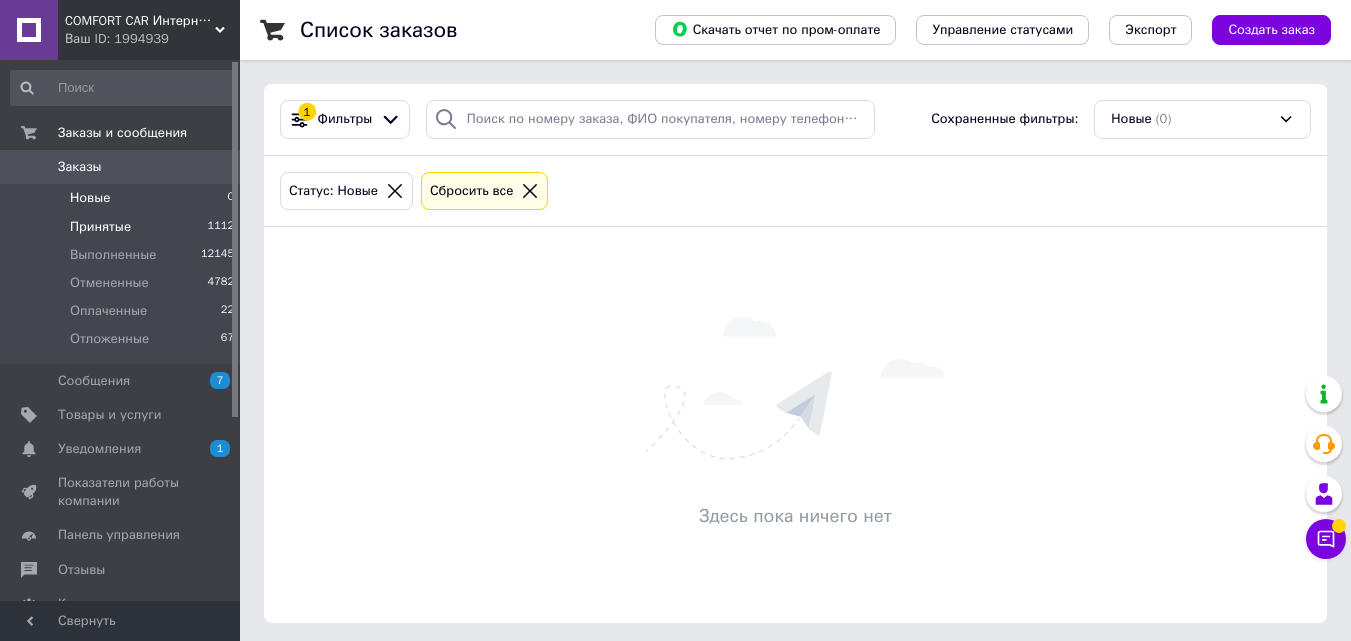 click on "Принятые 1112" at bounding box center [123, 227] 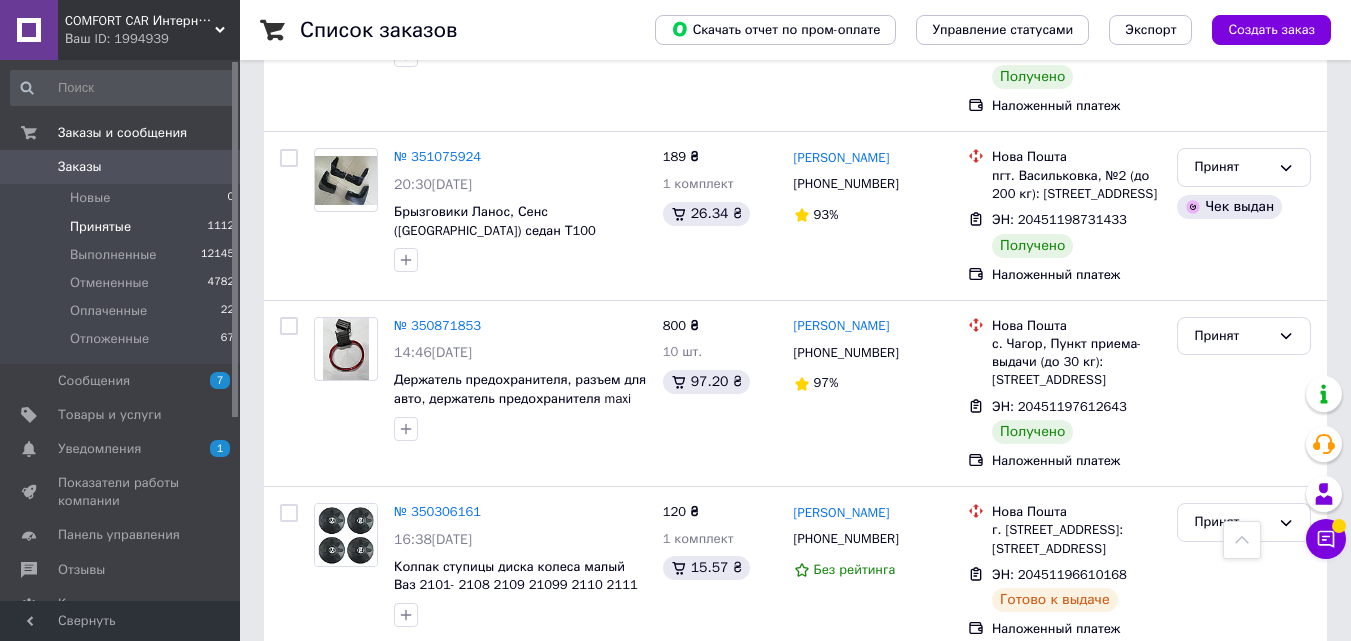 scroll, scrollTop: 2149, scrollLeft: 0, axis: vertical 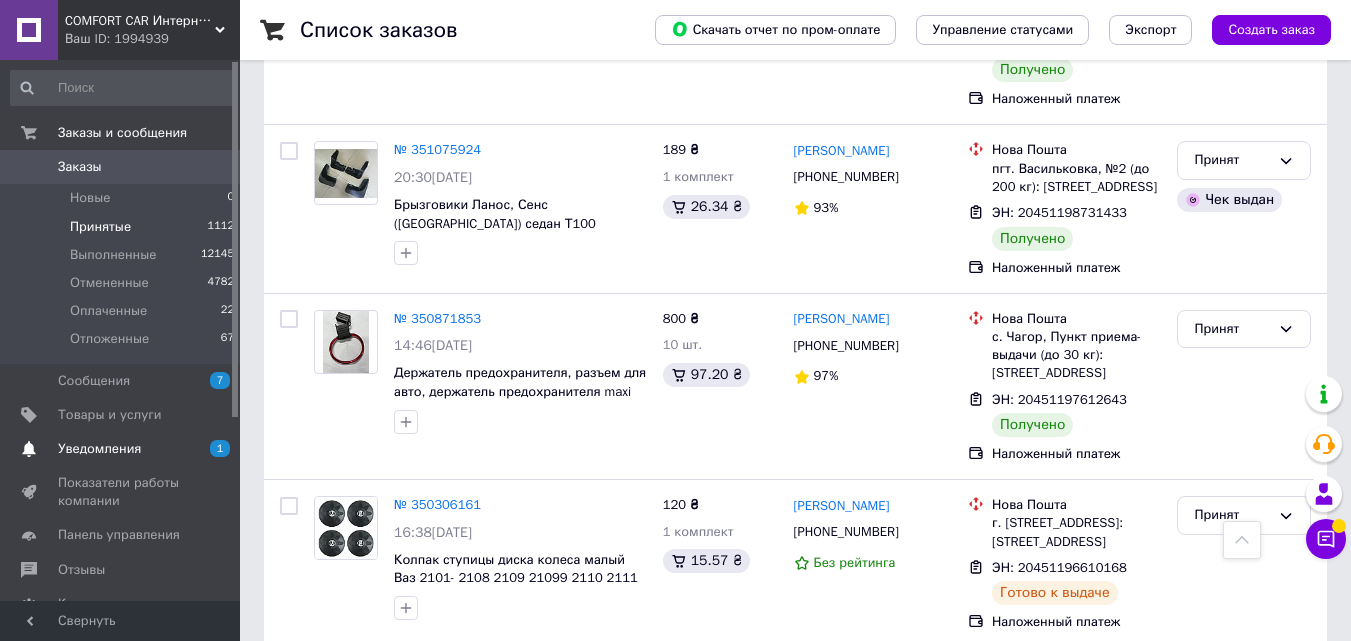 click on "Уведомления 1" at bounding box center [123, 449] 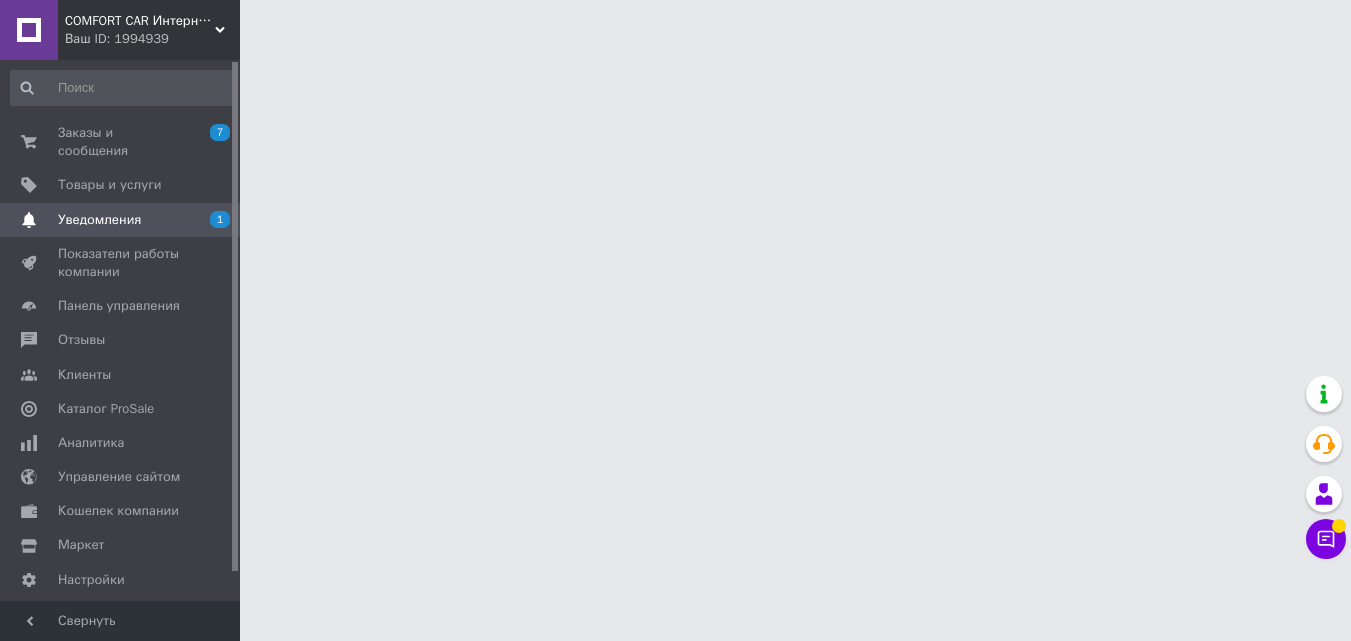 scroll, scrollTop: 0, scrollLeft: 0, axis: both 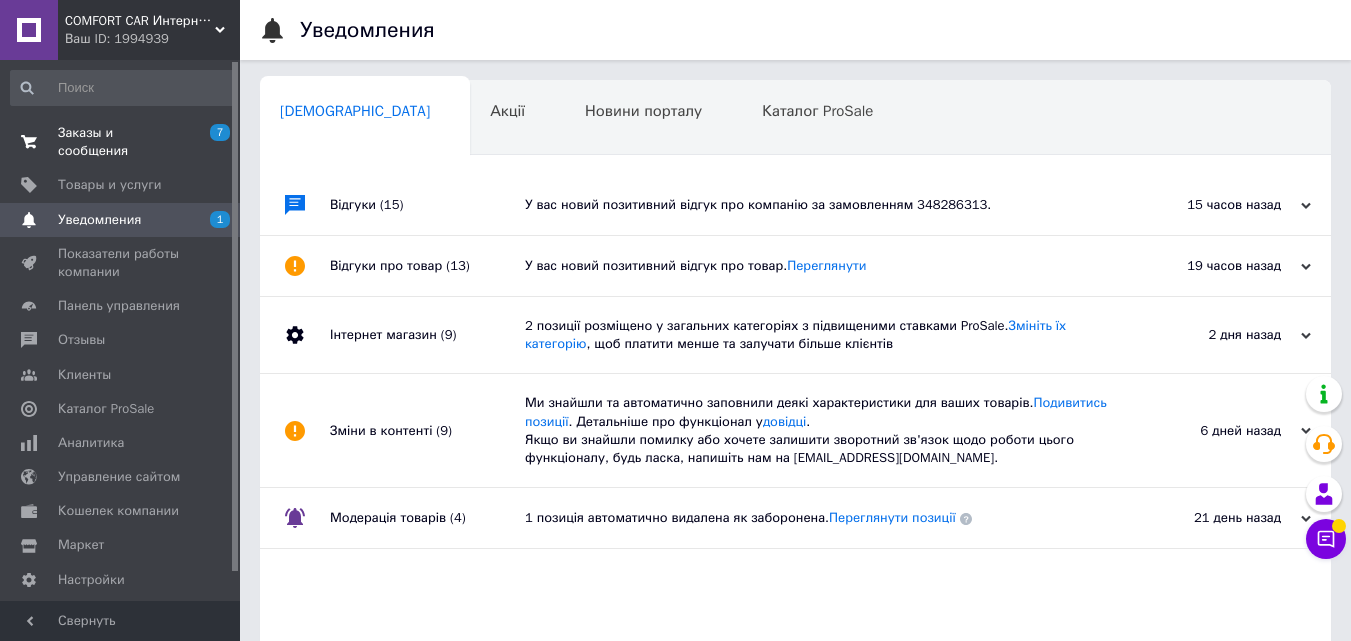 click on "Заказы и сообщения" at bounding box center (121, 142) 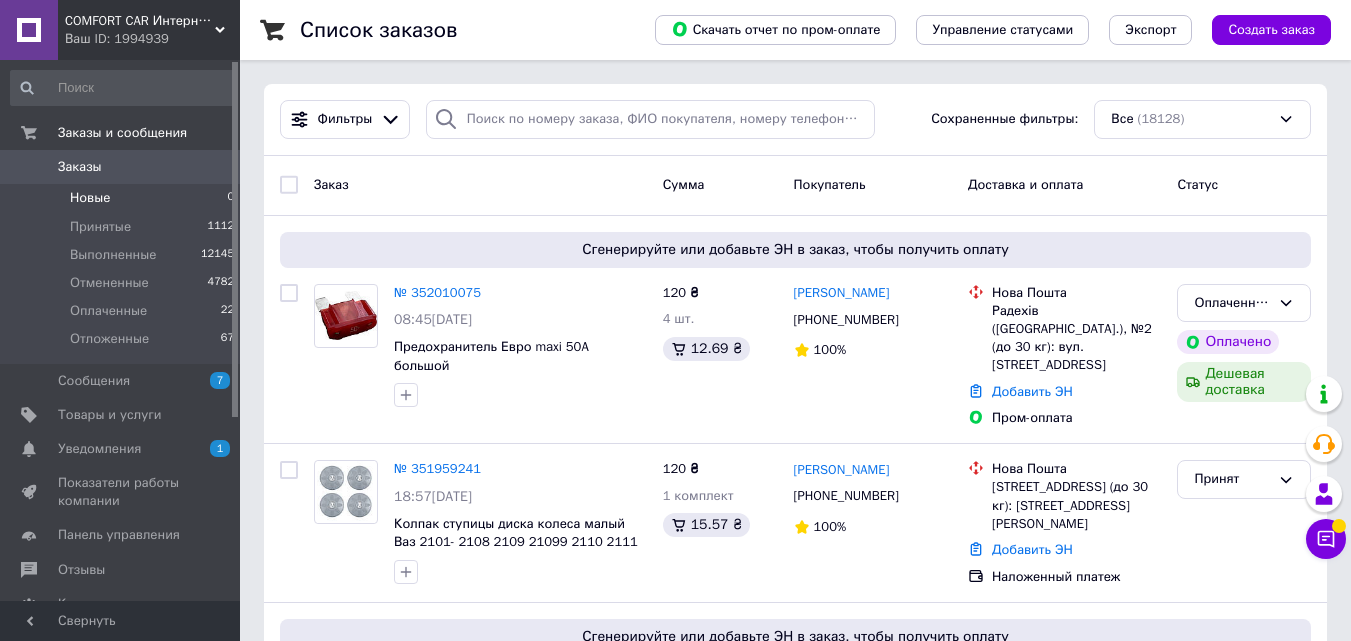 click on "Новые 0" at bounding box center (123, 198) 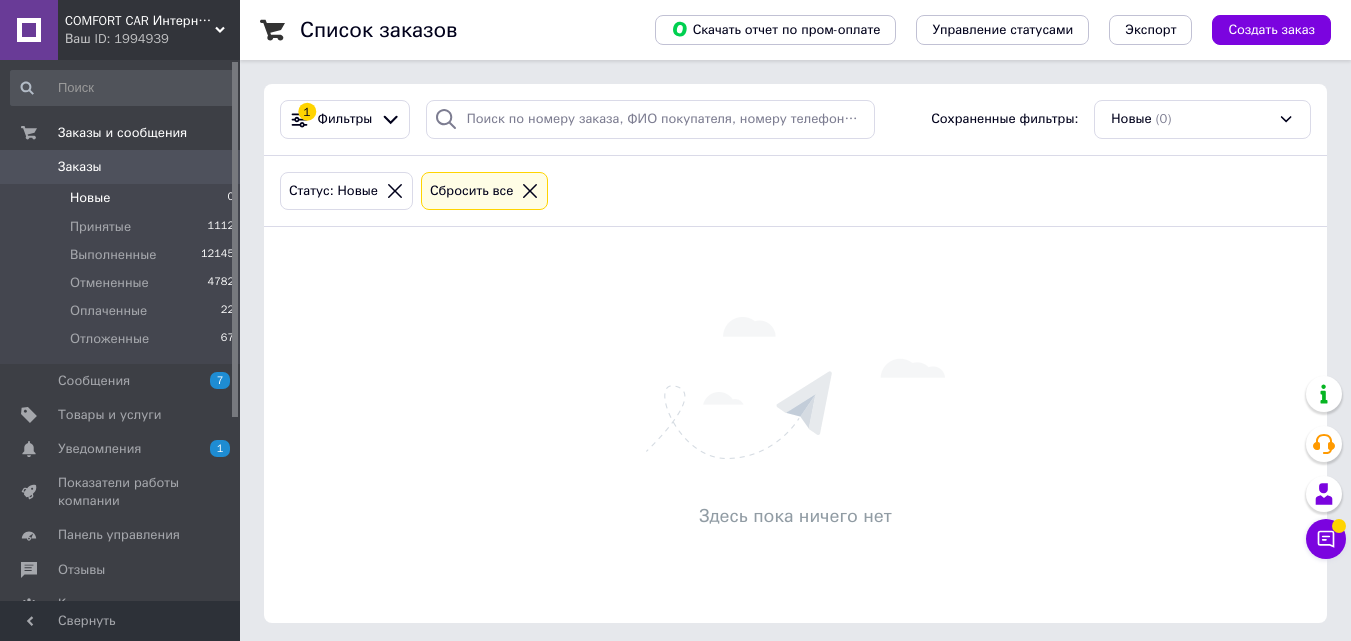 click at bounding box center [530, 191] 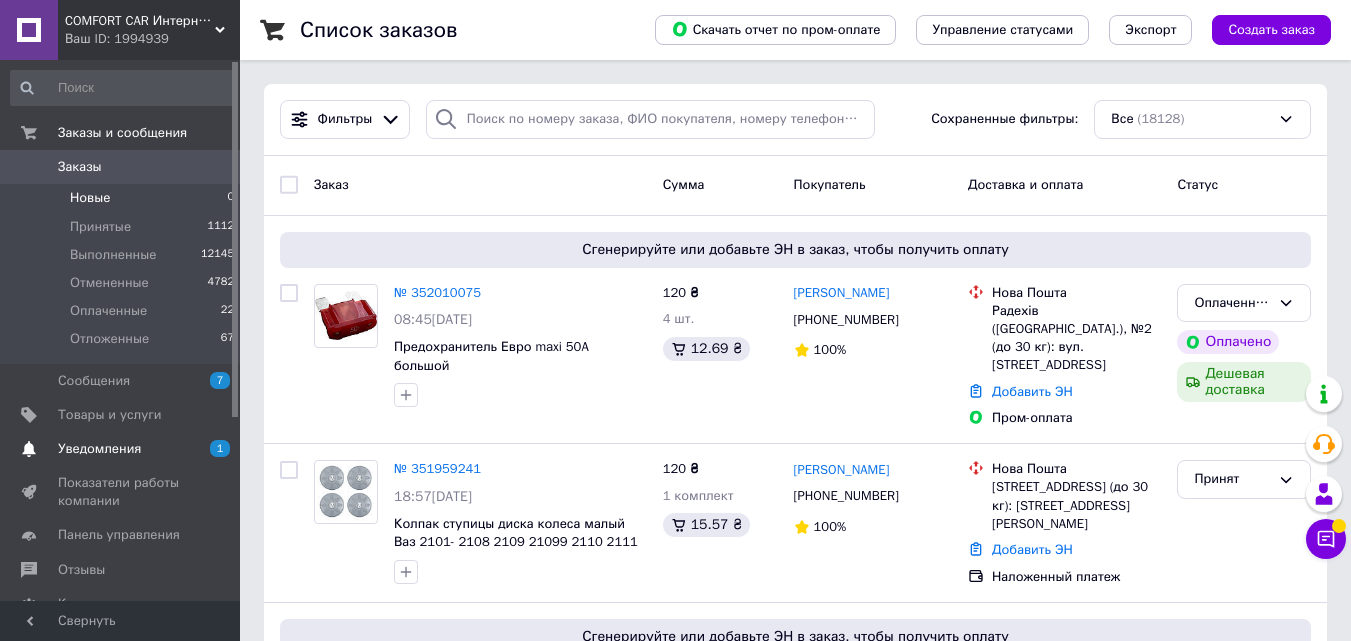 click on "Уведомления" at bounding box center [99, 449] 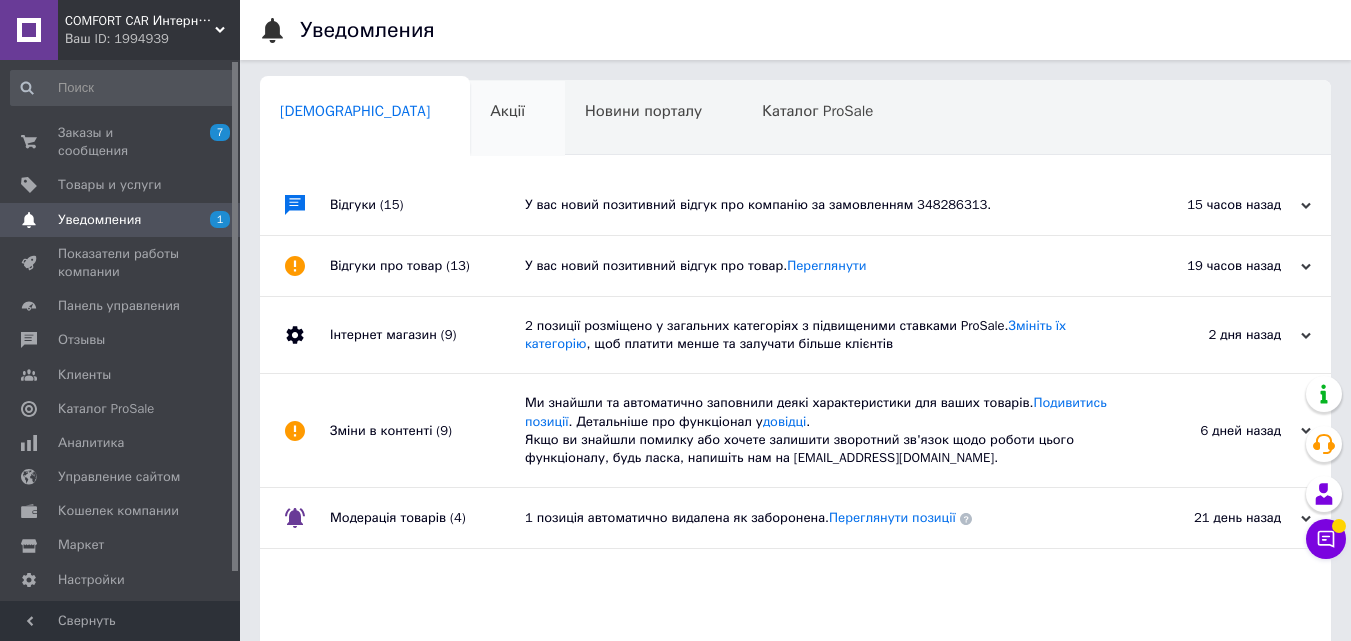 click on "Акції 0" at bounding box center (517, 119) 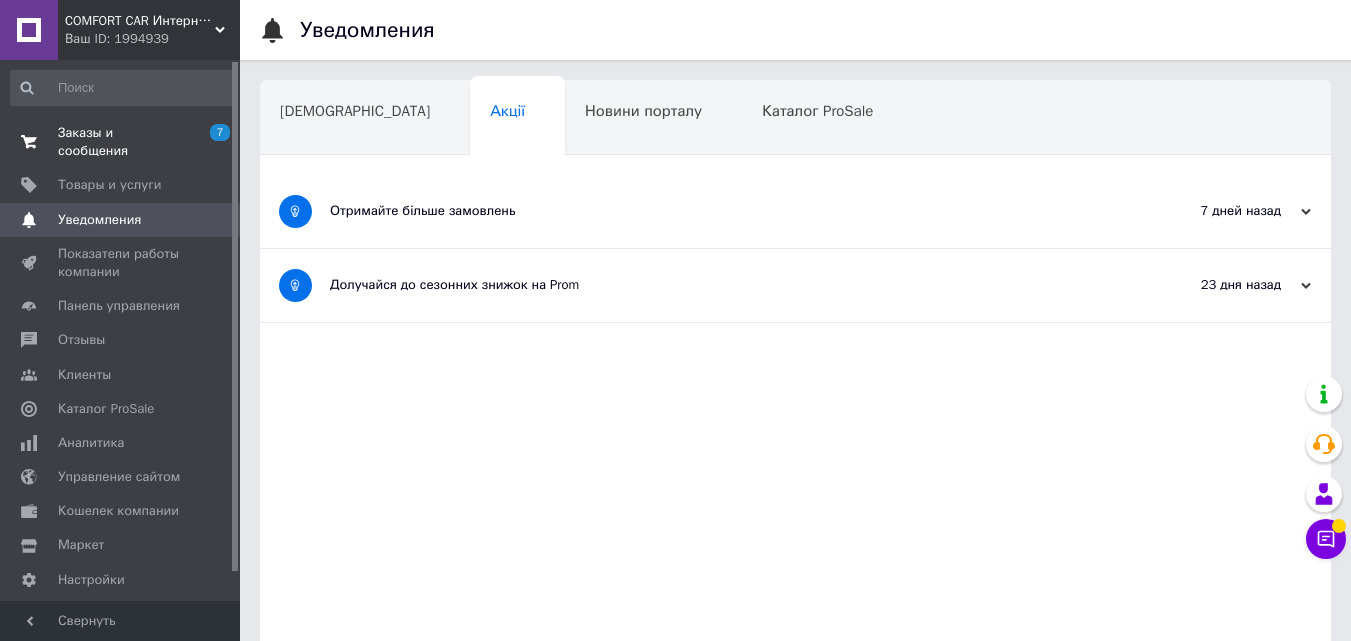 click on "Заказы и сообщения" at bounding box center (121, 142) 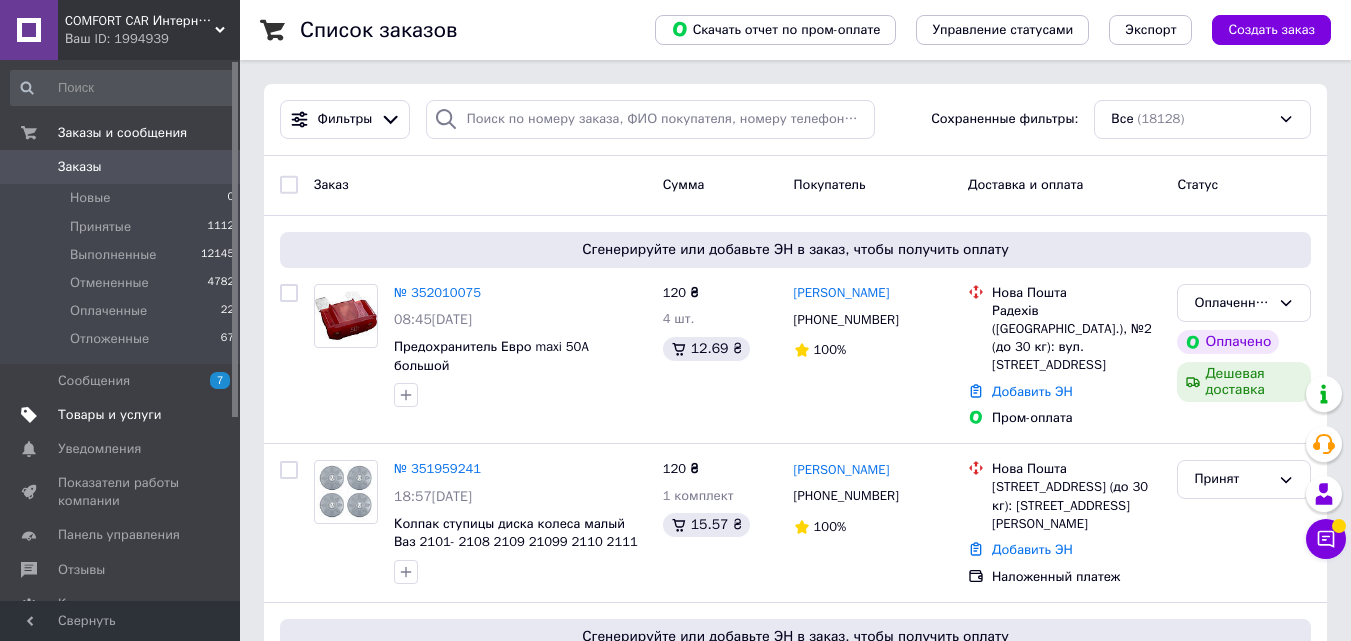 click on "Товары и услуги" at bounding box center [110, 415] 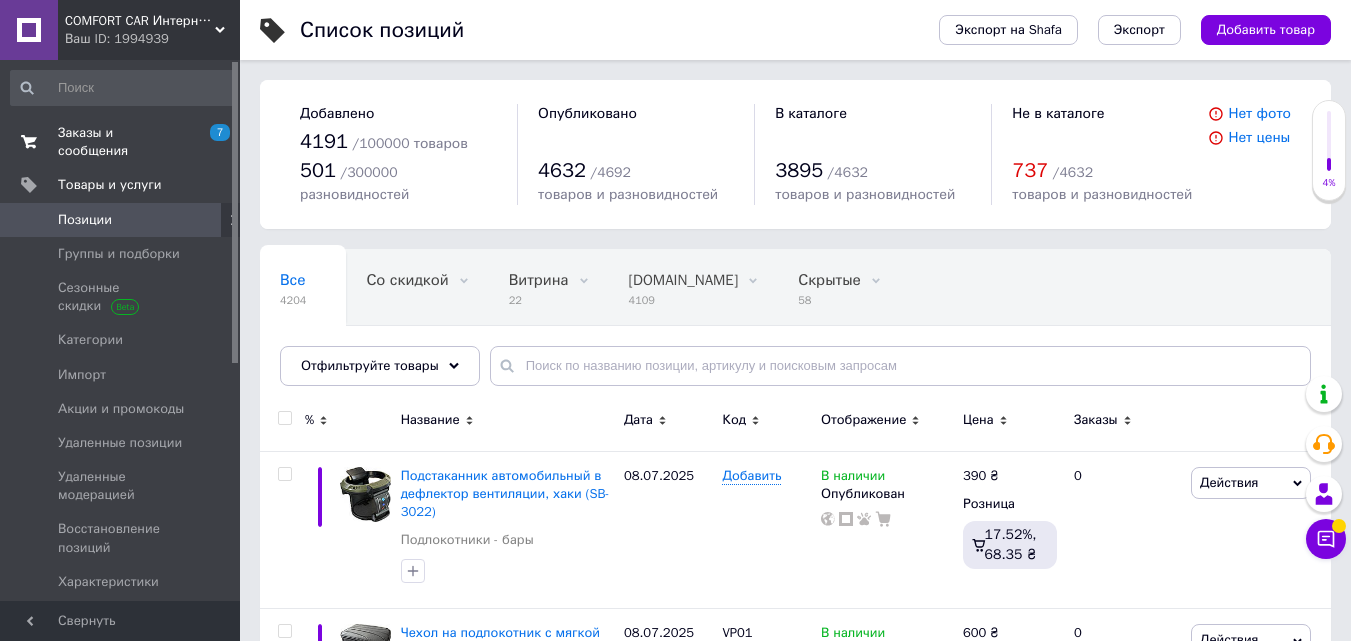 click on "Заказы и сообщения" at bounding box center [121, 142] 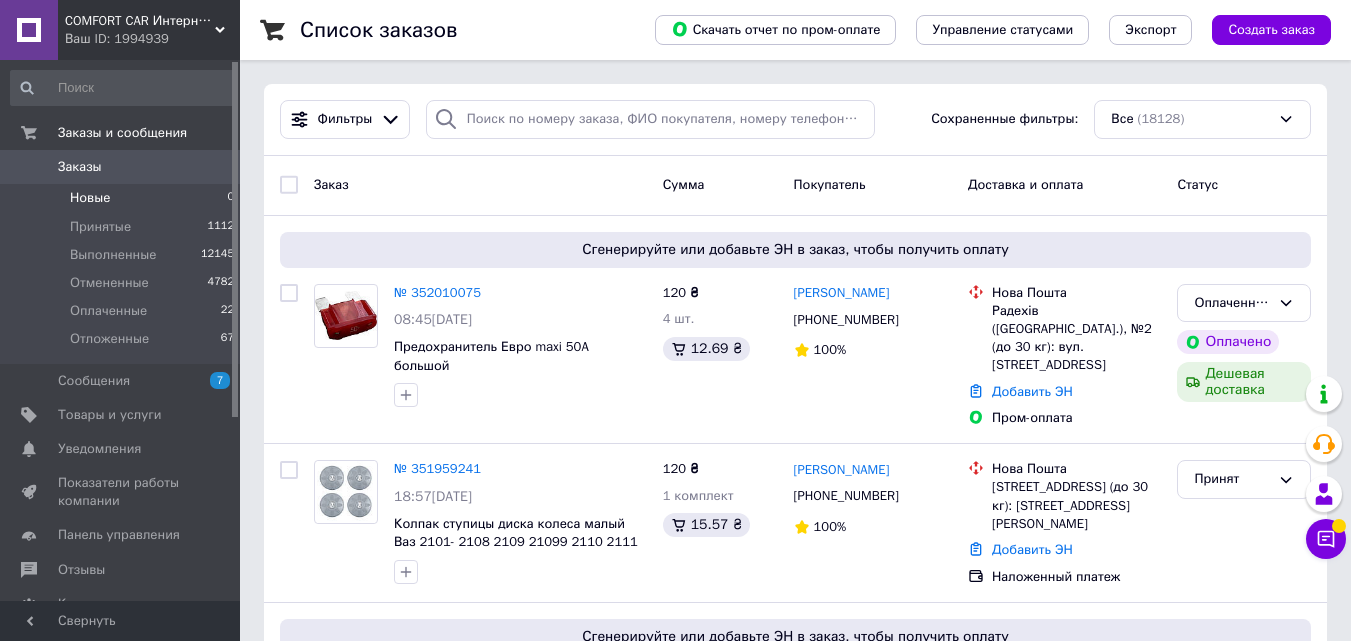 click on "Новые 0" at bounding box center (123, 198) 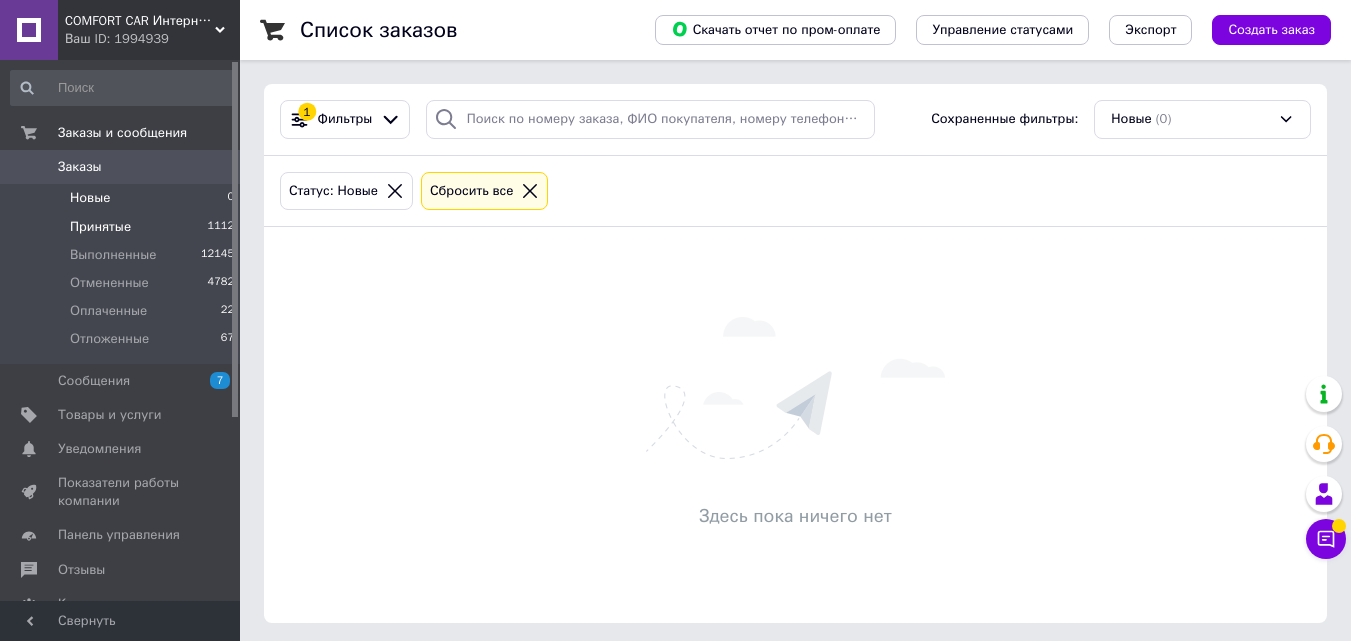 click on "Принятые" at bounding box center [100, 227] 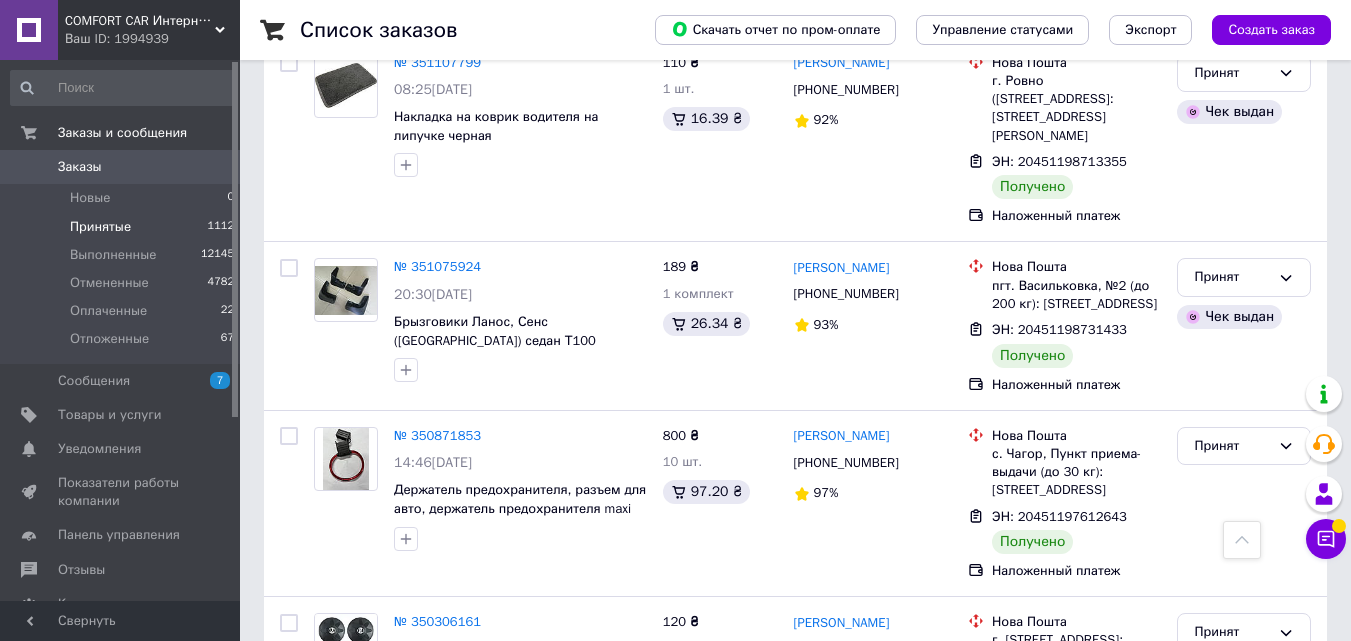 scroll, scrollTop: 2123, scrollLeft: 0, axis: vertical 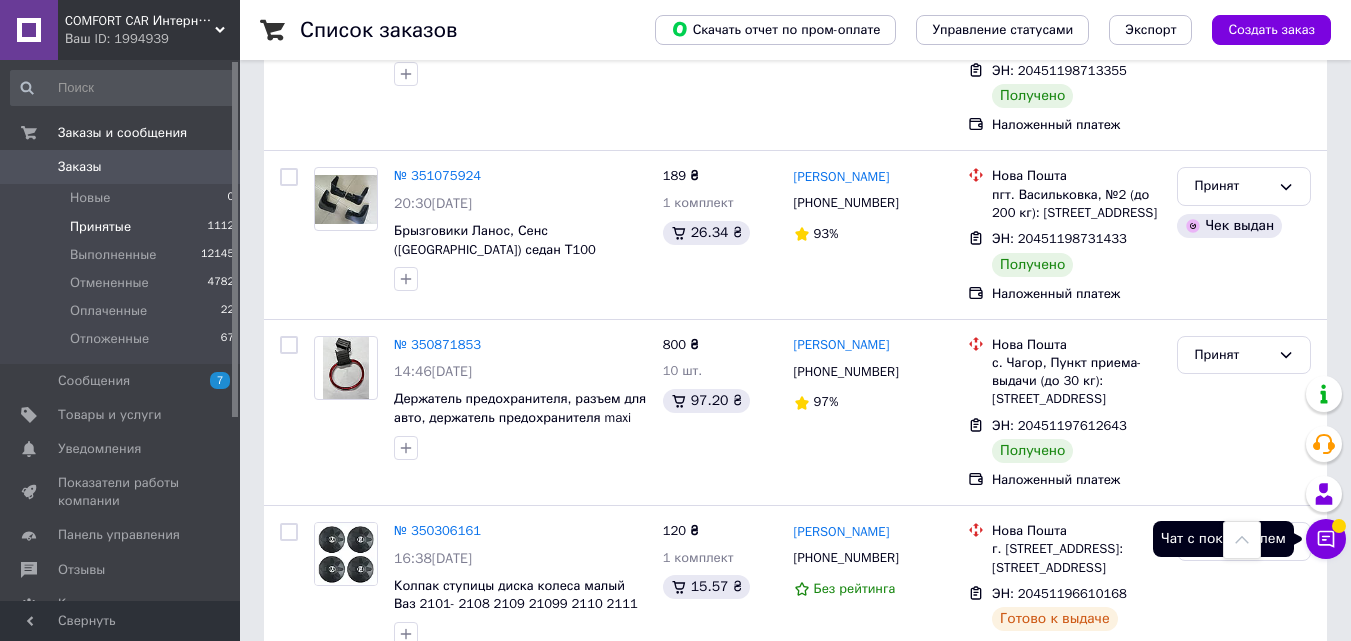 click on "Чат с покупателем" at bounding box center (1326, 539) 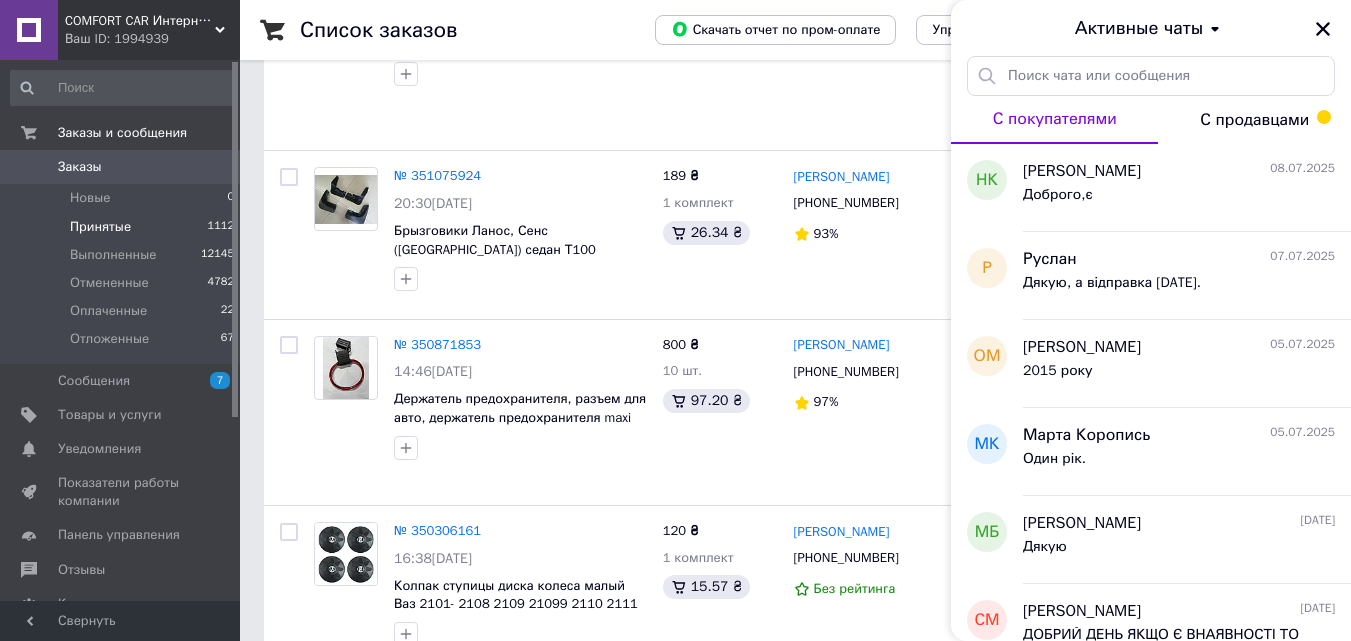 click on "С продавцами" at bounding box center [1254, 120] 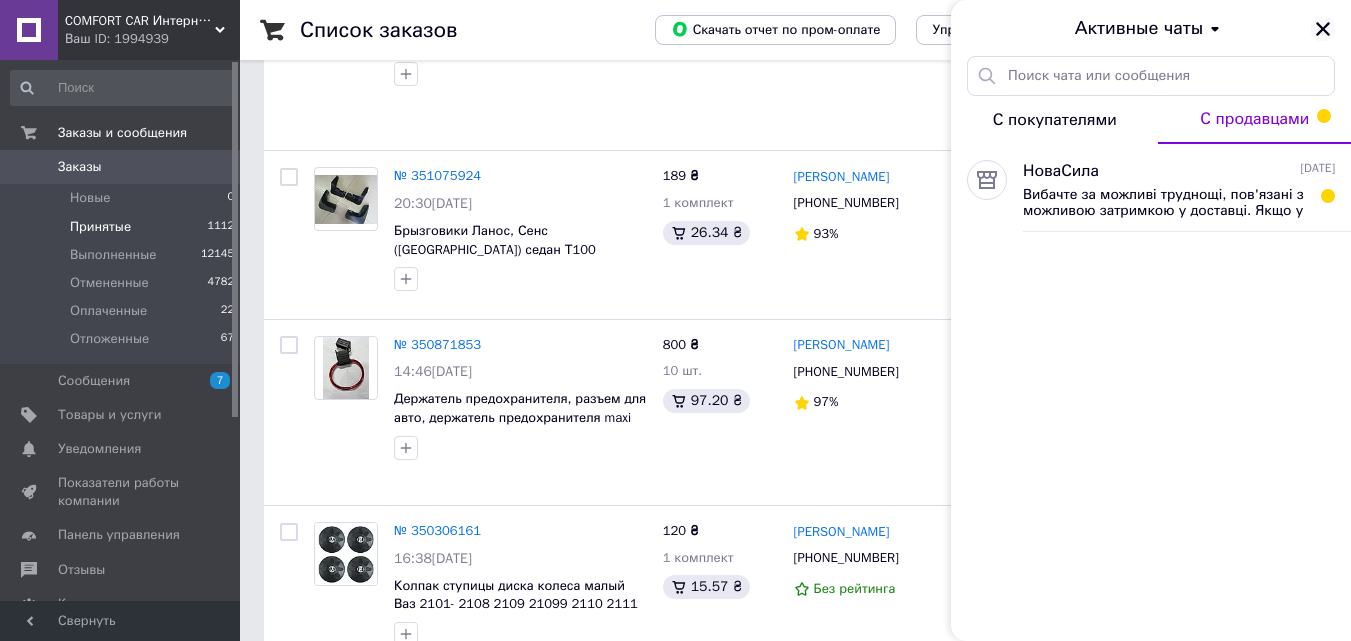 click 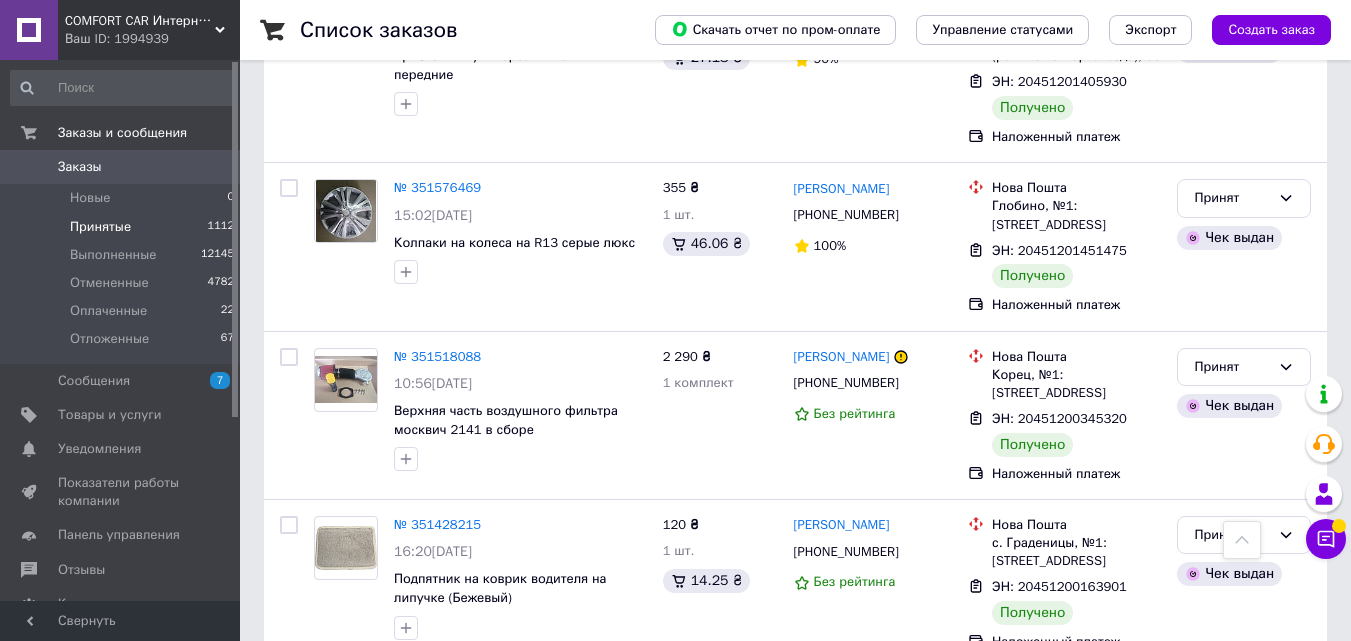 scroll, scrollTop: 0, scrollLeft: 0, axis: both 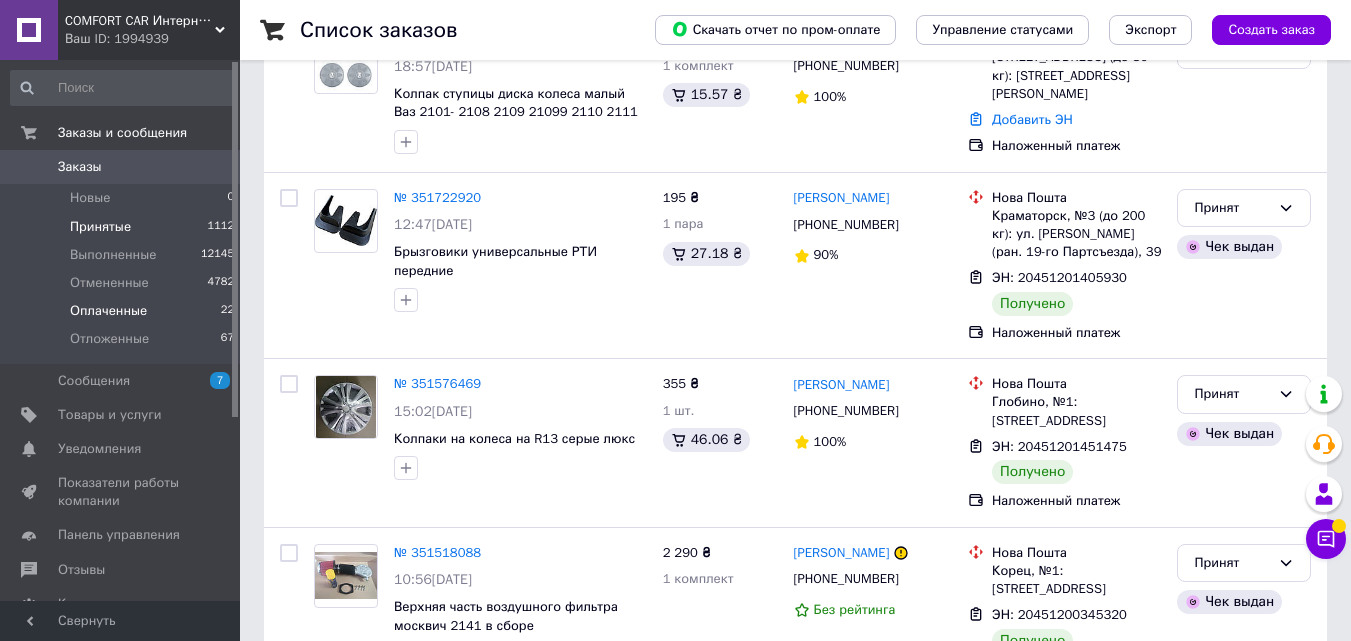 click on "Оплаченные" at bounding box center (108, 311) 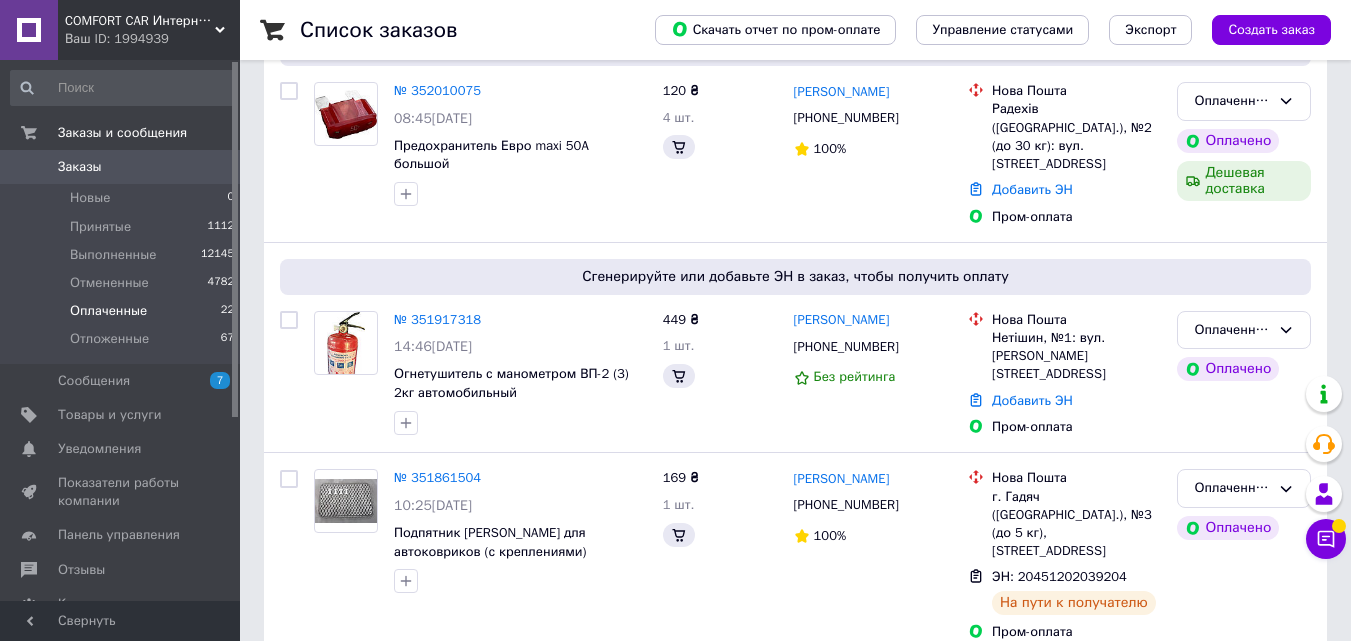 scroll, scrollTop: 0, scrollLeft: 0, axis: both 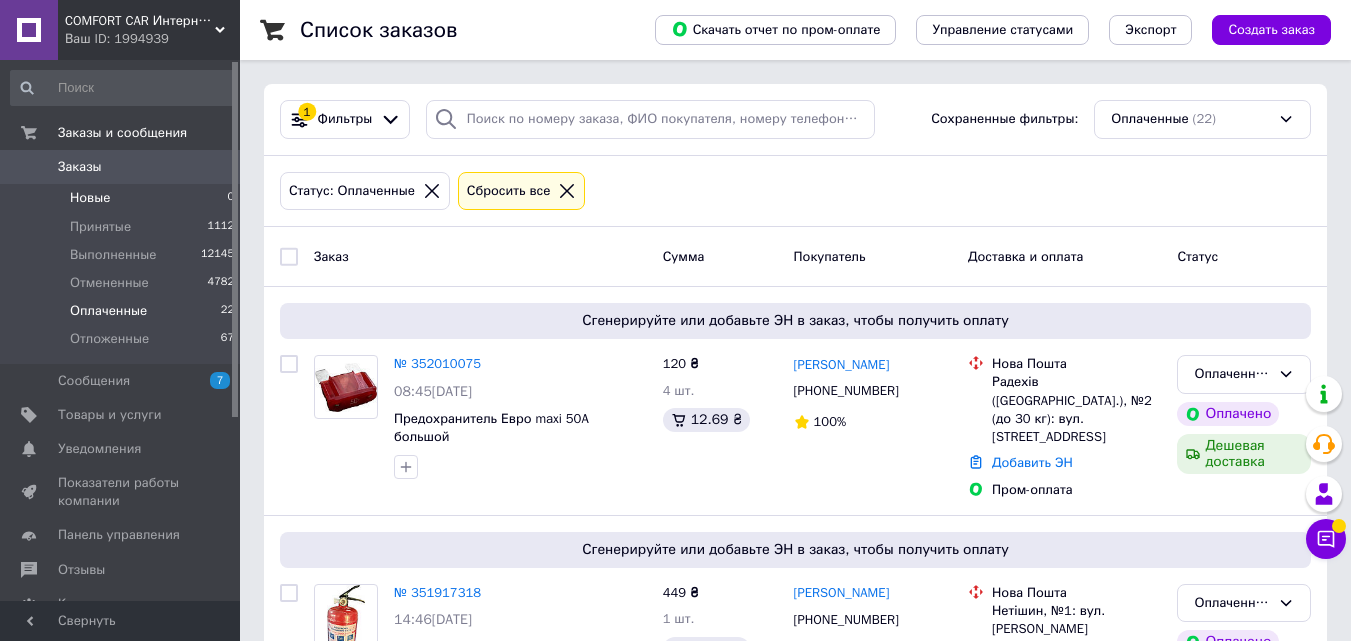 click on "Новые" at bounding box center [90, 198] 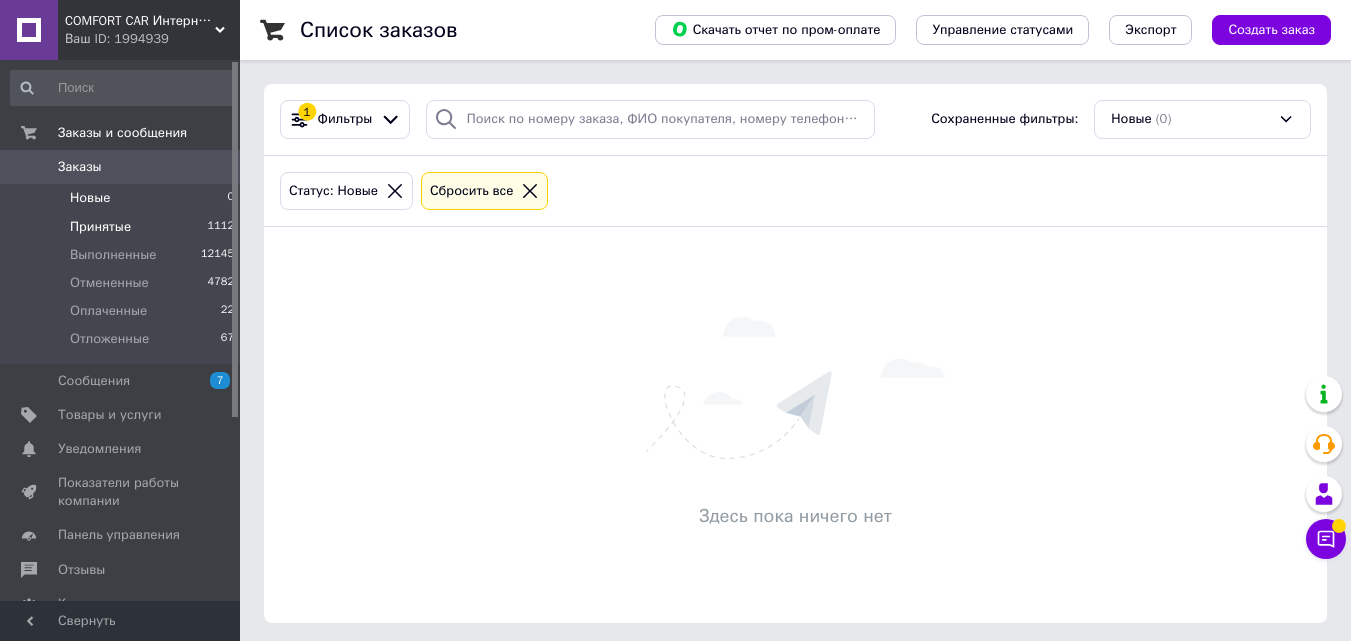 click on "Принятые 1112" at bounding box center [123, 227] 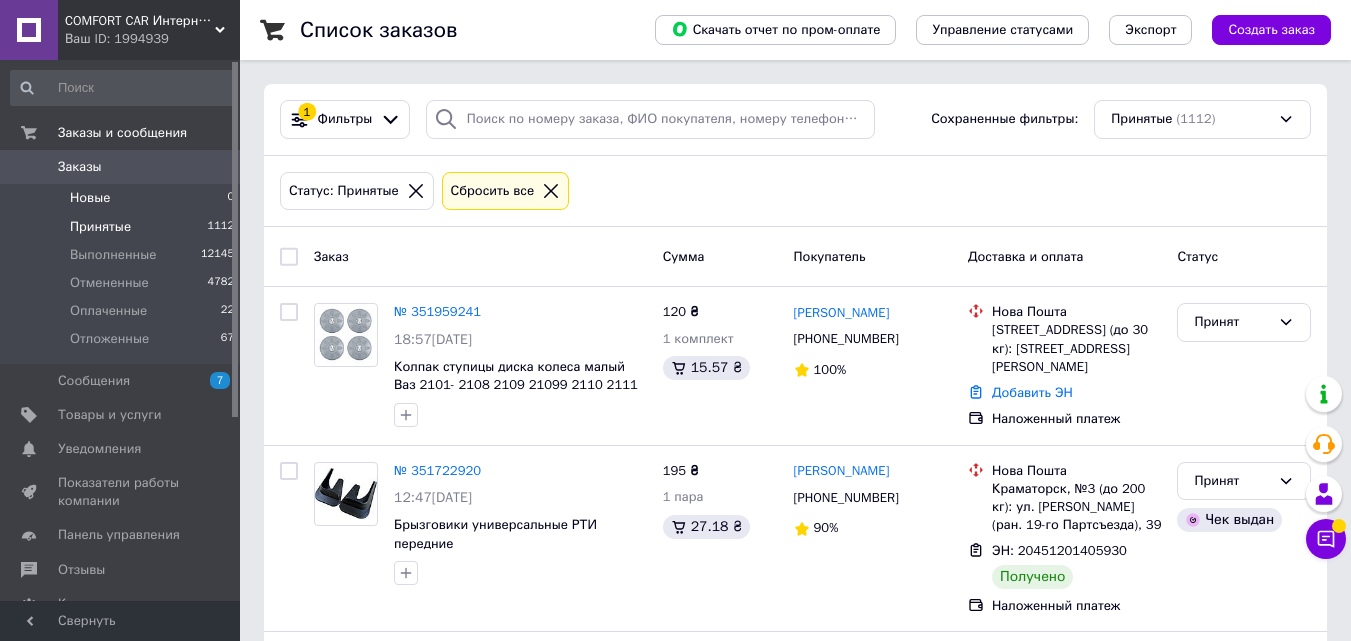 click on "Новые 0" at bounding box center (123, 198) 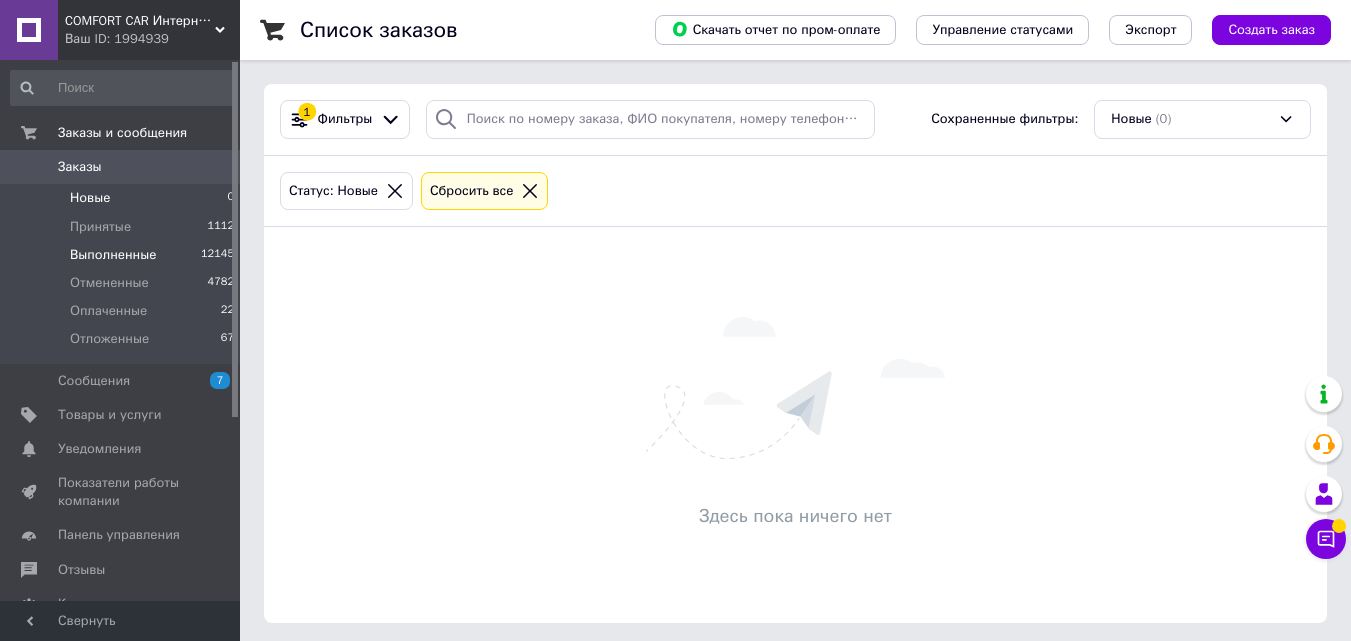 click on "Выполненные 12145" at bounding box center [123, 255] 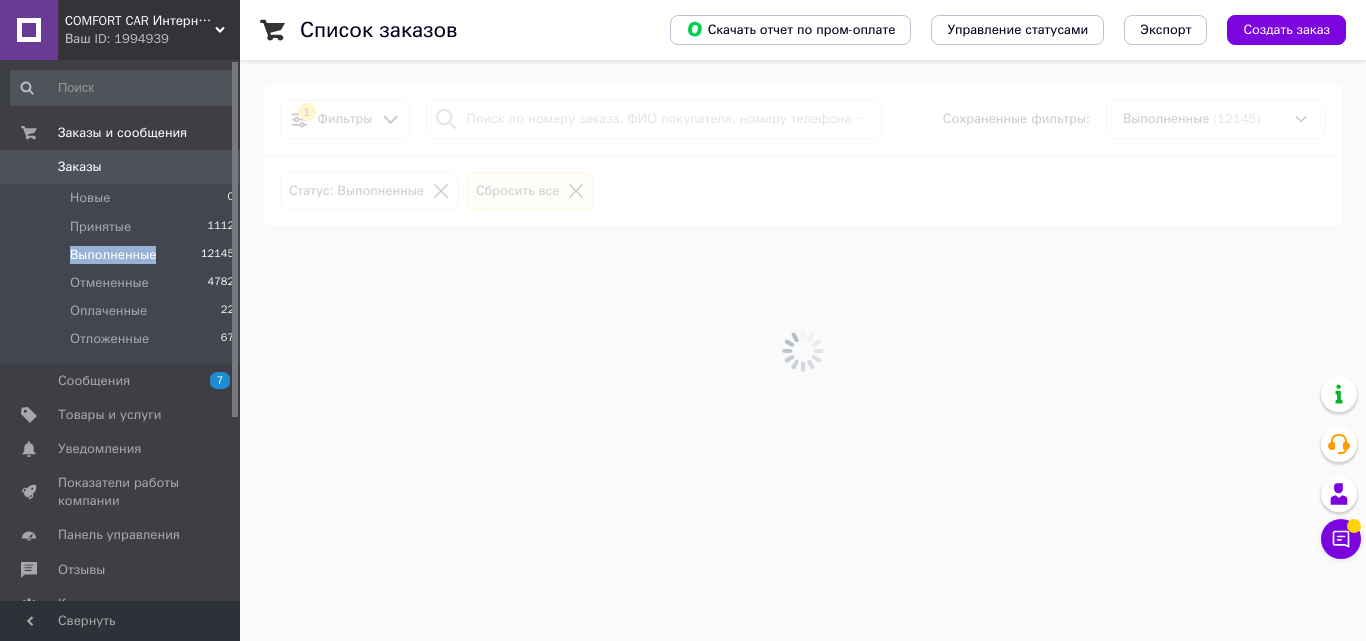 click on "Выполненные 12145" at bounding box center [123, 255] 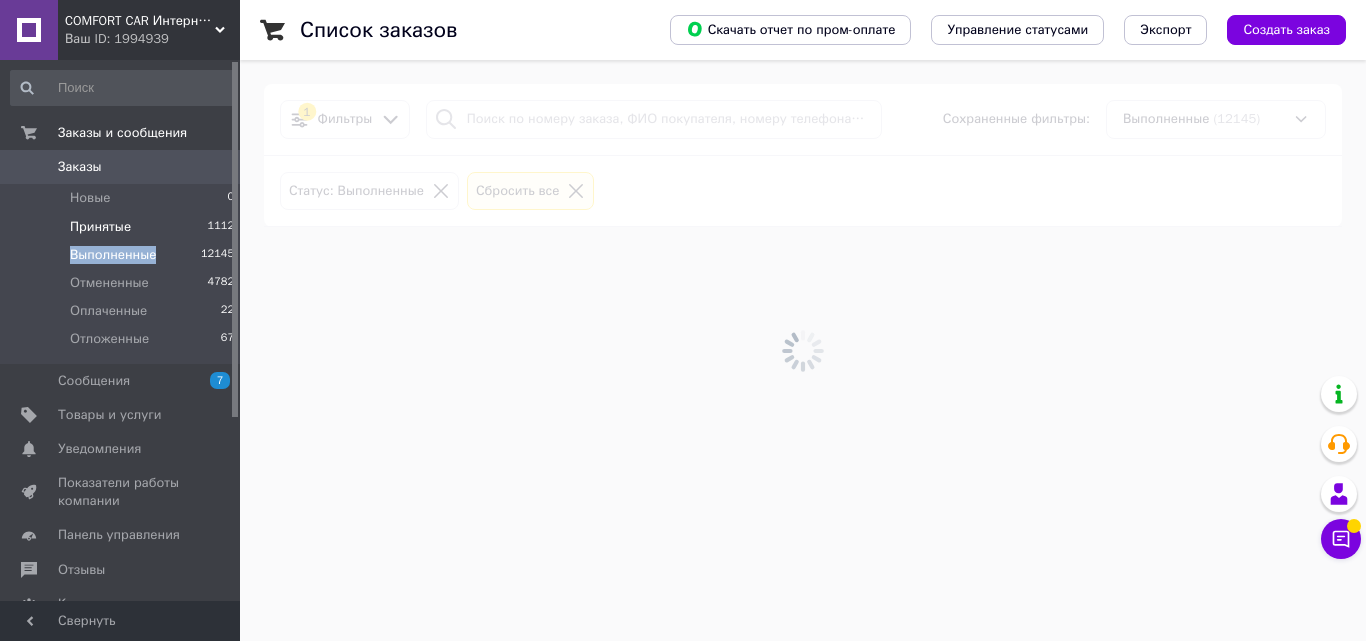click on "Принятые" at bounding box center [100, 227] 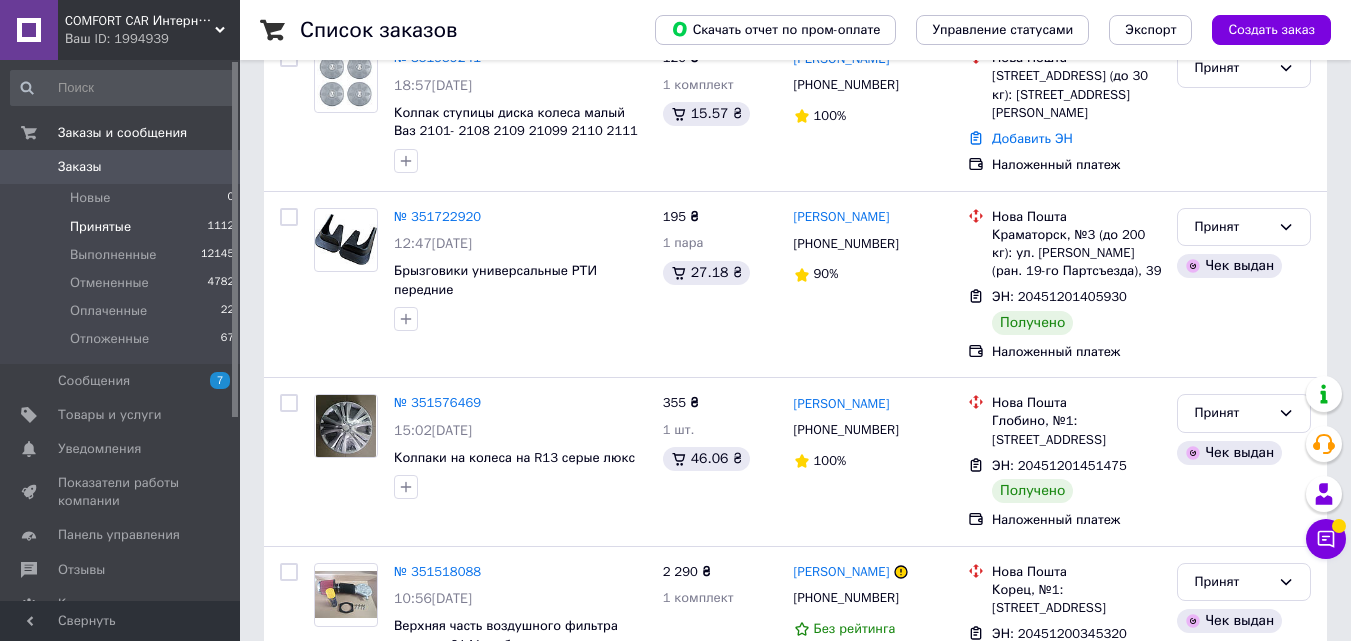 scroll, scrollTop: 13, scrollLeft: 0, axis: vertical 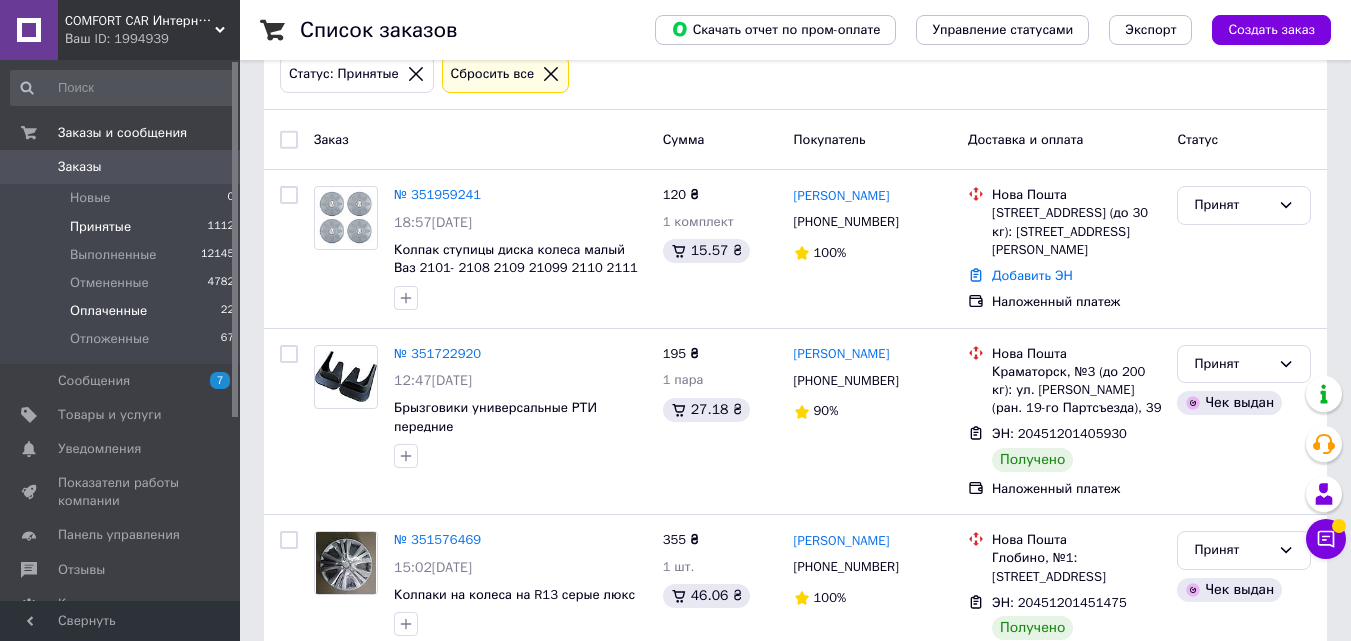 click on "Оплаченные 22" at bounding box center [123, 311] 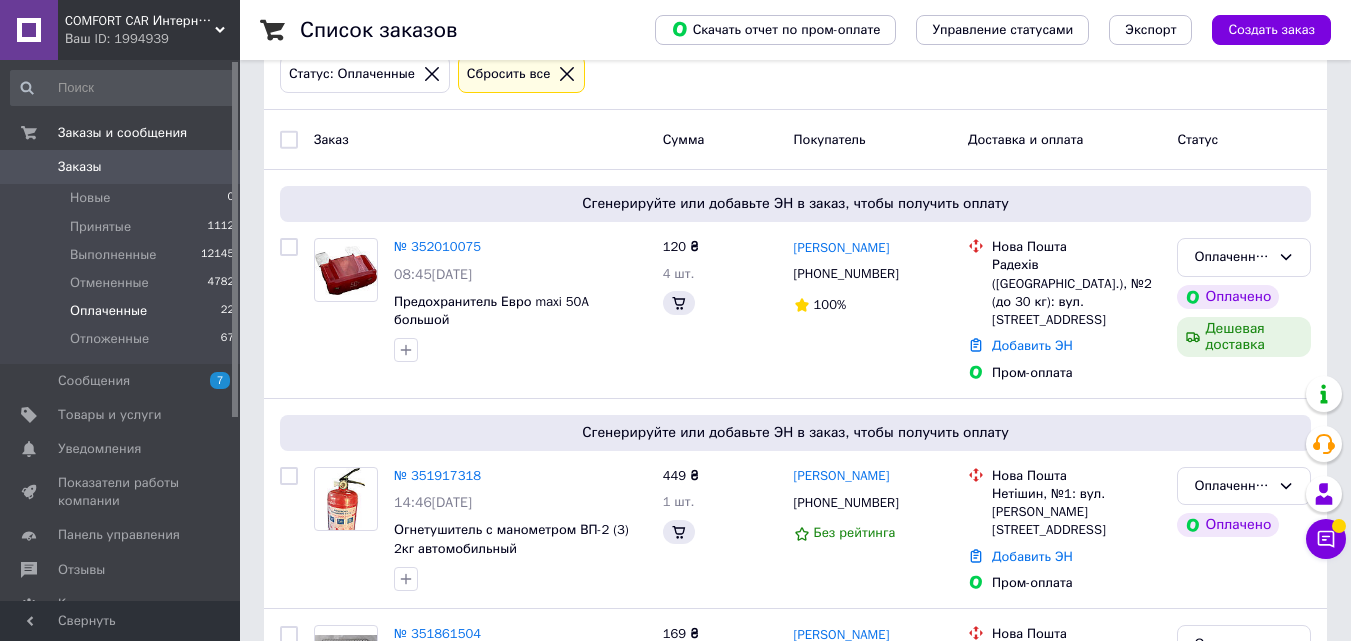scroll, scrollTop: 0, scrollLeft: 0, axis: both 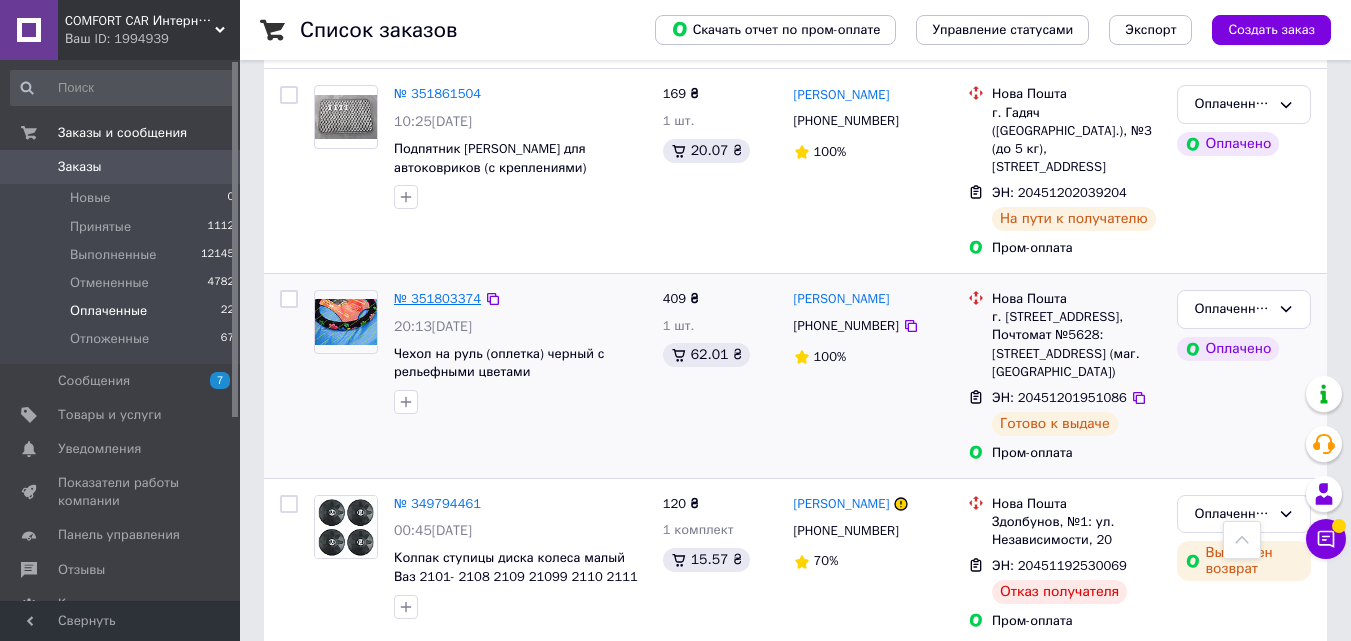 click on "№ 351803374" at bounding box center [437, 298] 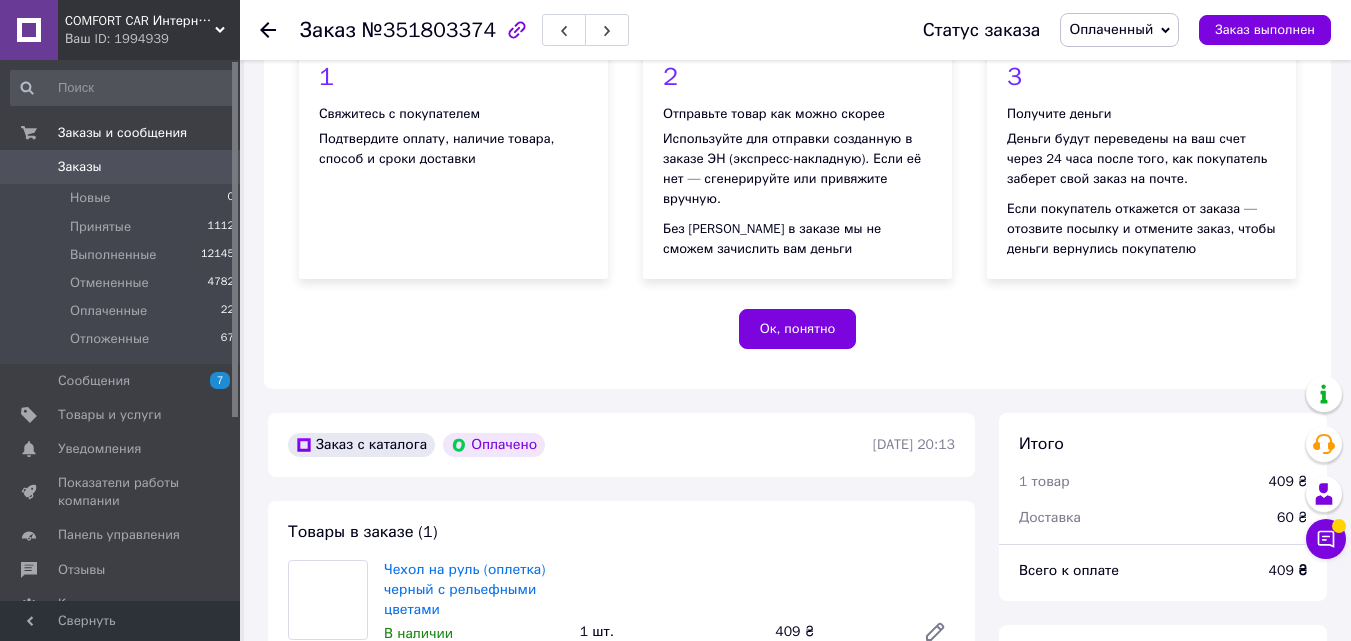 scroll, scrollTop: 657, scrollLeft: 0, axis: vertical 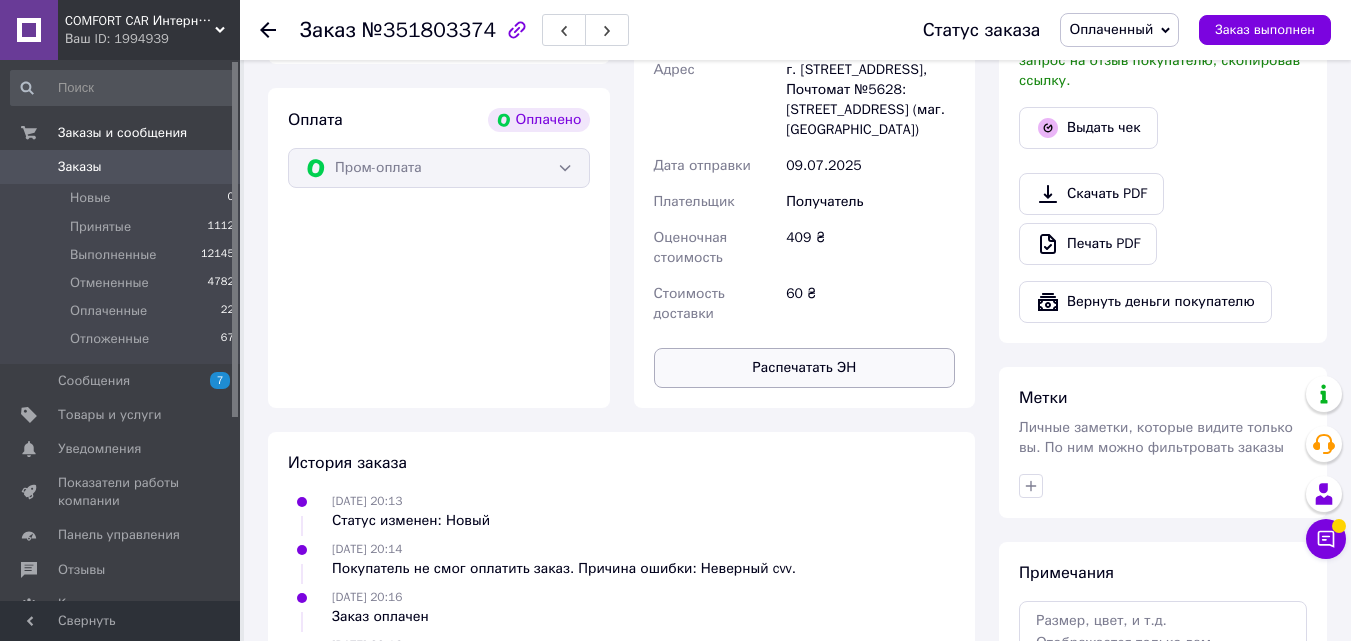 click on "Распечатать ЭН" at bounding box center (805, 368) 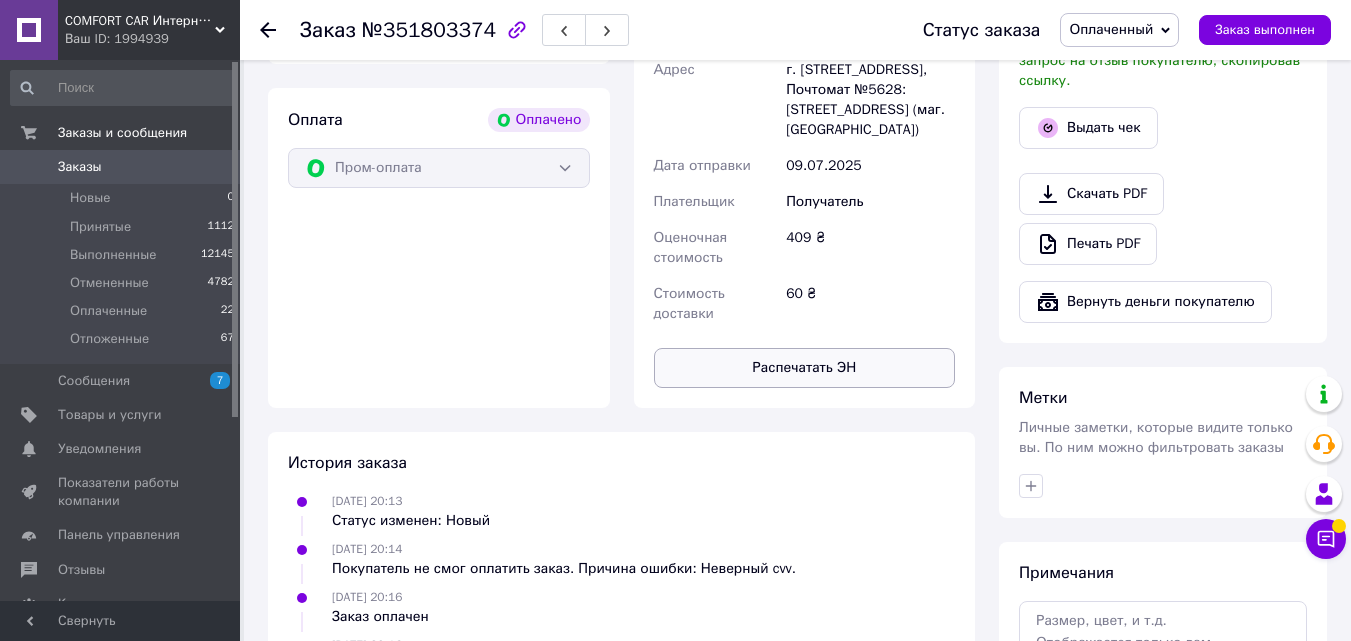 click on "Распечатать ЭН" at bounding box center (805, 368) 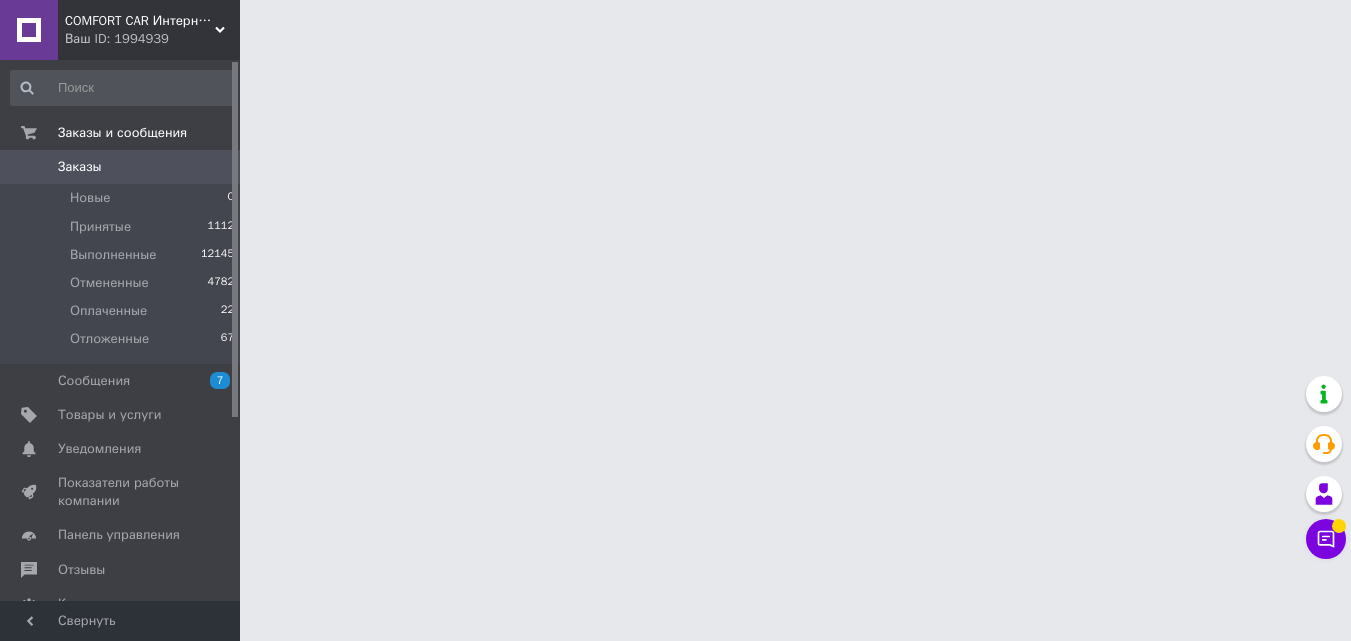 scroll, scrollTop: 0, scrollLeft: 0, axis: both 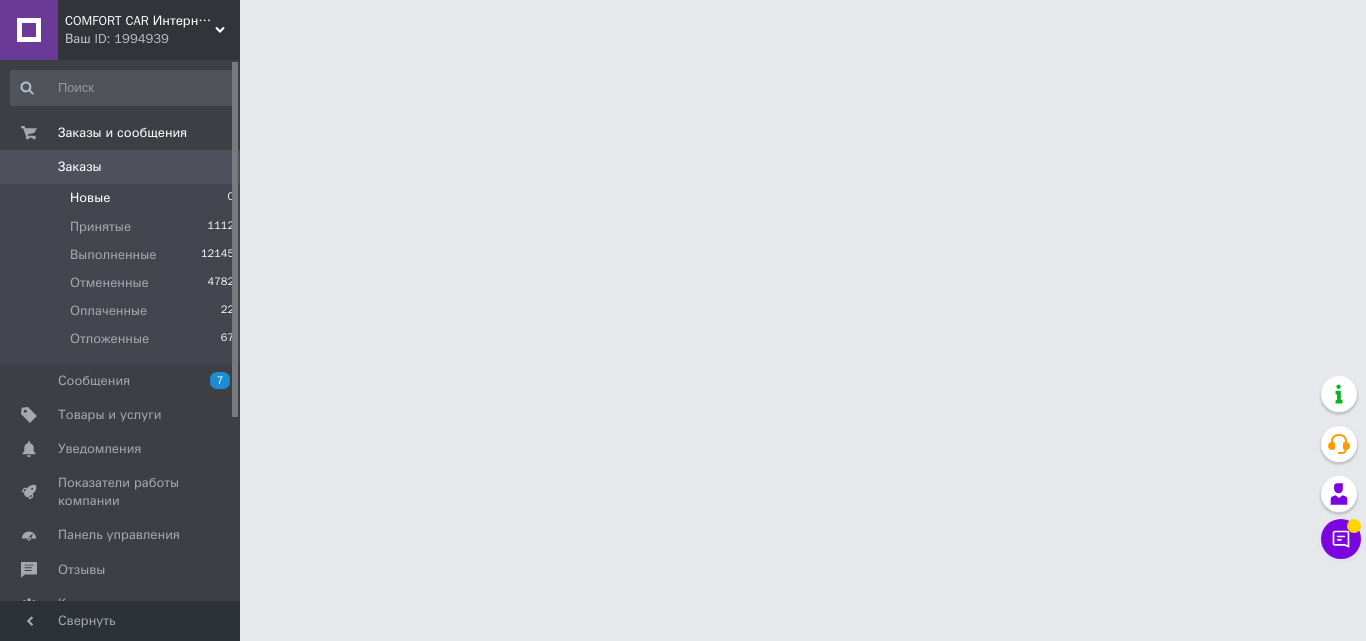 click on "Новые 0" at bounding box center [123, 198] 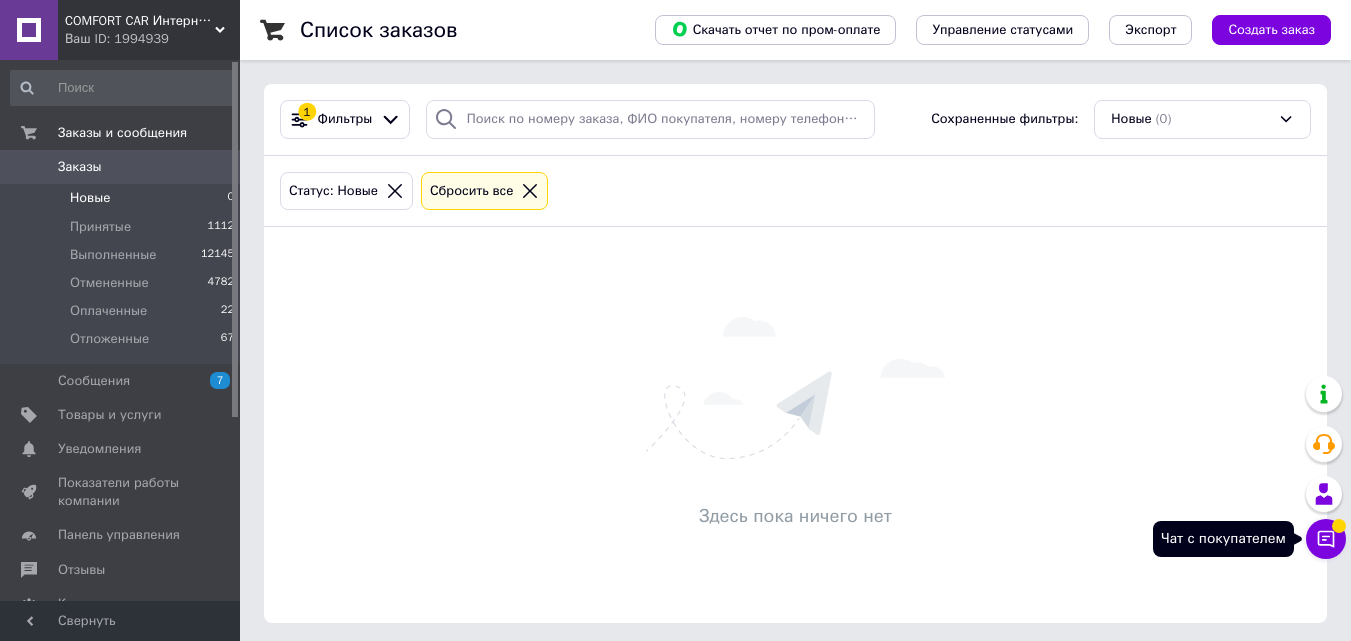 click 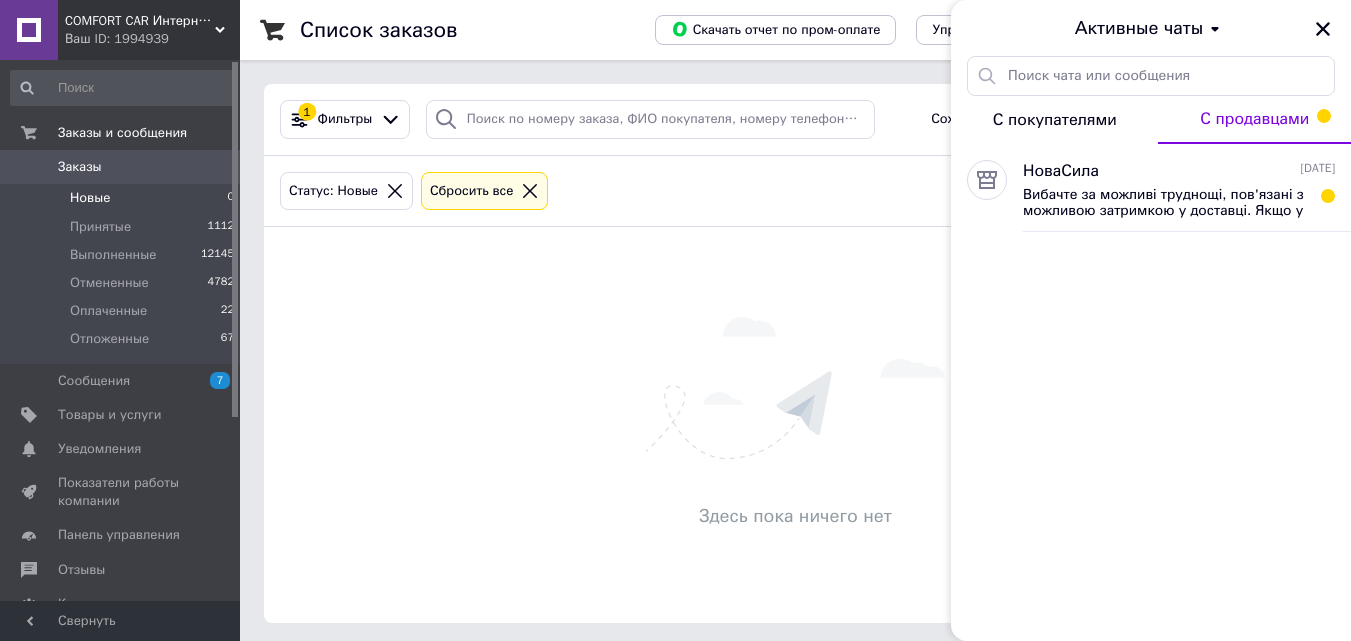 click on "С продавцами" at bounding box center (1254, 119) 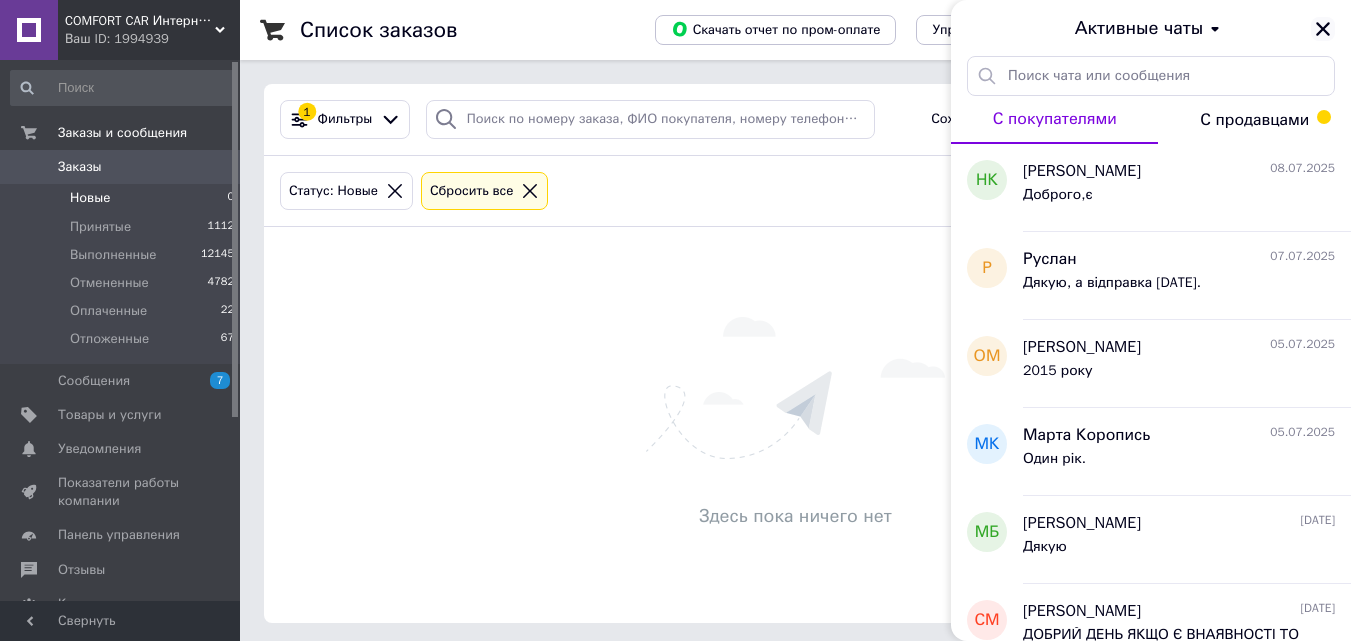 click 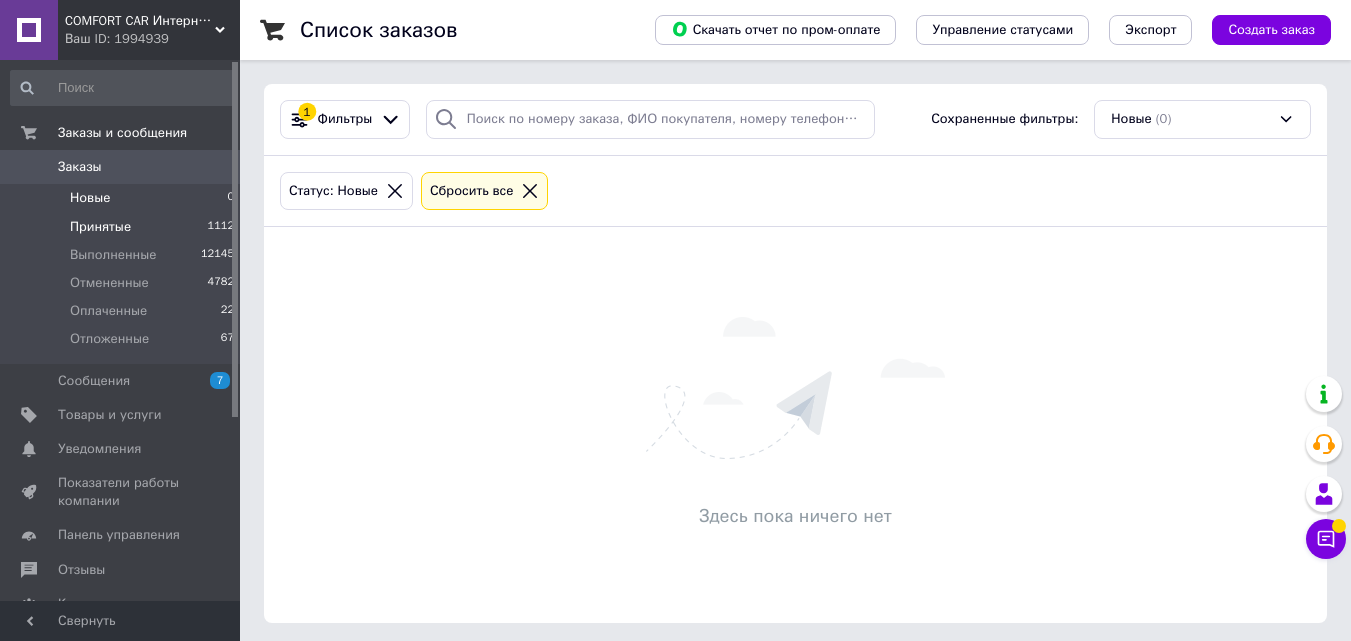 click on "Принятые 1112" at bounding box center [123, 227] 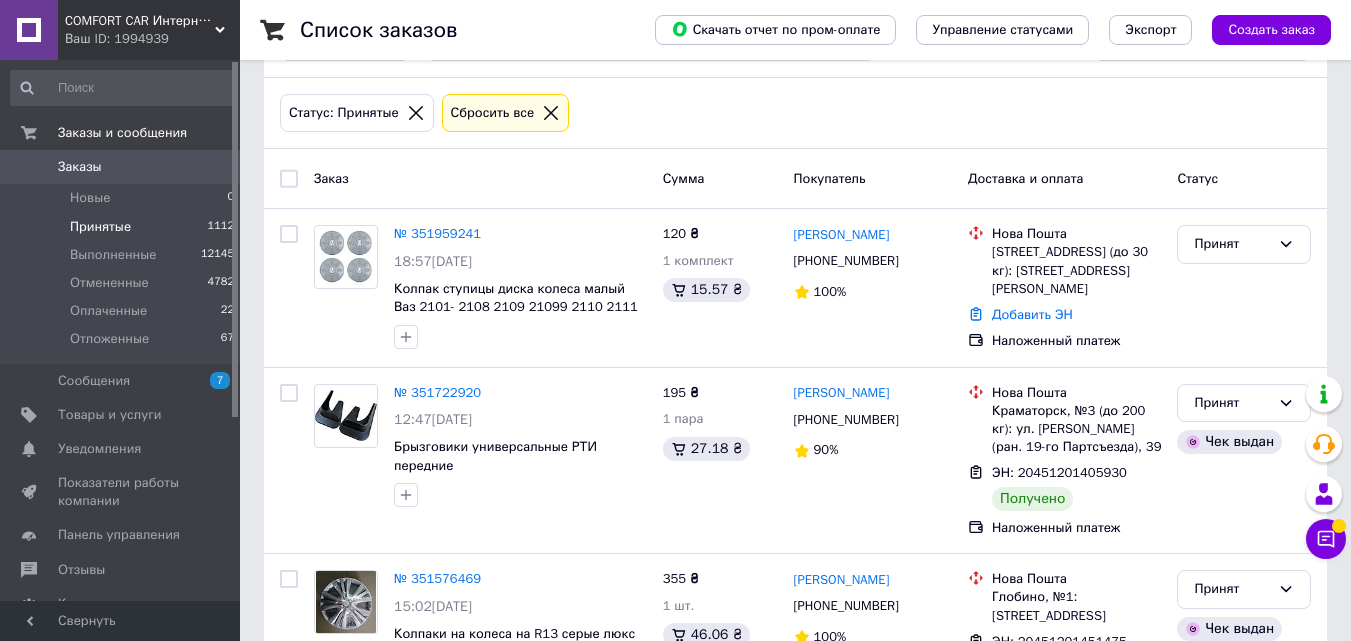 scroll, scrollTop: 0, scrollLeft: 0, axis: both 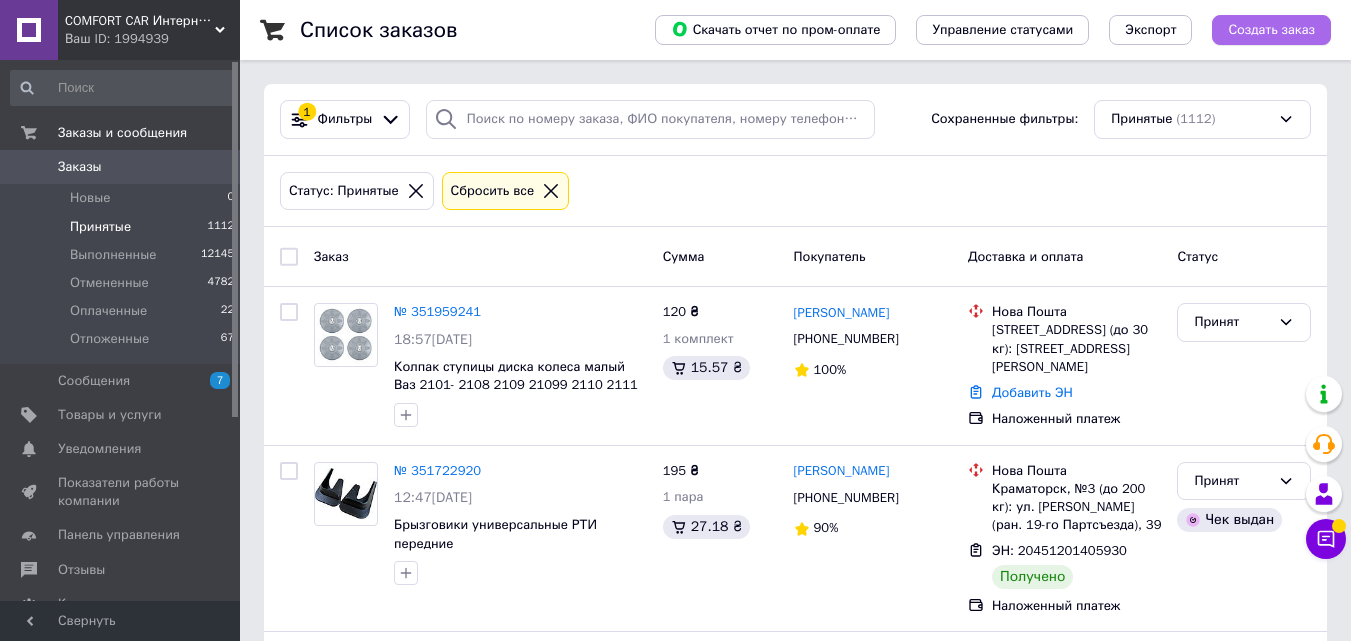 click on "Создать заказ" at bounding box center [1271, 30] 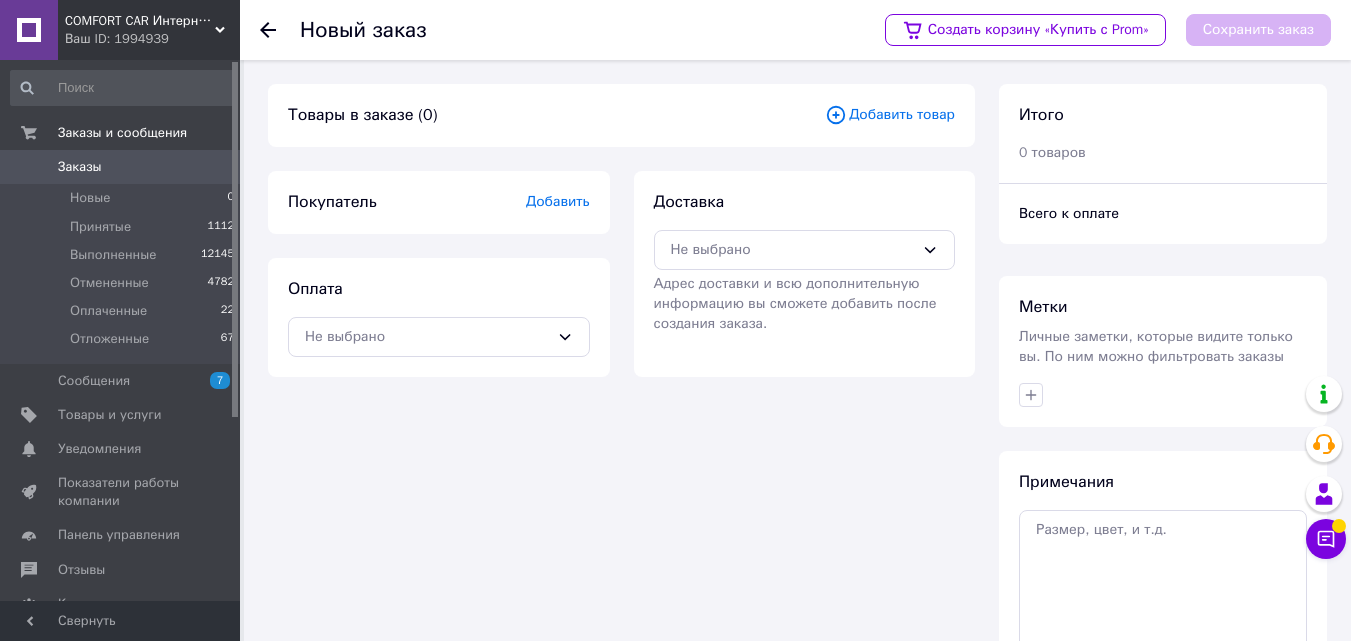 click on "Сохранить заказ" at bounding box center [1258, 30] 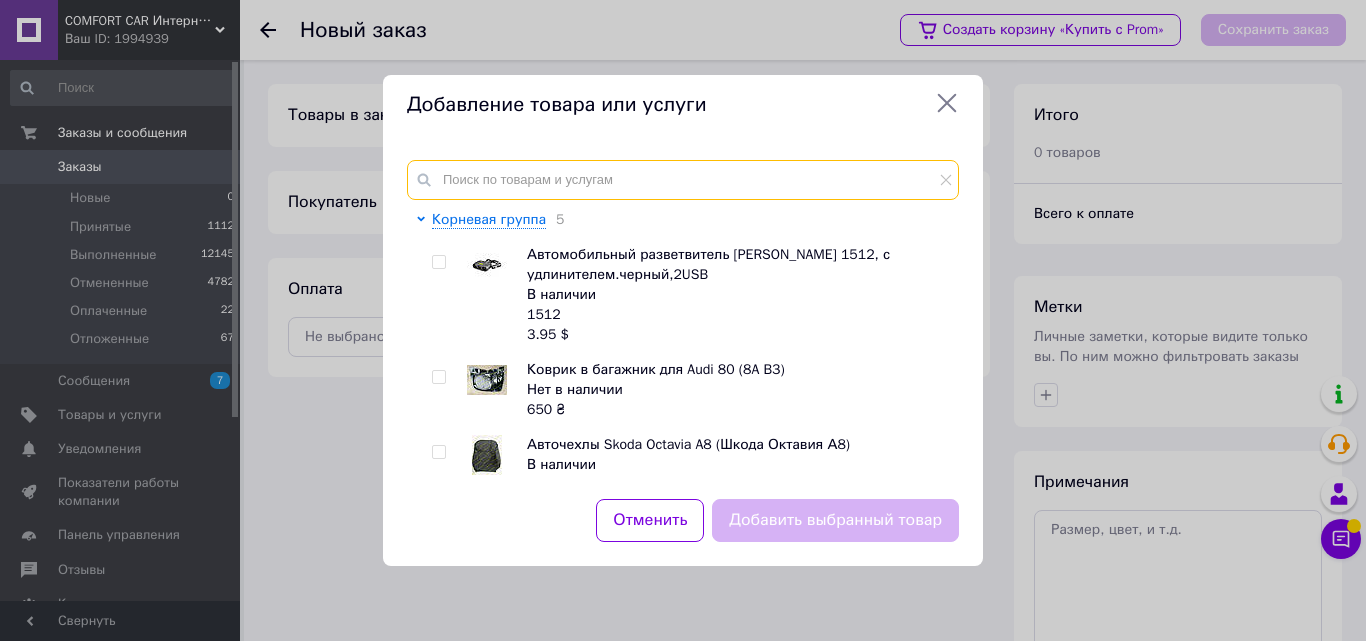 click at bounding box center [683, 180] 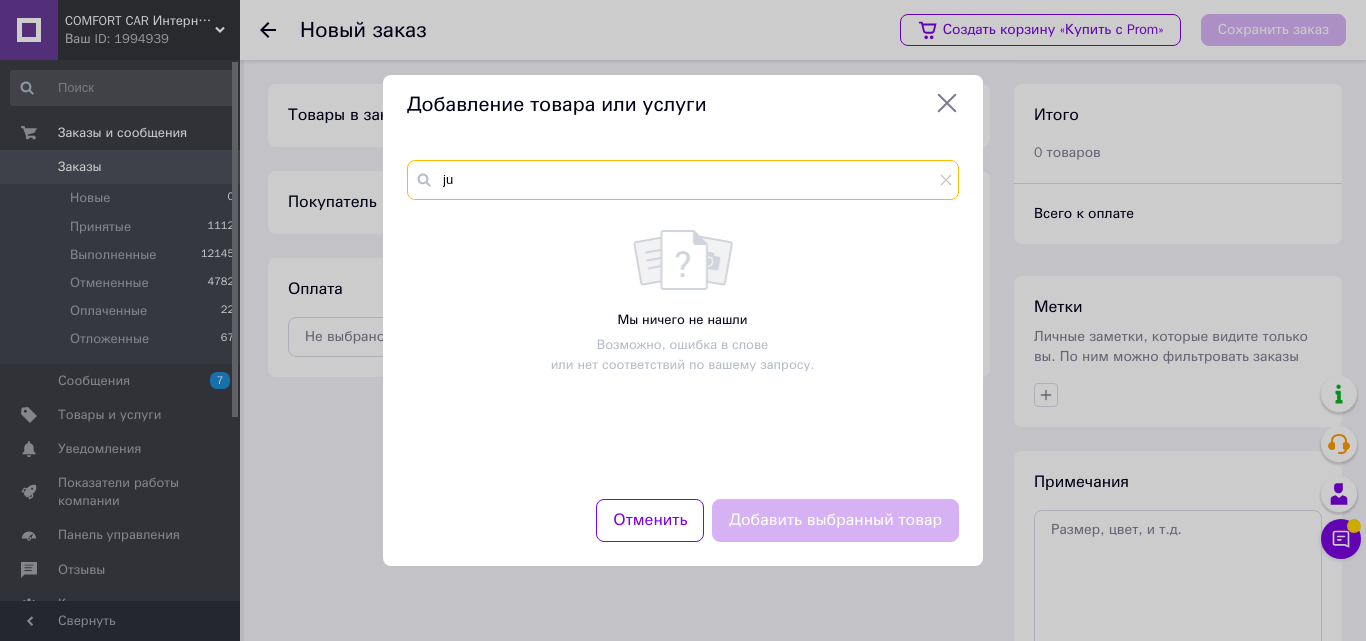 type on "j" 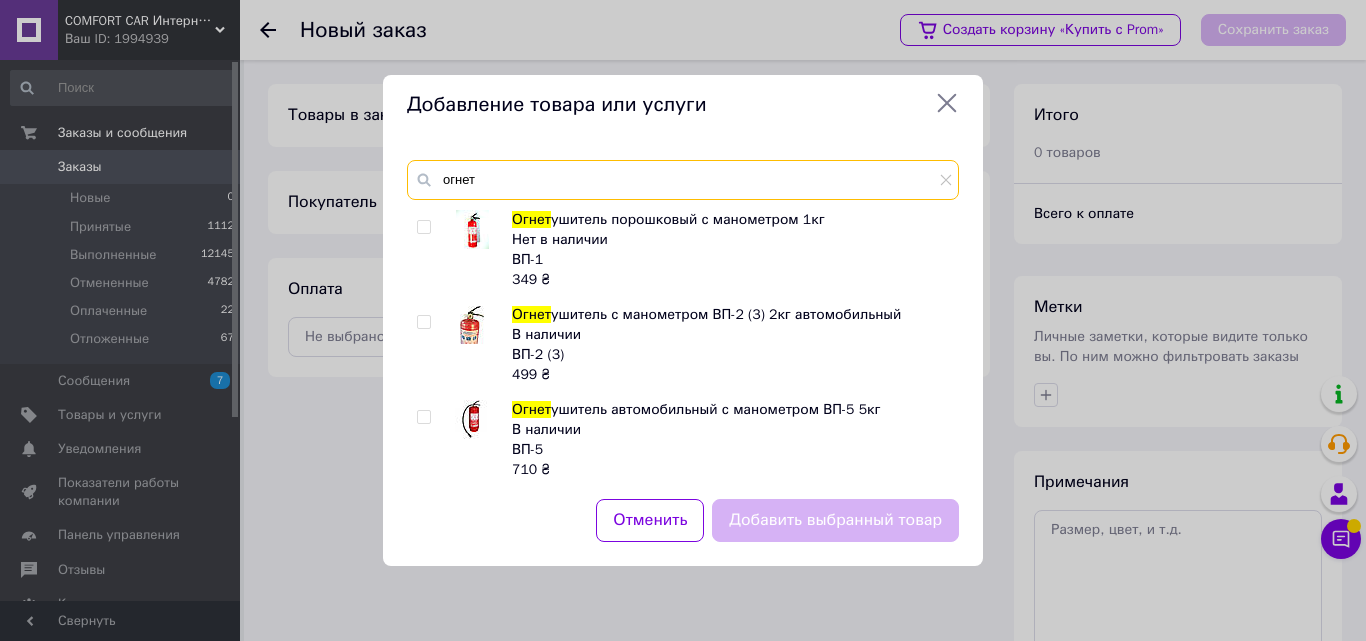 type on "огнет" 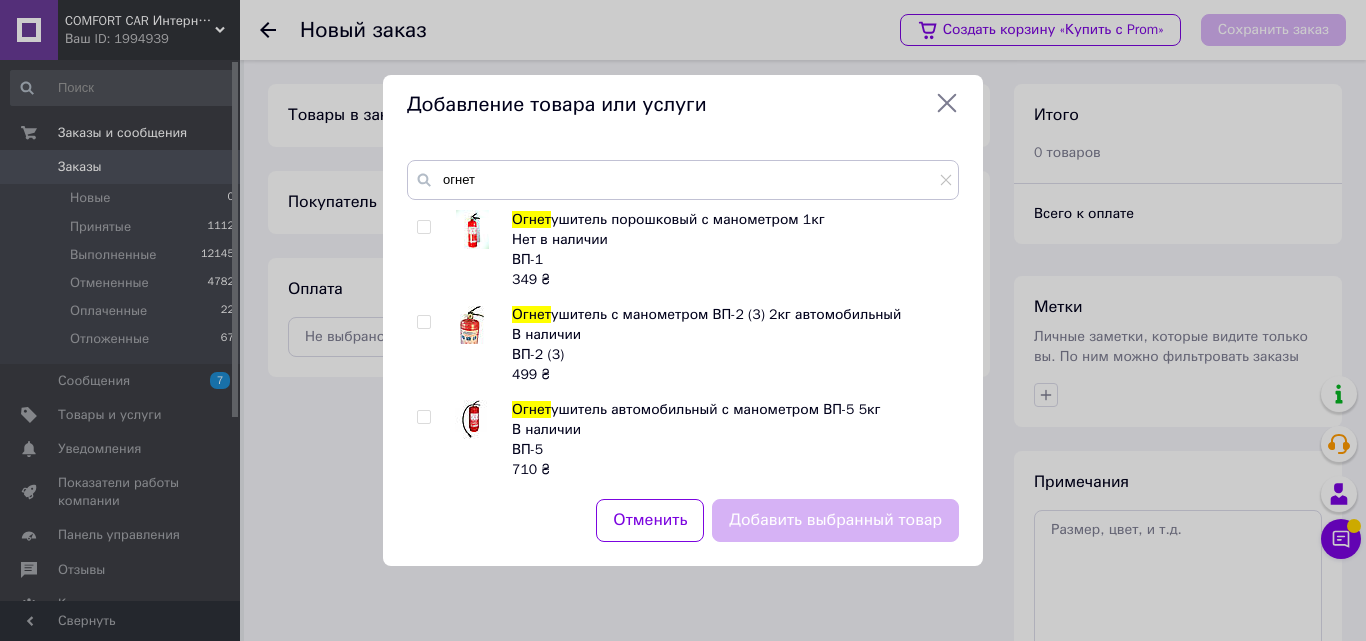 click at bounding box center [423, 322] 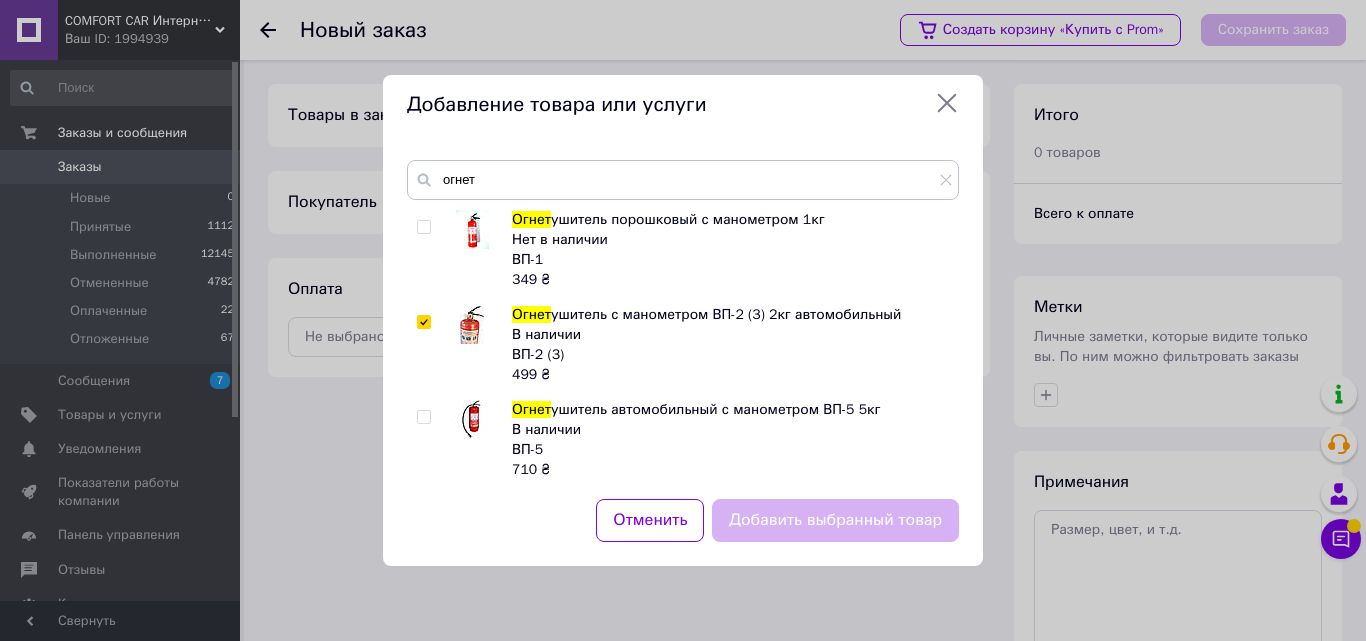 checkbox on "true" 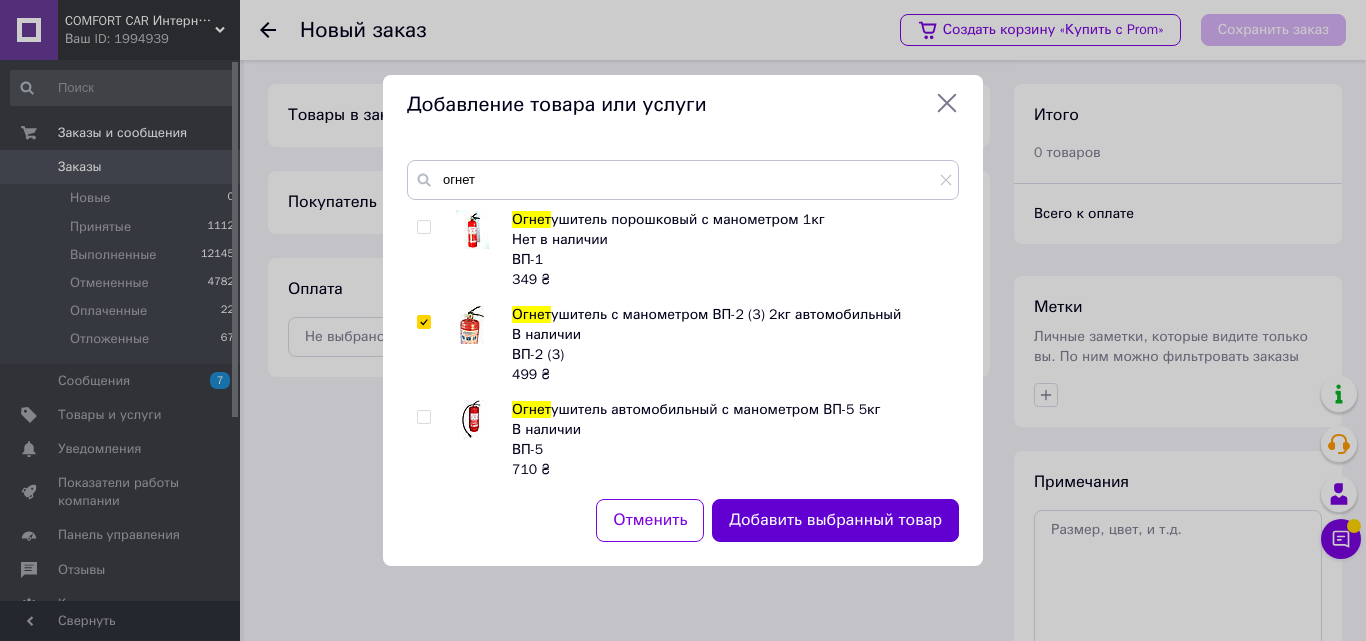click on "Добавить выбранный товар" at bounding box center (835, 520) 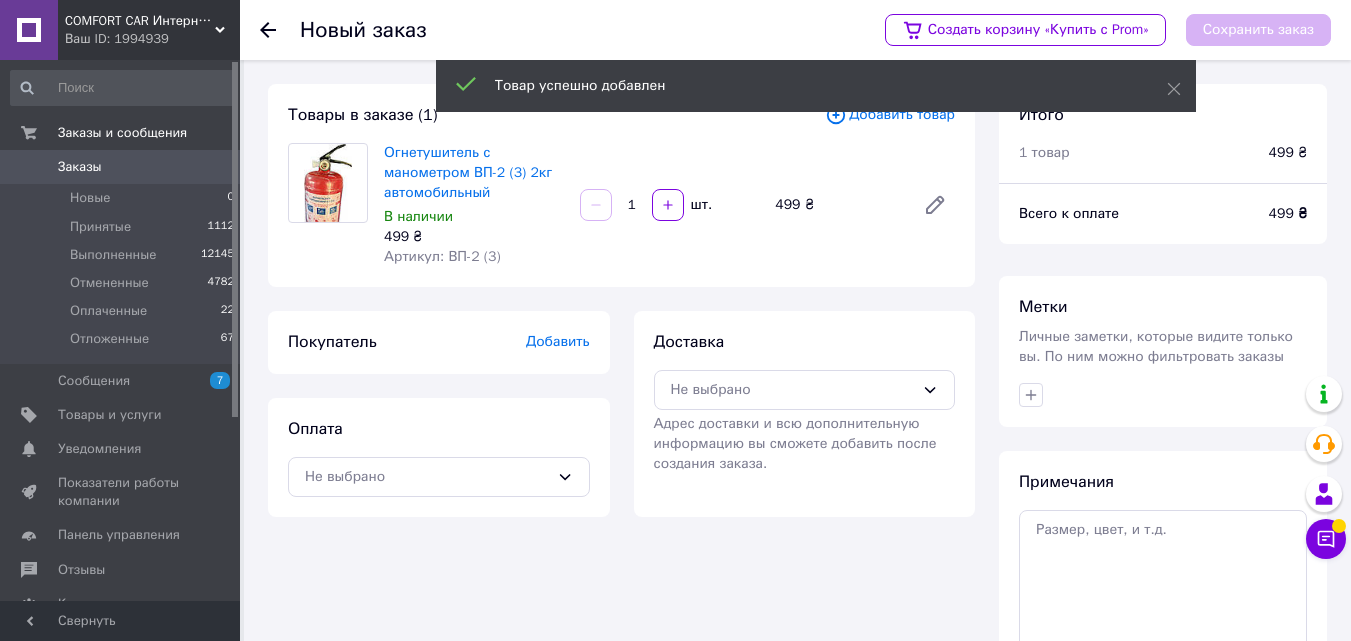 click on "Добавить" at bounding box center [558, 341] 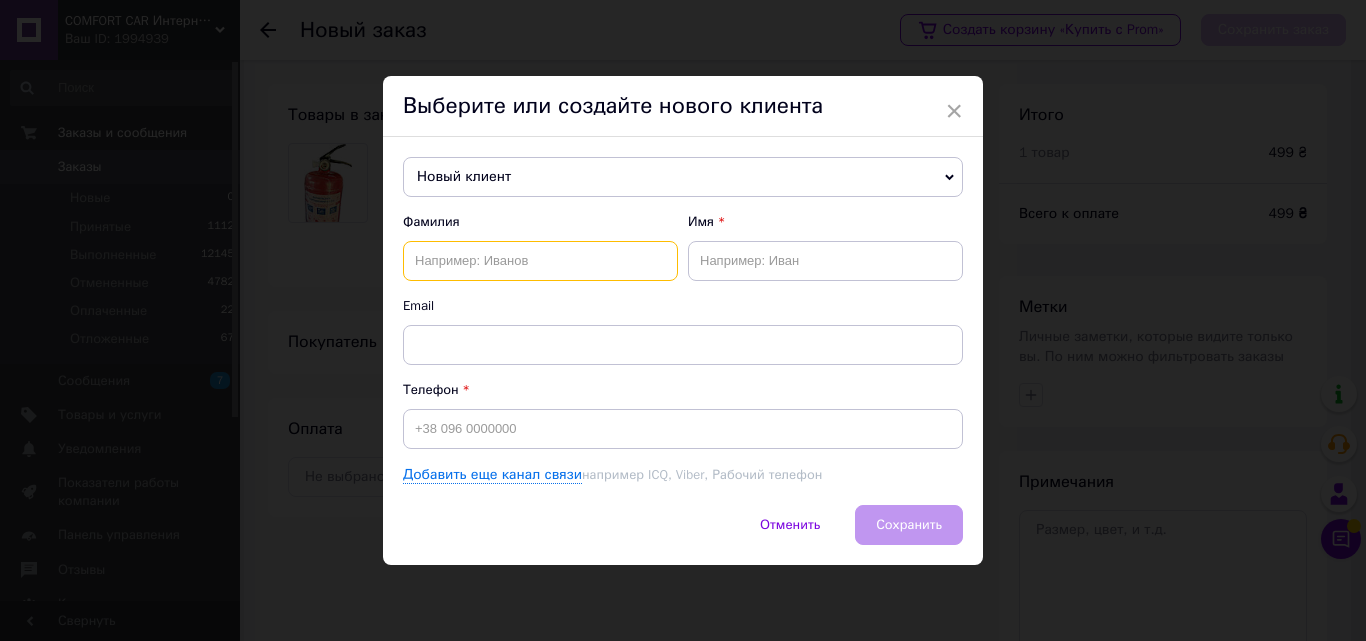 click at bounding box center [540, 261] 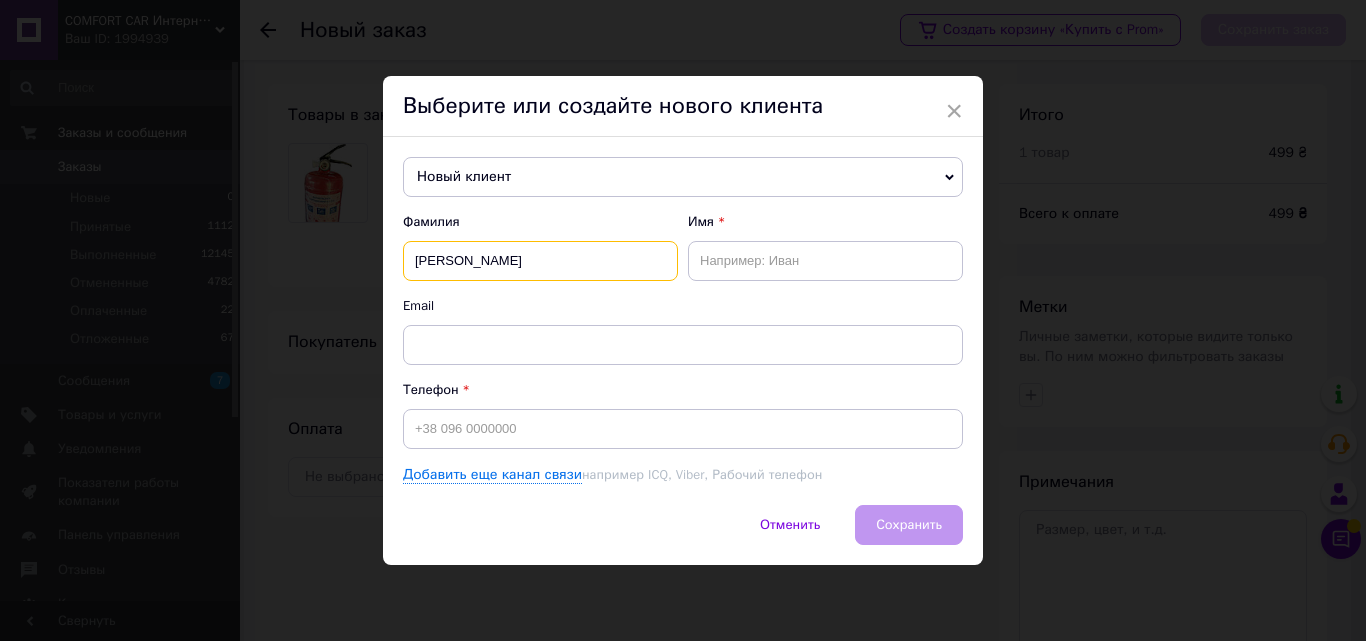 type on "[PERSON_NAME]" 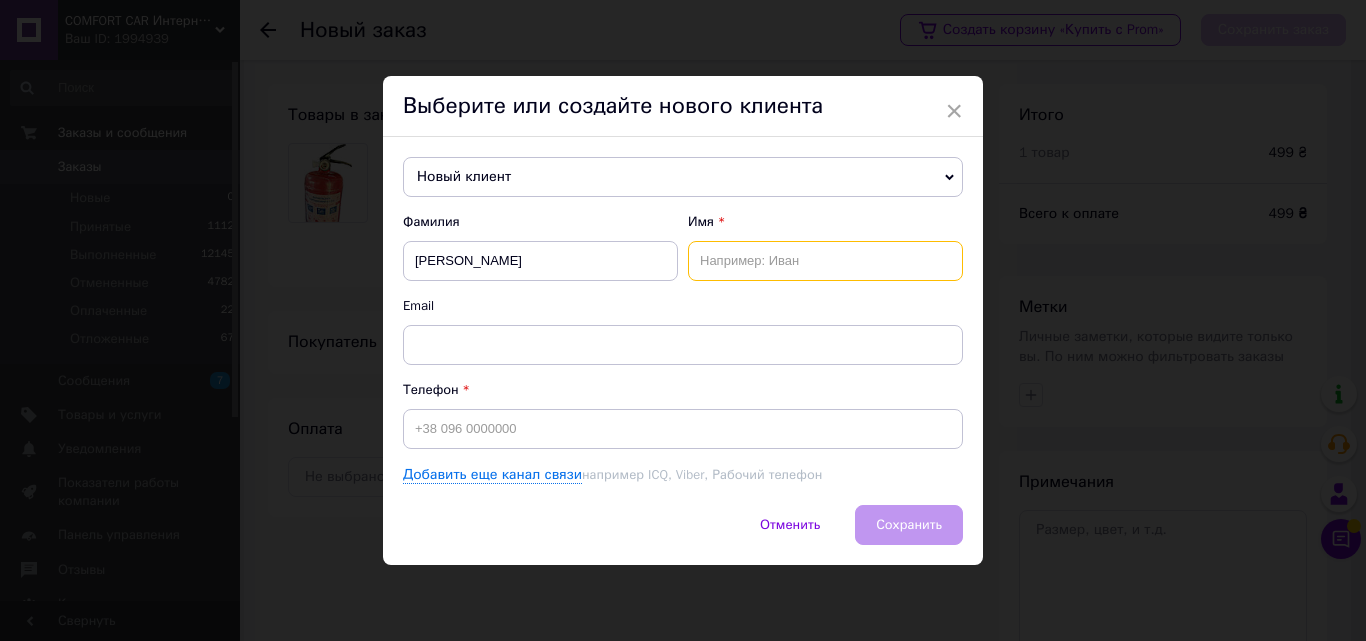 click at bounding box center (825, 261) 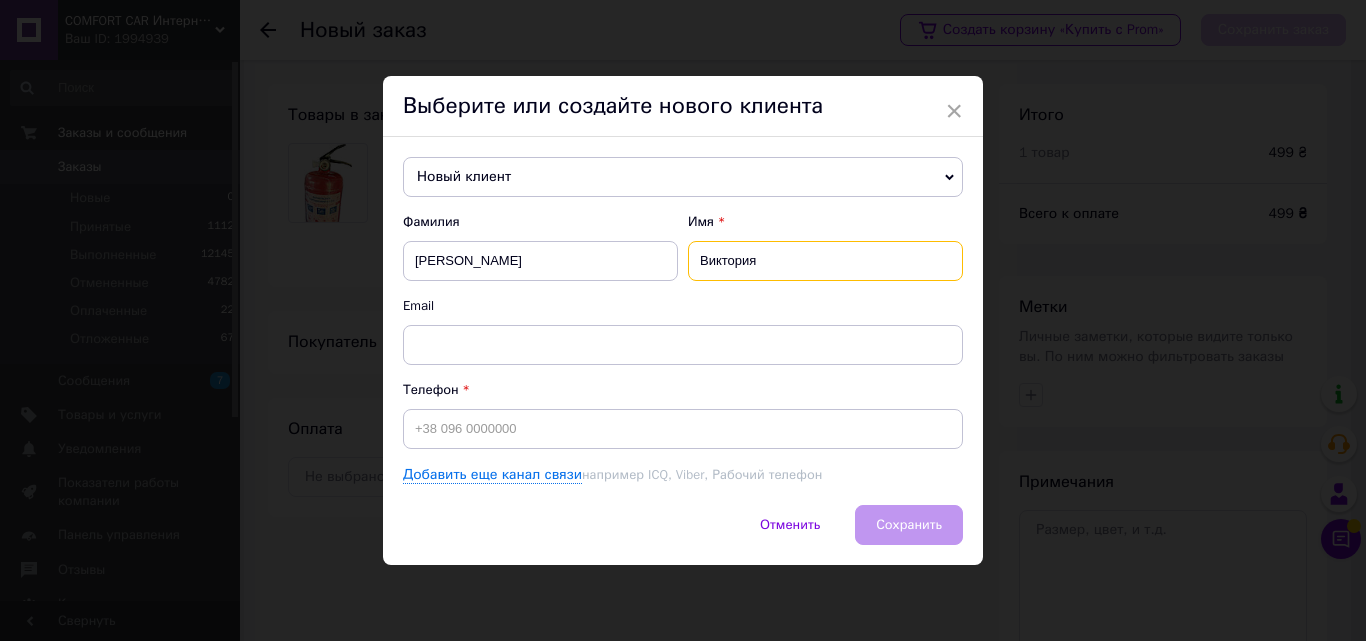 type on "Виктория" 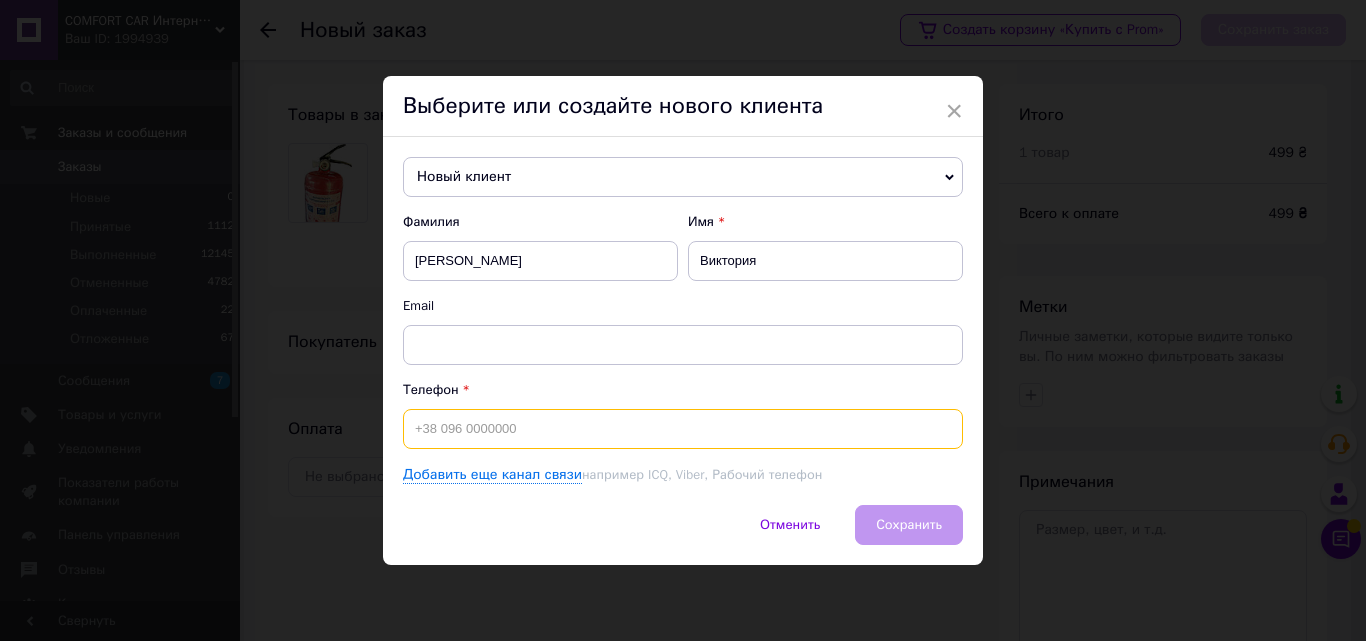 click at bounding box center (683, 429) 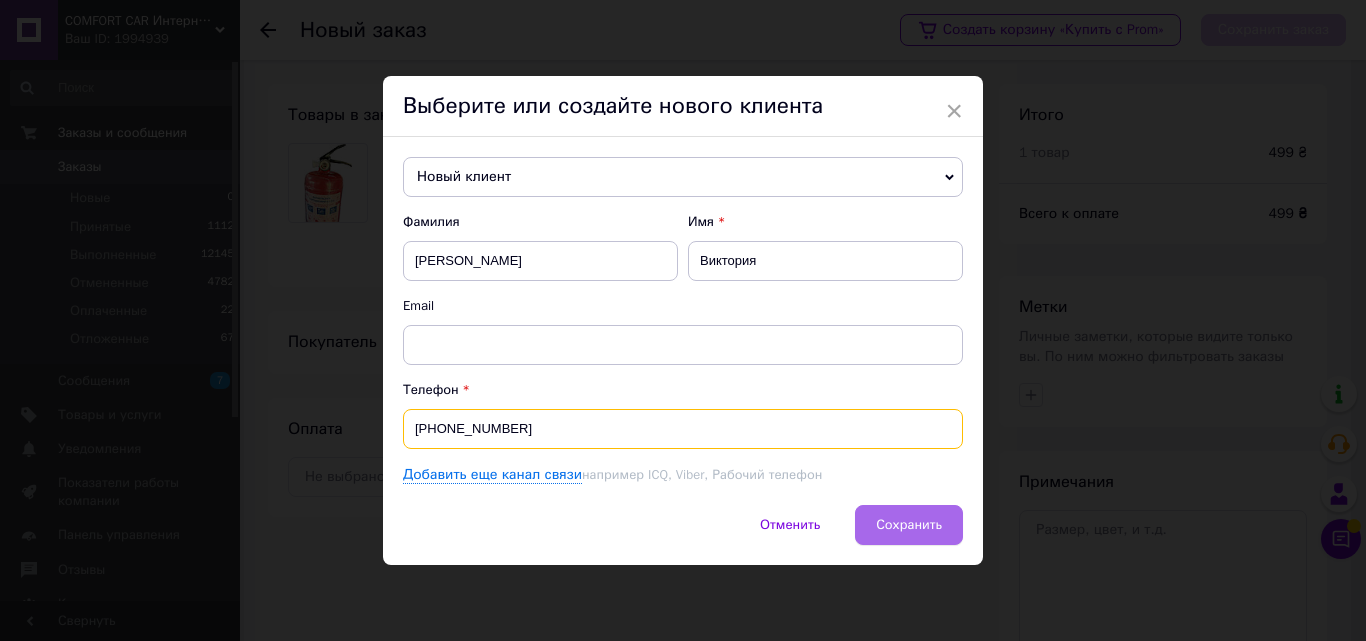type on "[PHONE_NUMBER]" 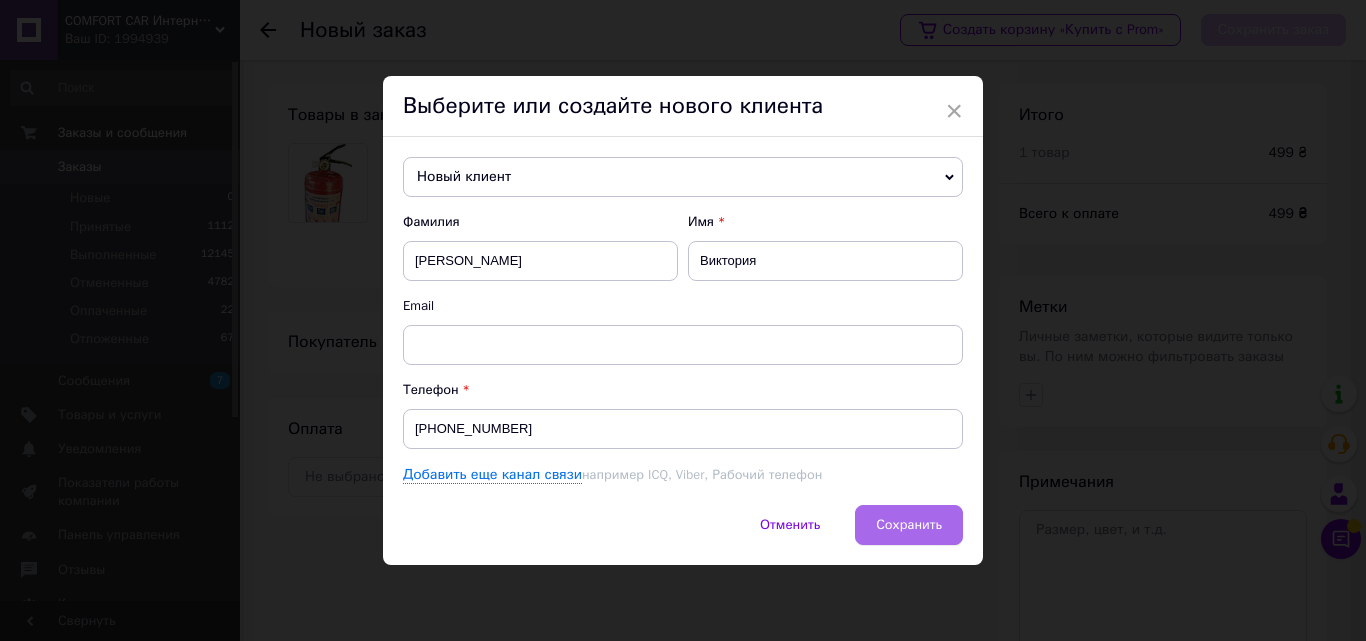 click on "Сохранить" at bounding box center [909, 524] 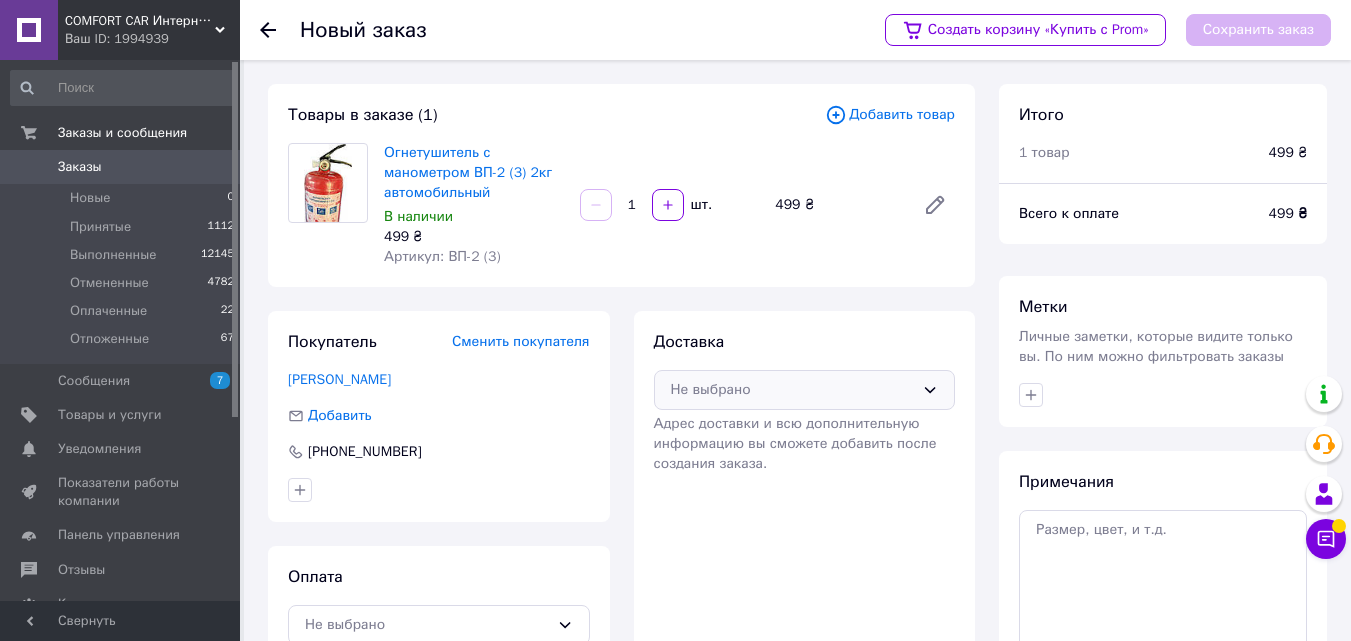click 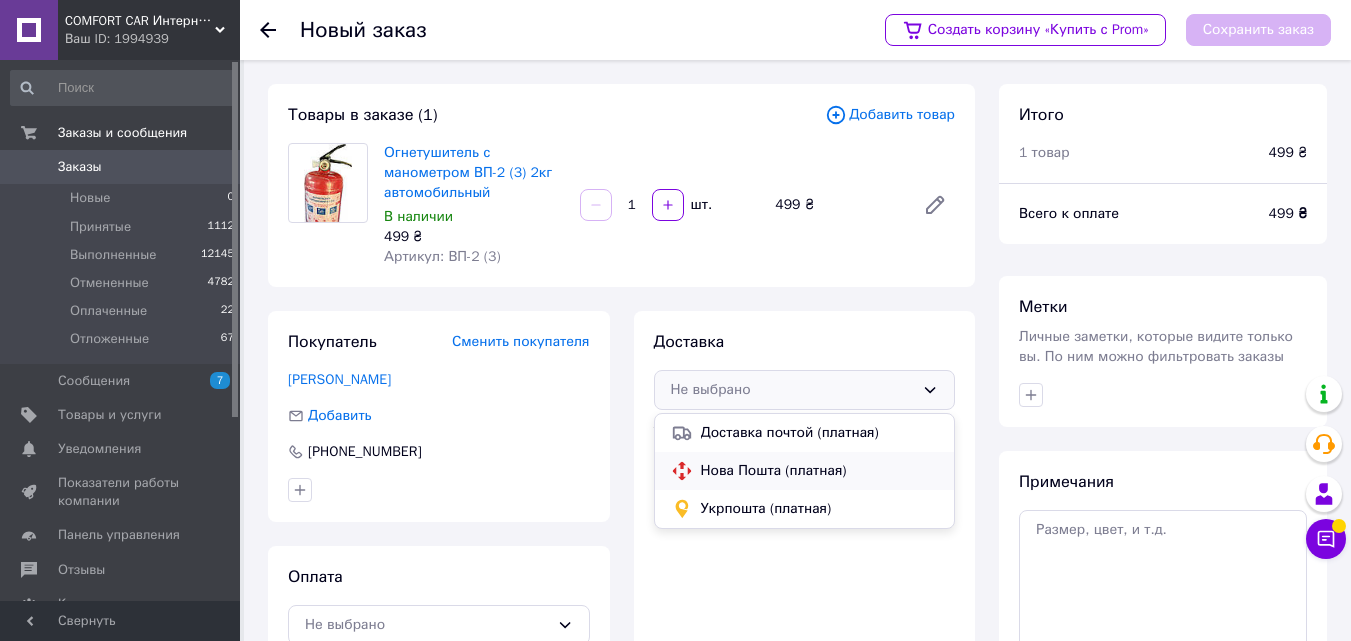 click on "Нова Пошта (платная)" at bounding box center [820, 471] 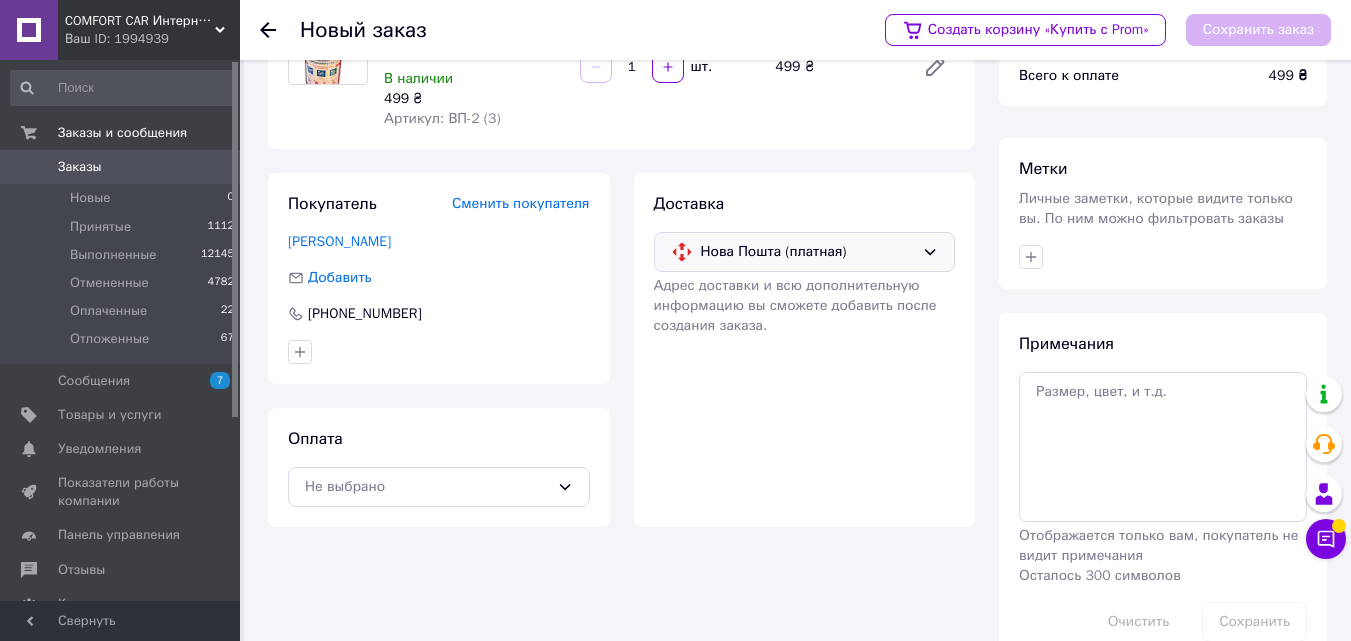 scroll, scrollTop: 183, scrollLeft: 0, axis: vertical 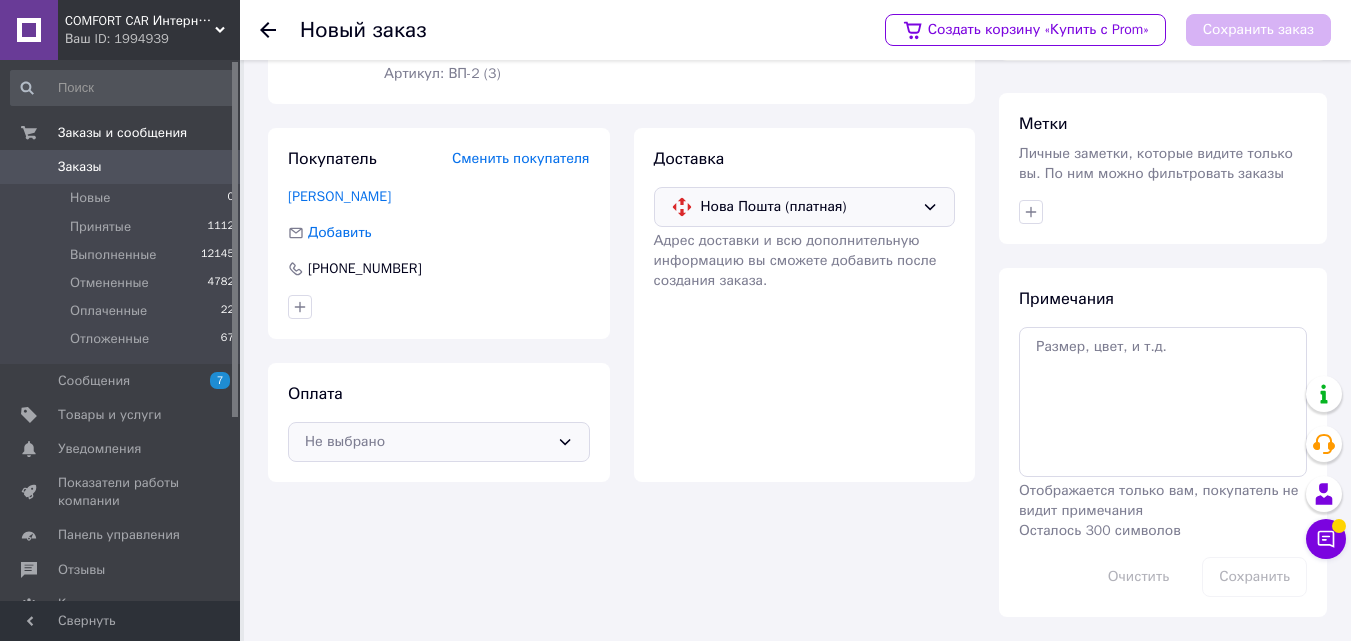 click on "Не выбрано" at bounding box center (439, 442) 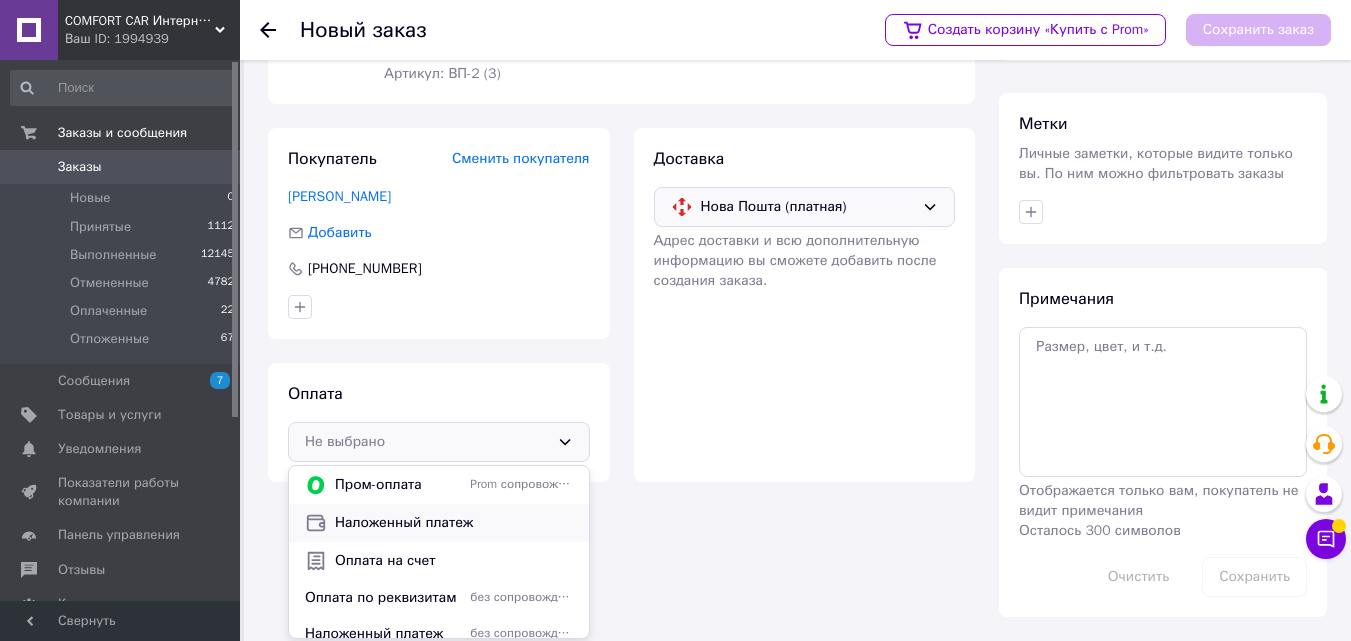 click on "Наложенный платеж" at bounding box center [454, 523] 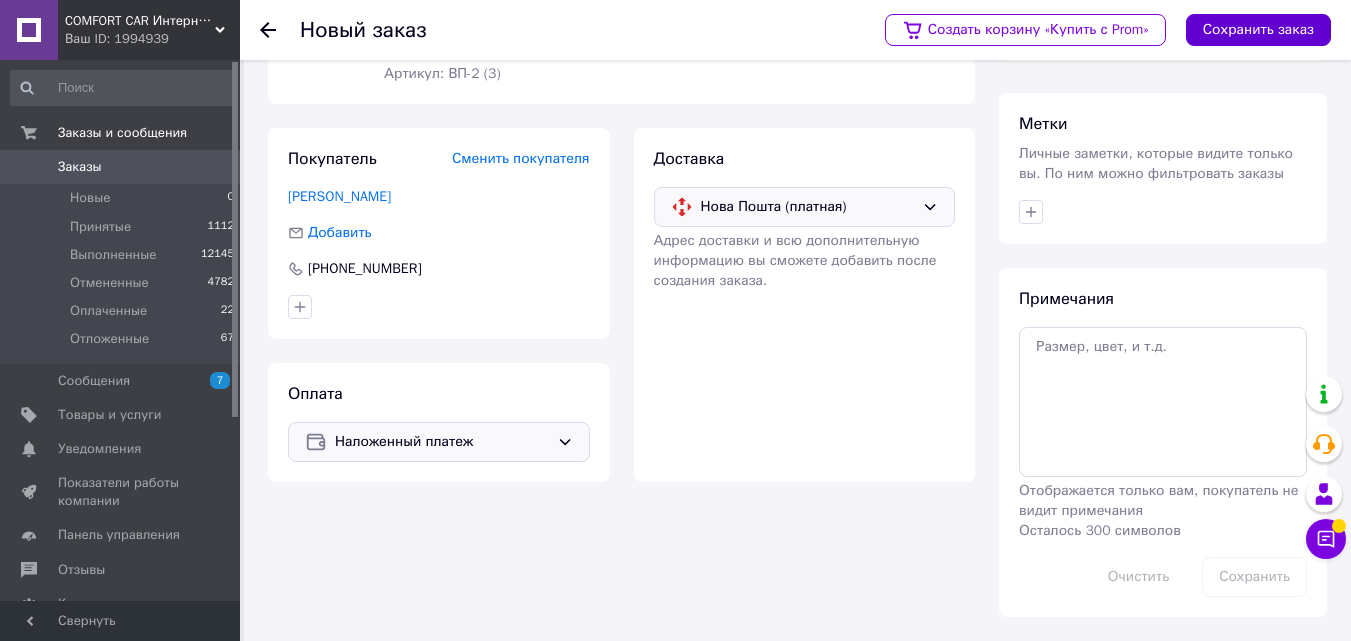 click on "Сохранить заказ" at bounding box center [1258, 30] 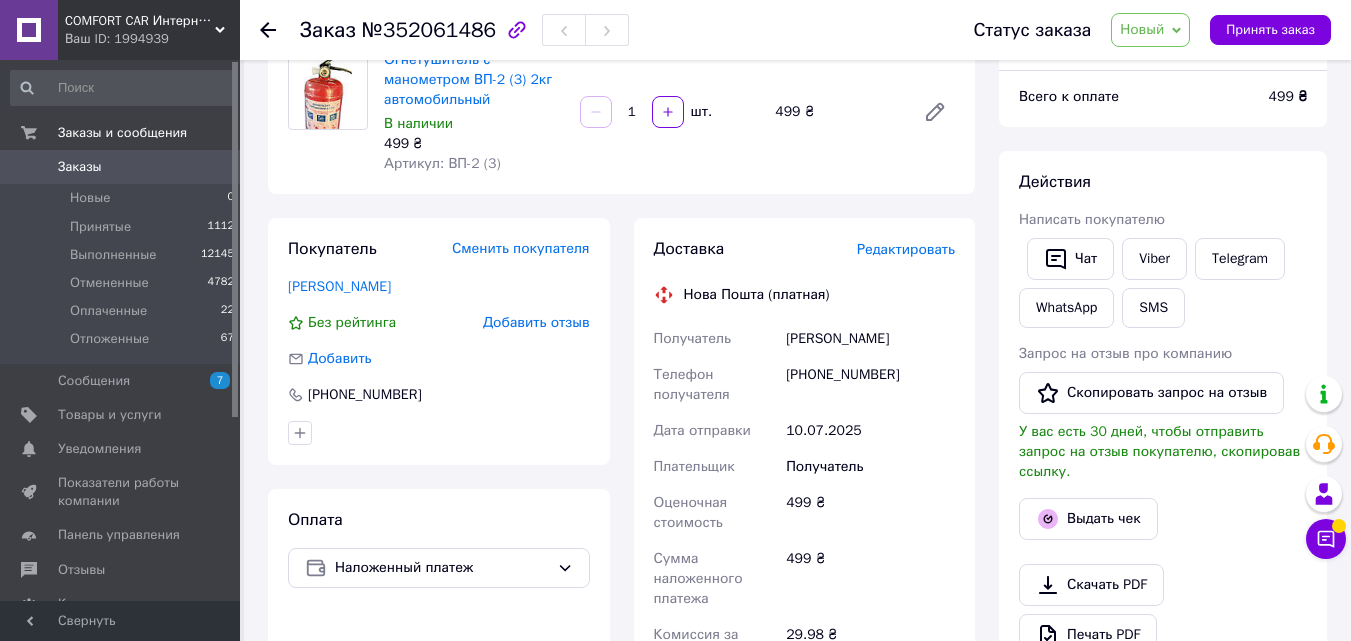 scroll, scrollTop: 162, scrollLeft: 0, axis: vertical 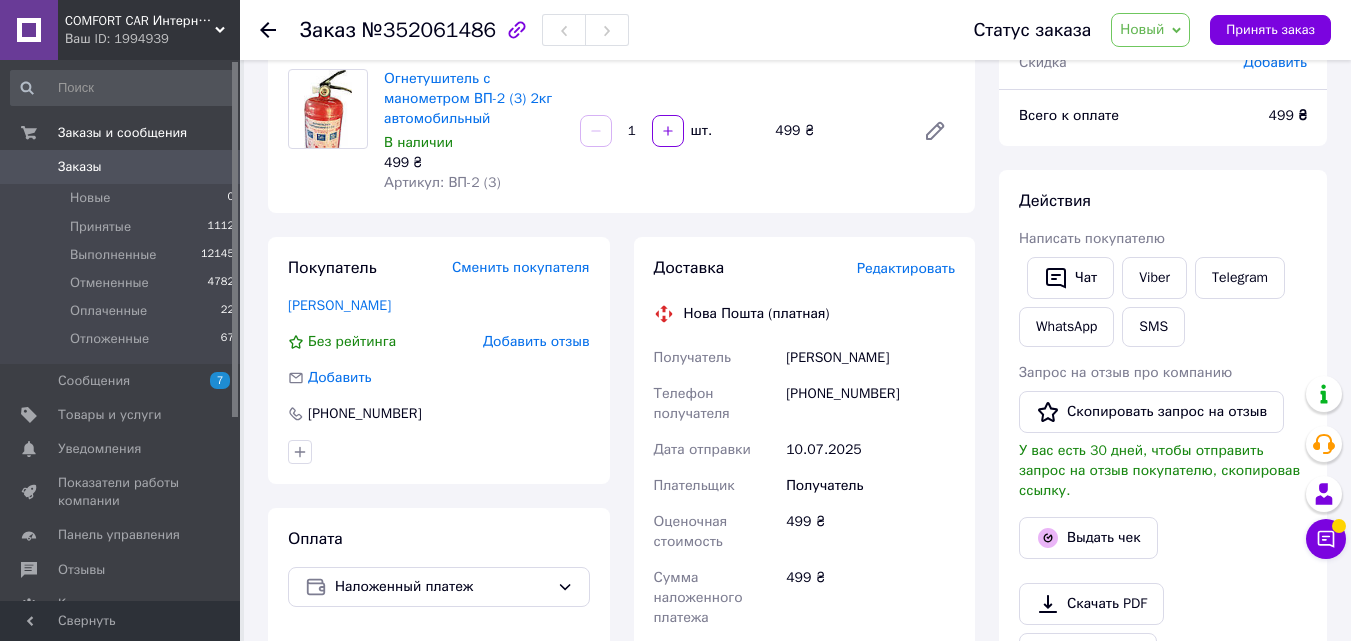 click on "Новый" at bounding box center [1150, 30] 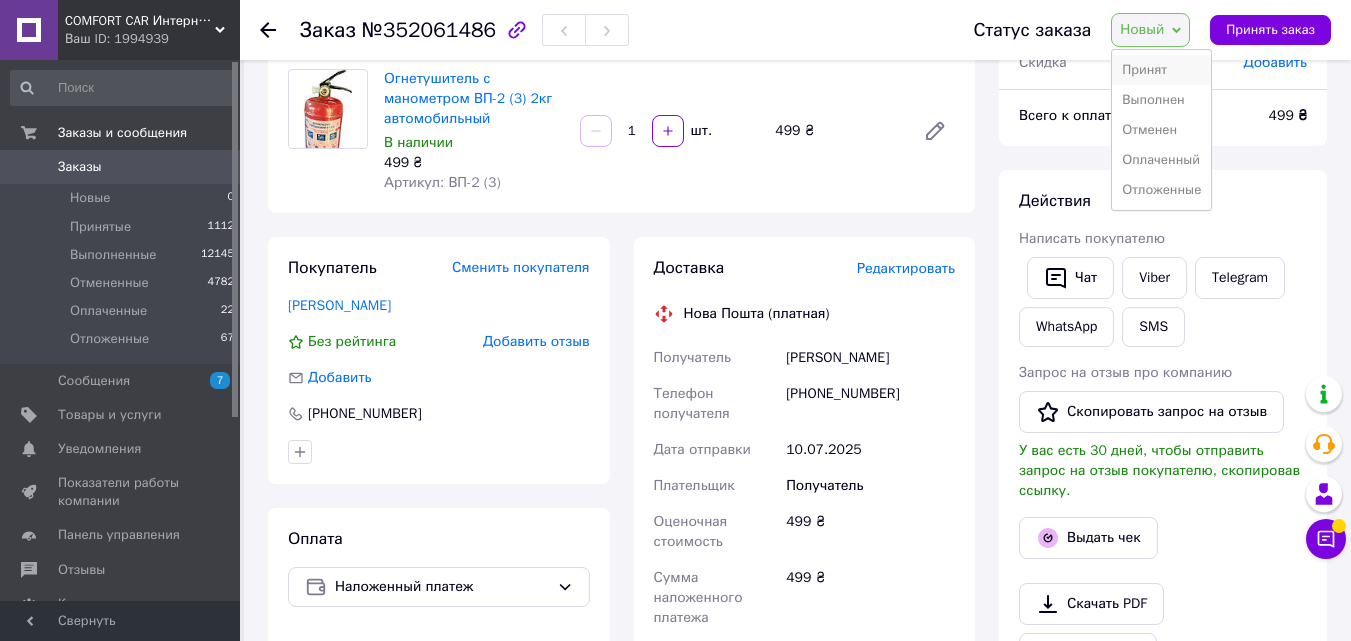click on "Принят" at bounding box center [1161, 70] 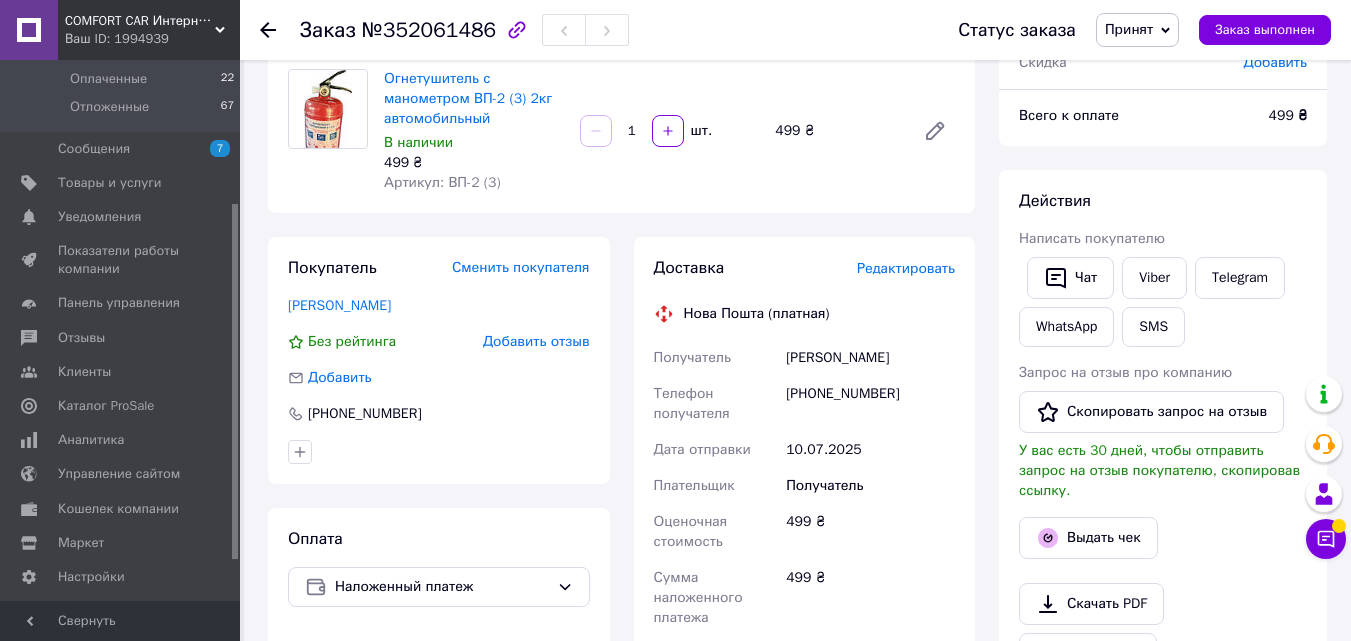 scroll, scrollTop: 244, scrollLeft: 0, axis: vertical 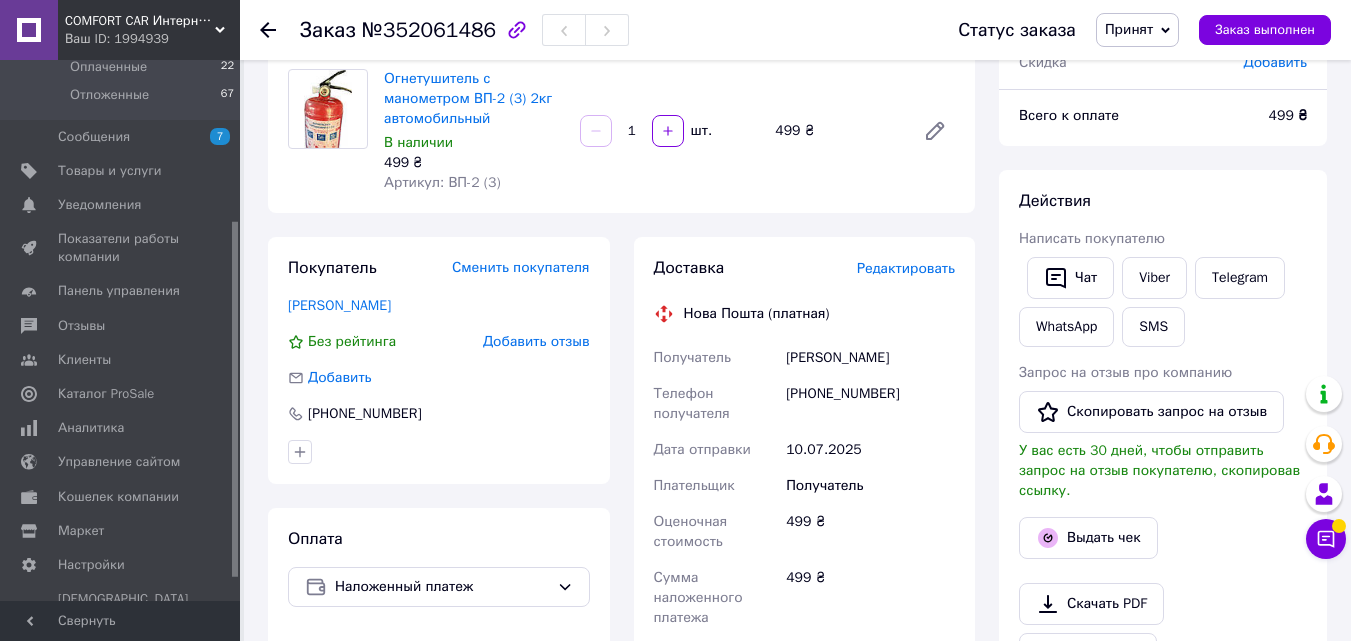 drag, startPoint x: 234, startPoint y: 273, endPoint x: 241, endPoint y: 424, distance: 151.16217 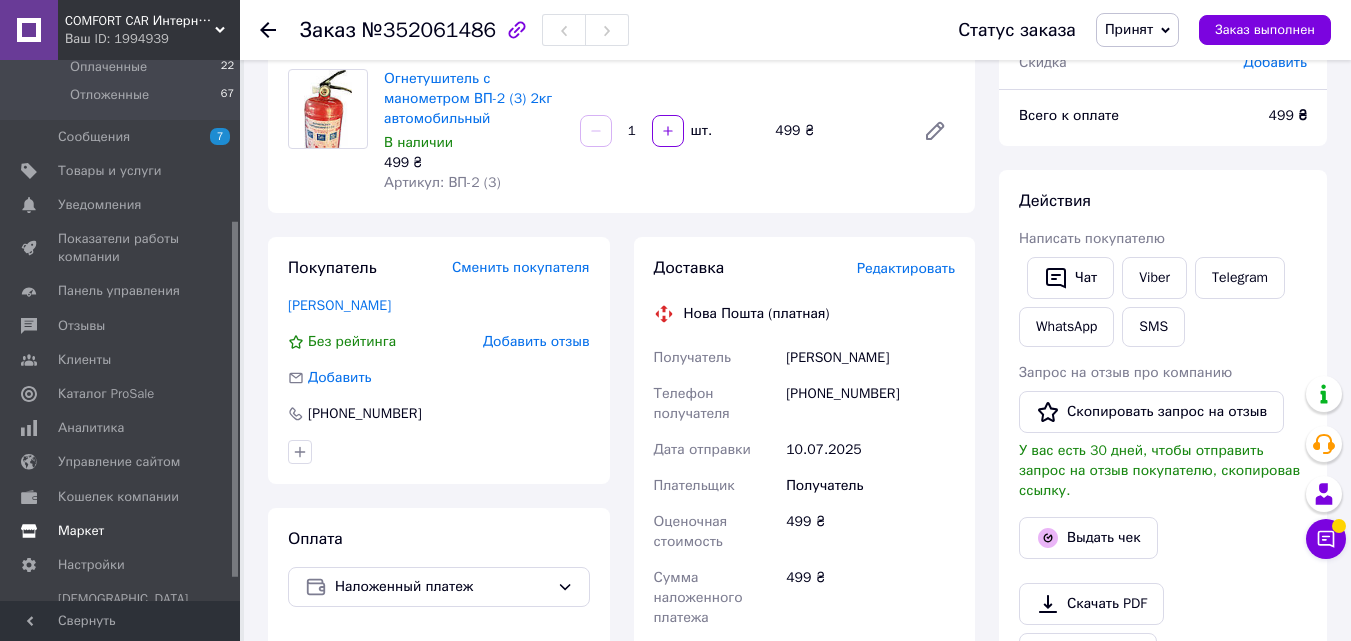 click on "Маркет" at bounding box center [81, 531] 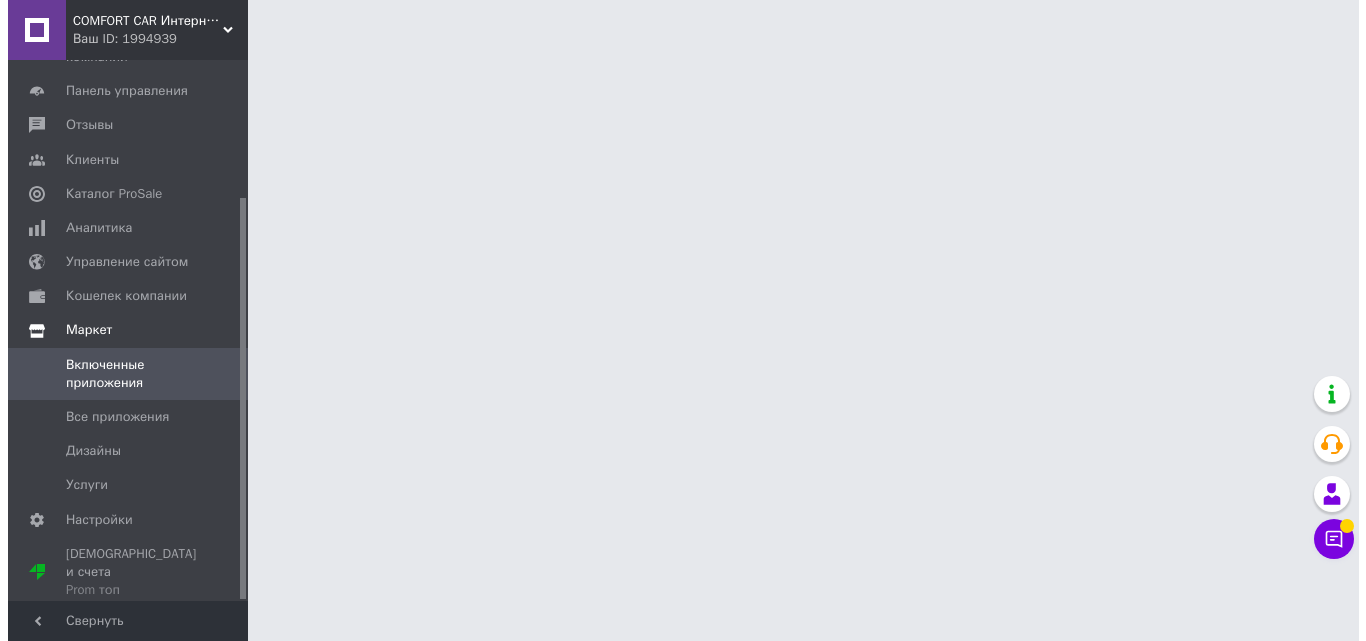 scroll, scrollTop: 0, scrollLeft: 0, axis: both 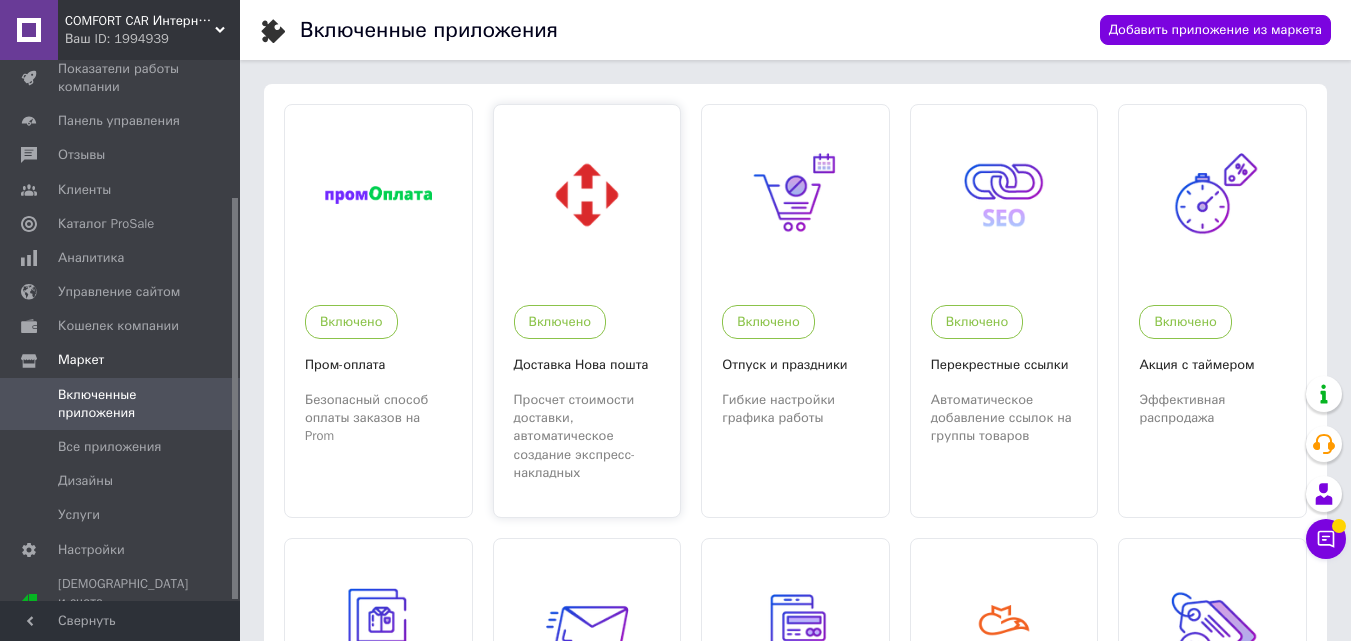 click at bounding box center (587, 195) 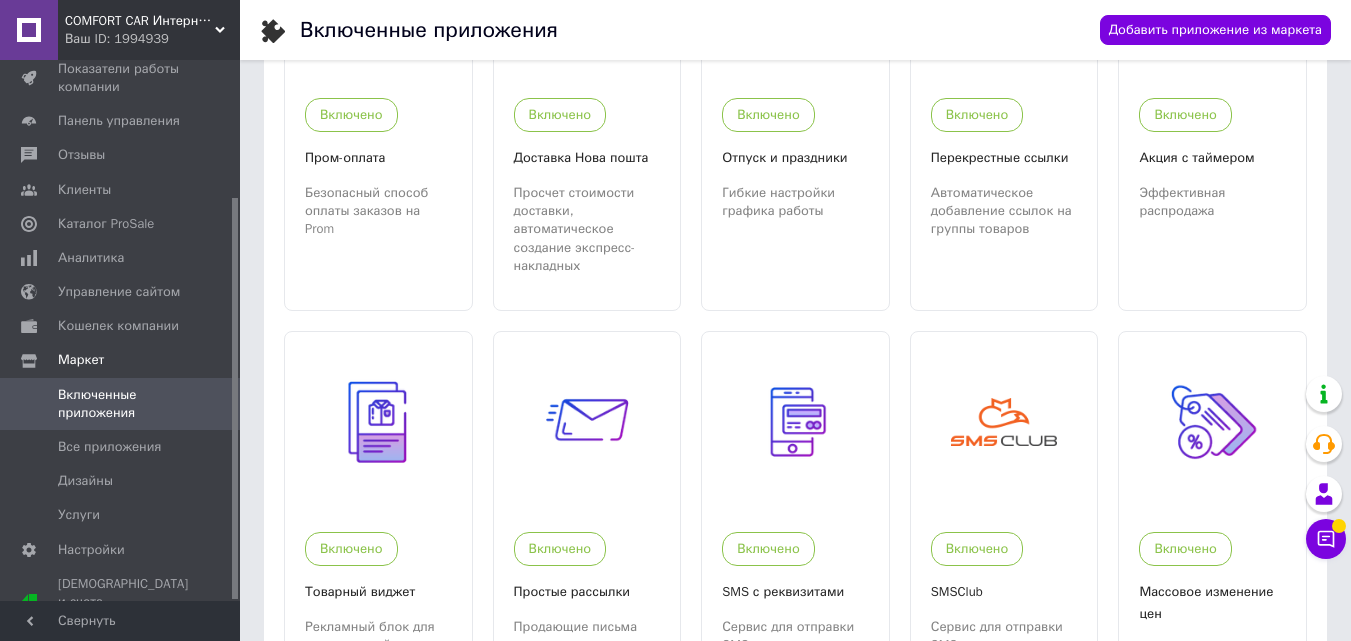 scroll, scrollTop: 0, scrollLeft: 0, axis: both 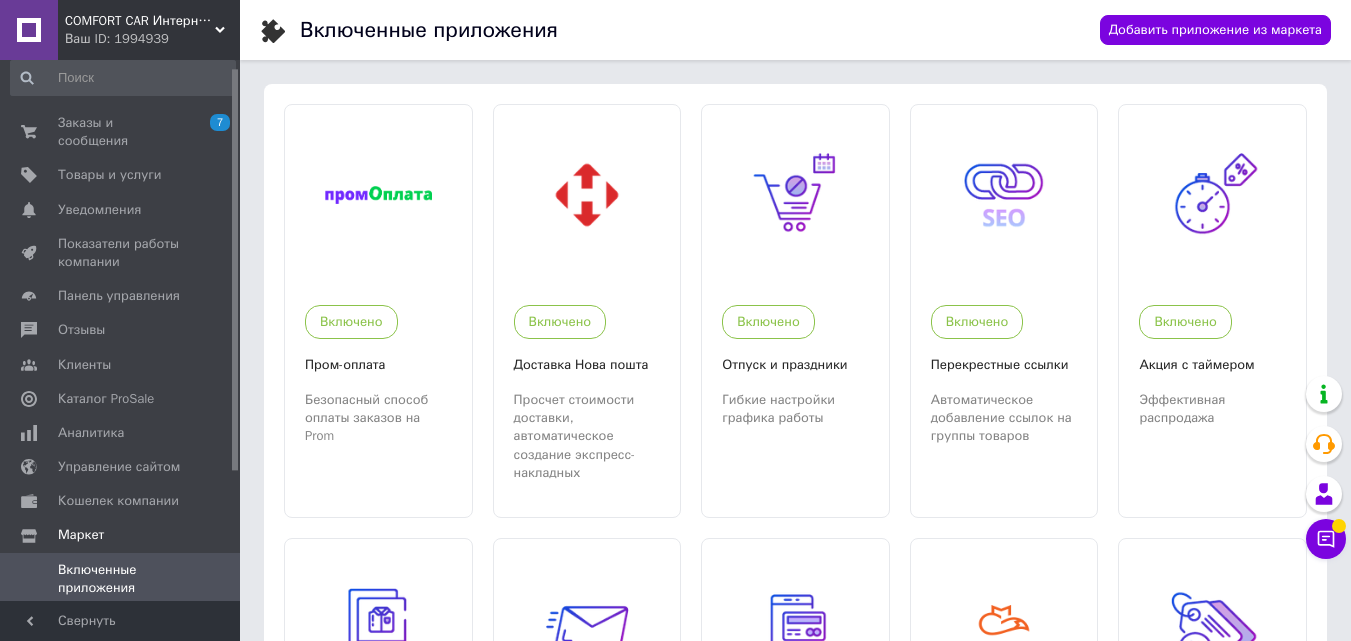 drag, startPoint x: 236, startPoint y: 264, endPoint x: 243, endPoint y: 135, distance: 129.18979 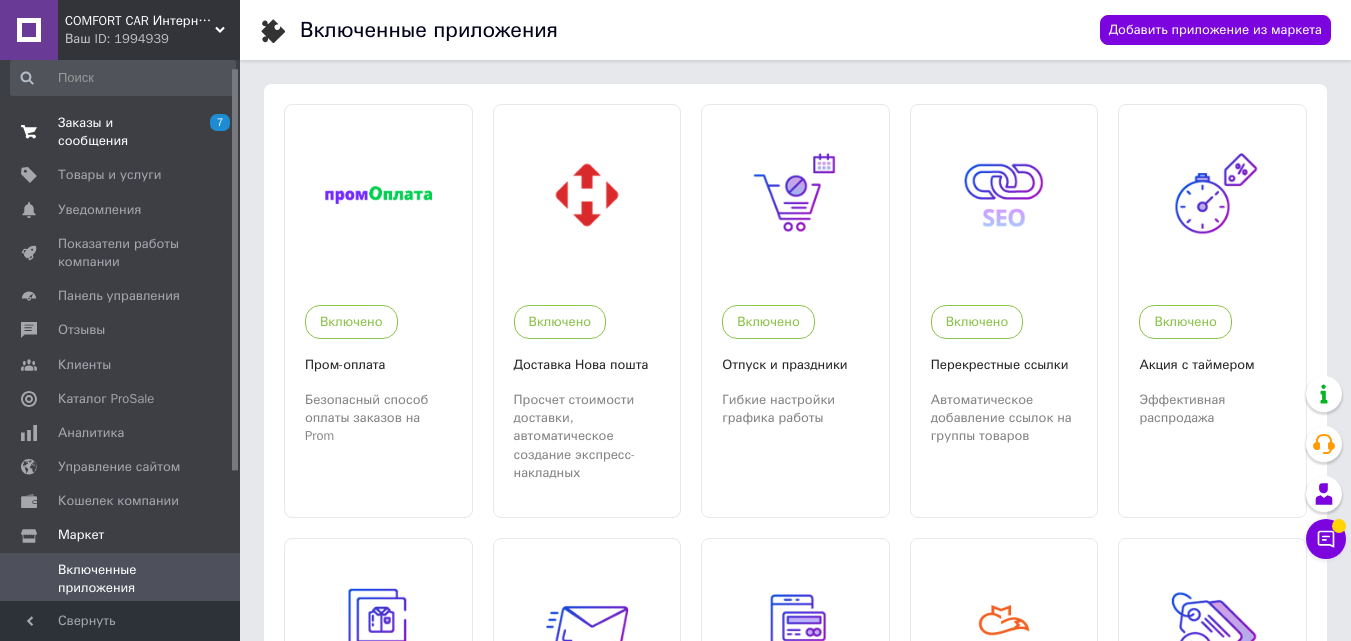 click on "Заказы и сообщения" at bounding box center (121, 132) 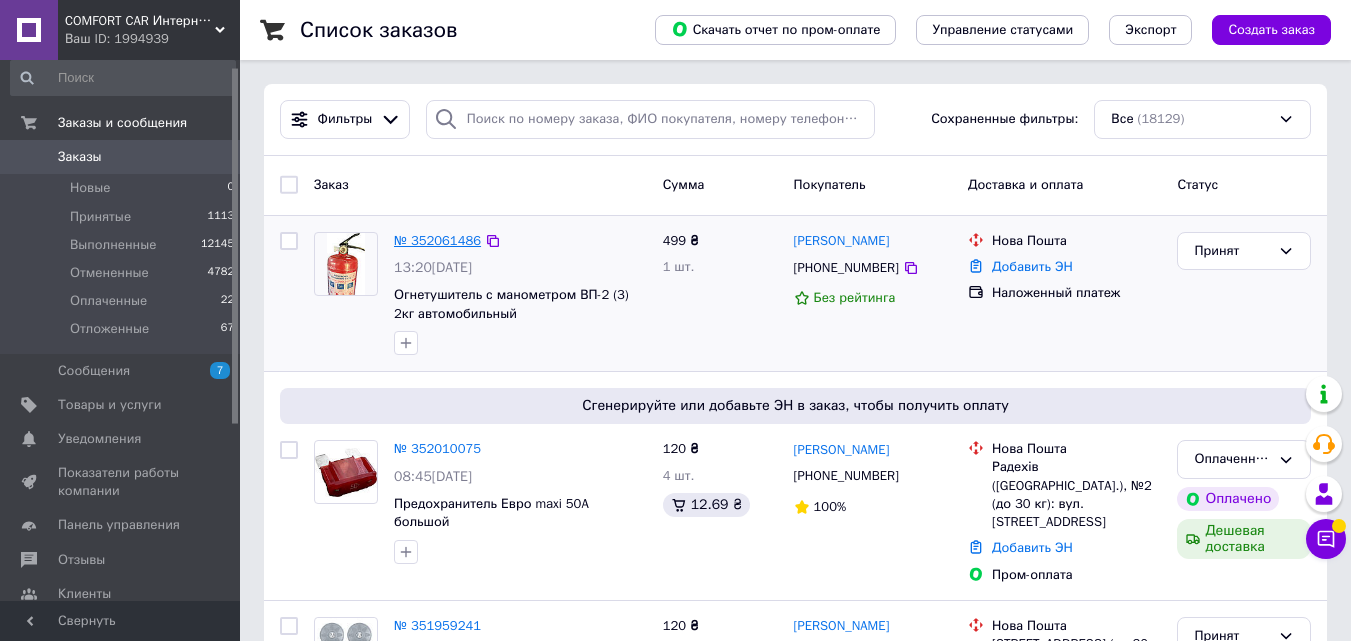 click on "№ 352061486" at bounding box center (437, 240) 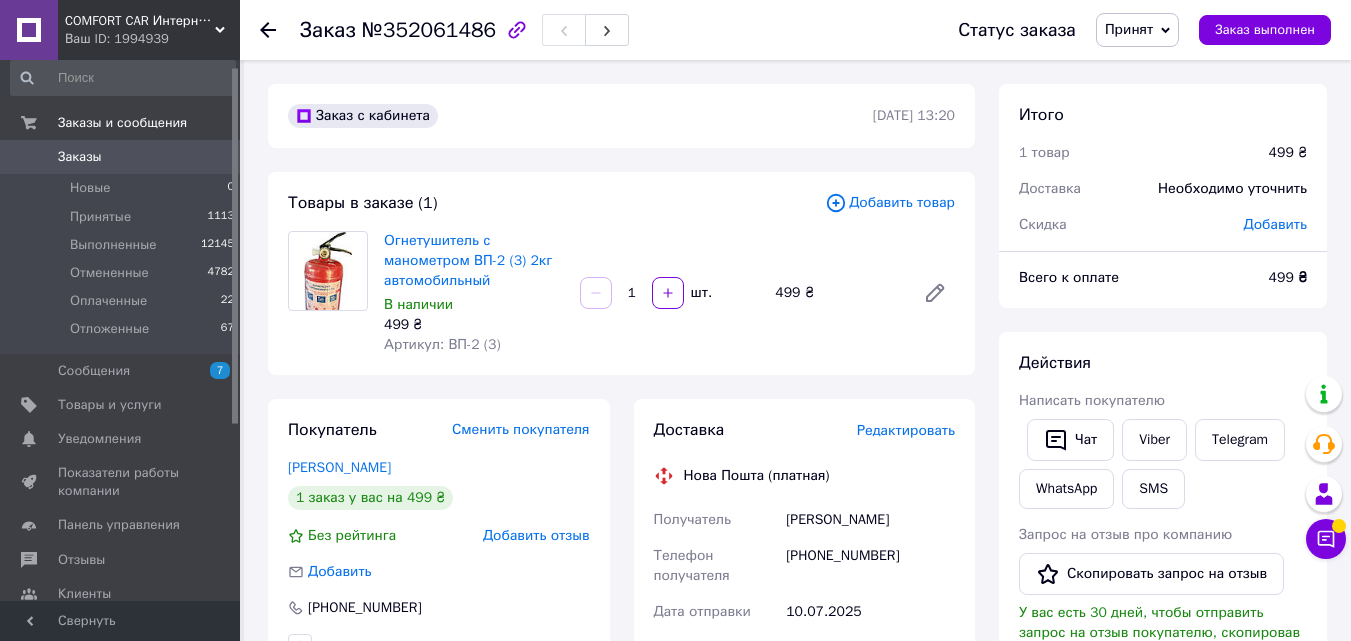click on "Редактировать" at bounding box center (906, 430) 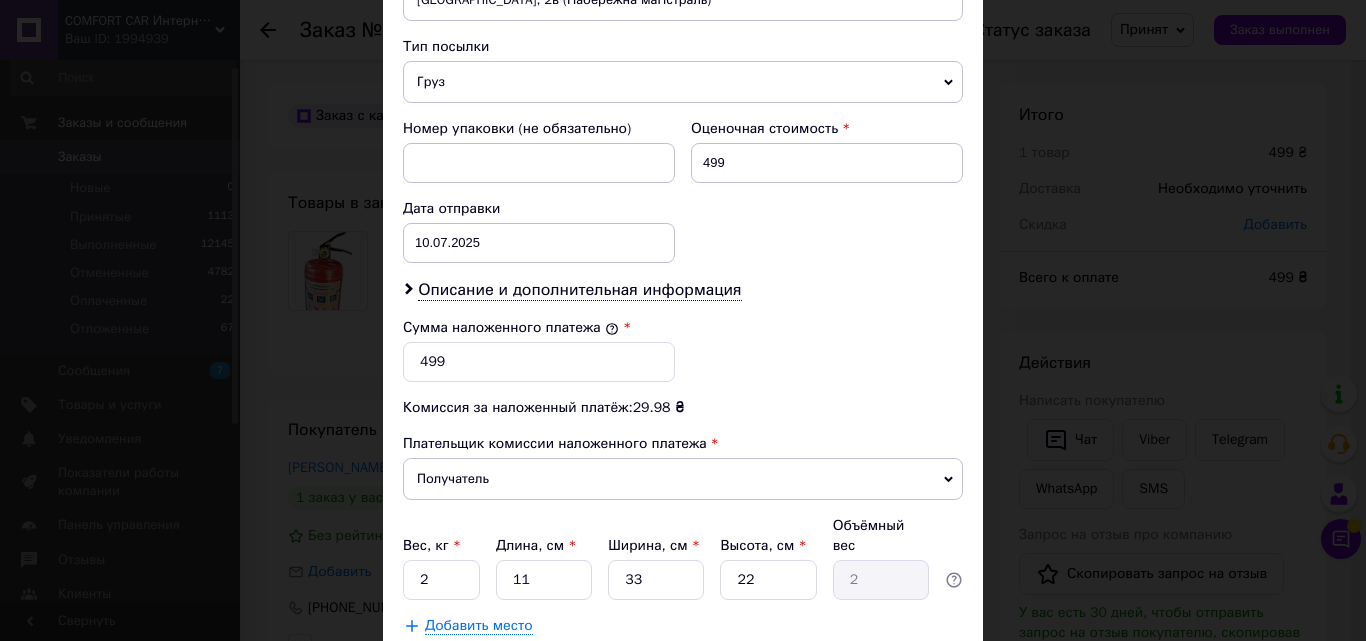 scroll, scrollTop: 715, scrollLeft: 0, axis: vertical 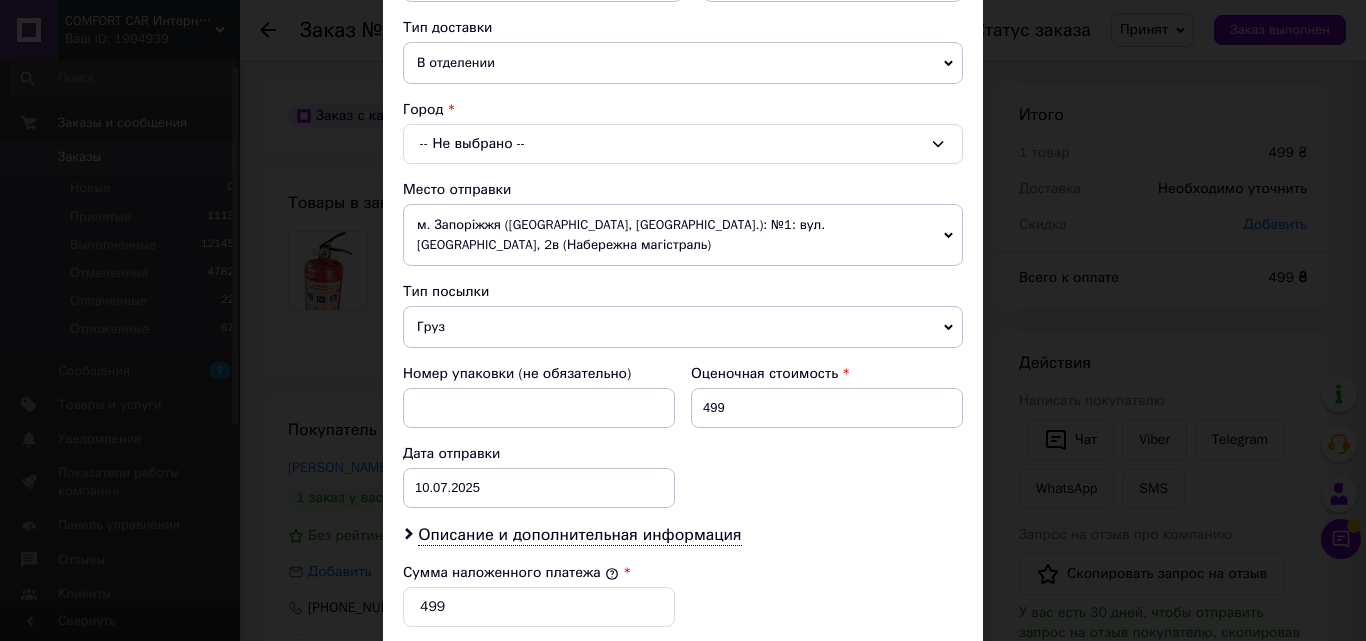 click on "-- Не выбрано --" at bounding box center (683, 144) 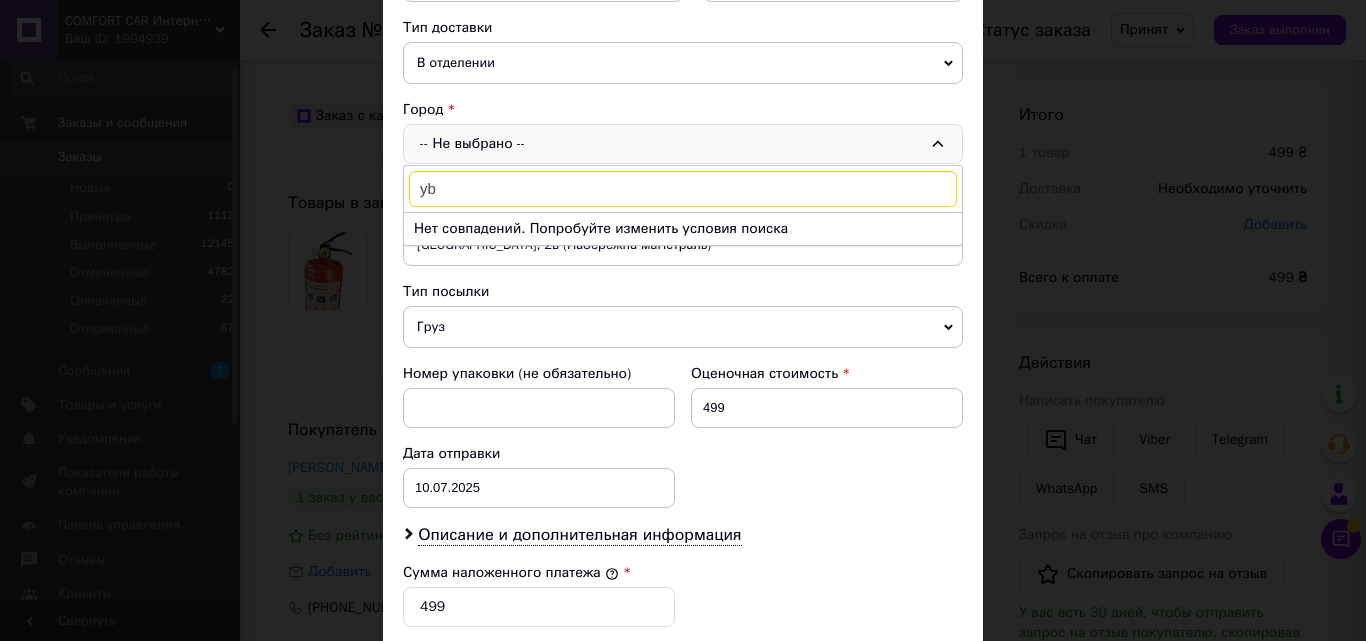 type on "y" 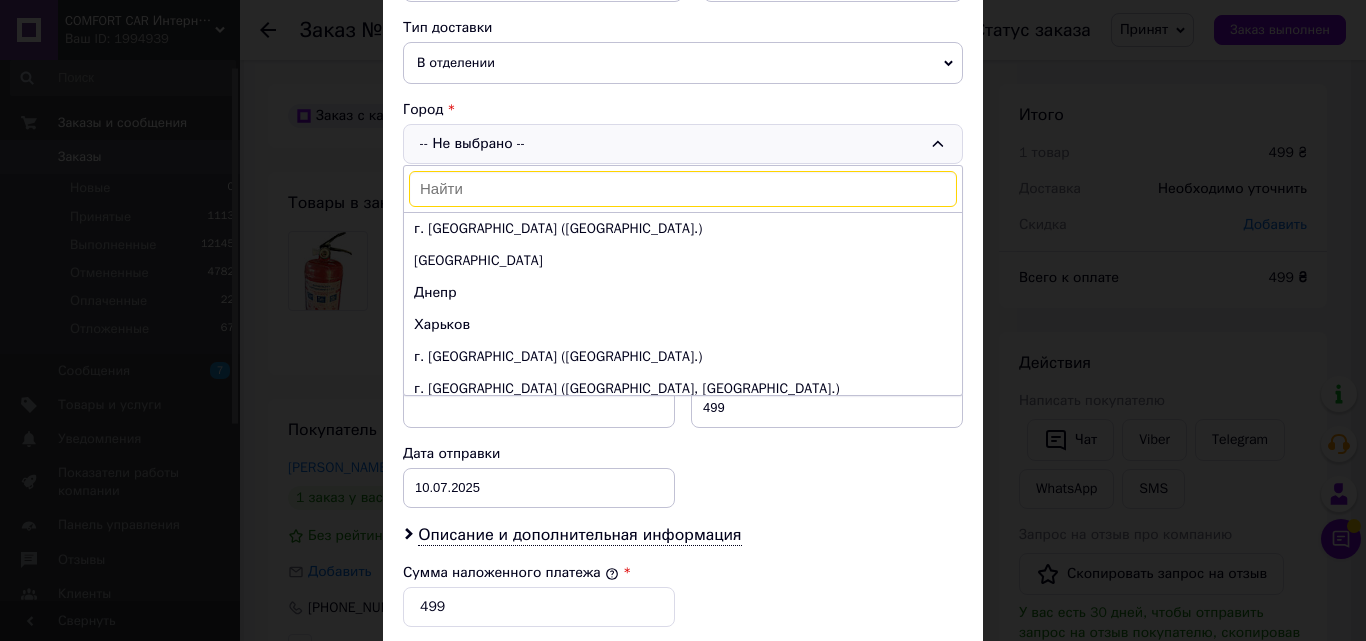 click at bounding box center [683, 189] 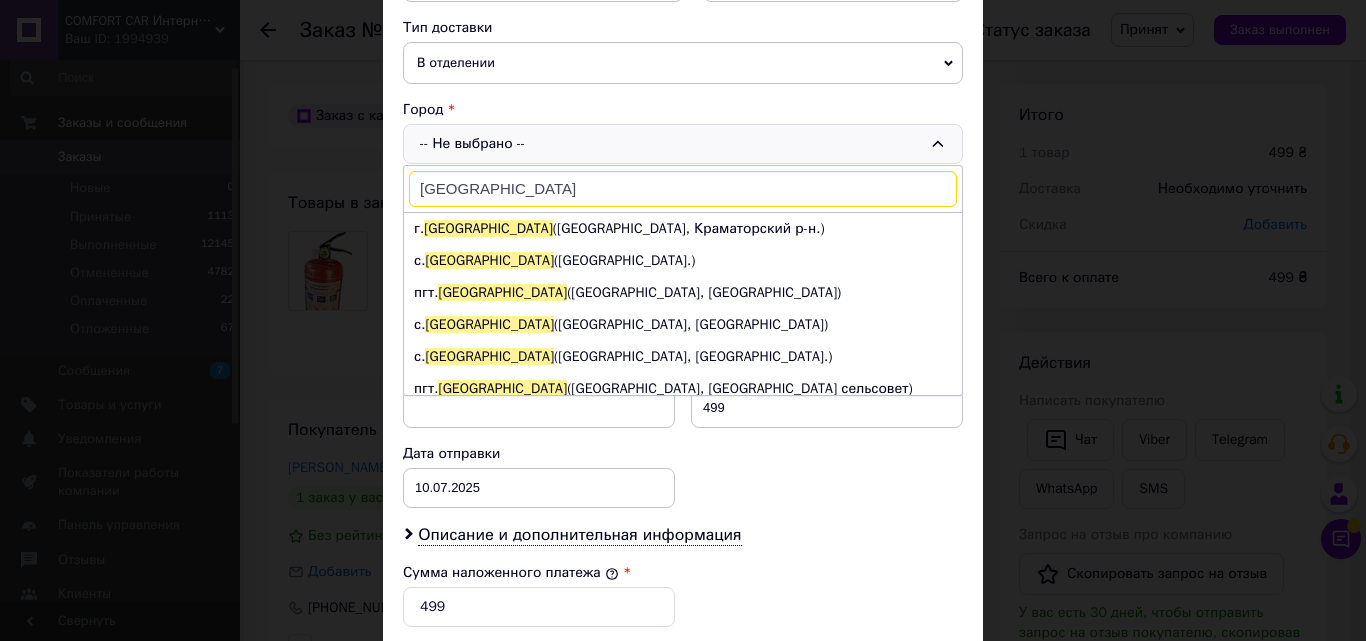 click on "[GEOGRAPHIC_DATA]" at bounding box center [683, 189] 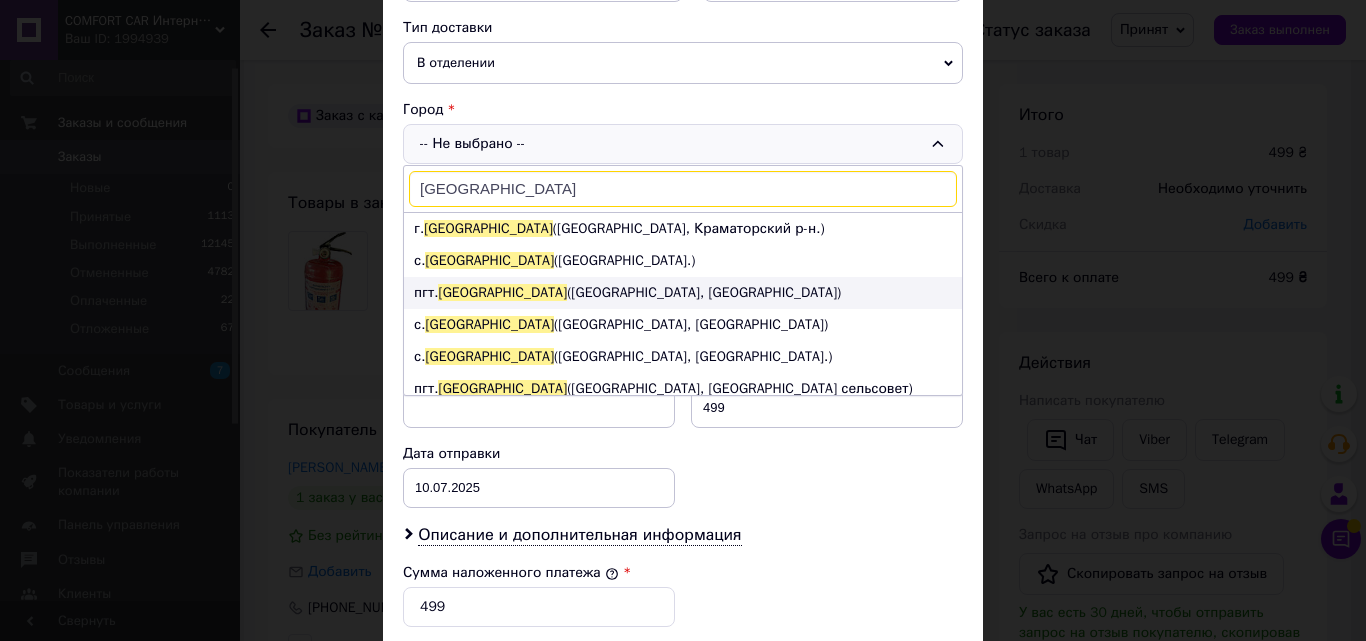 type on "[GEOGRAPHIC_DATA]" 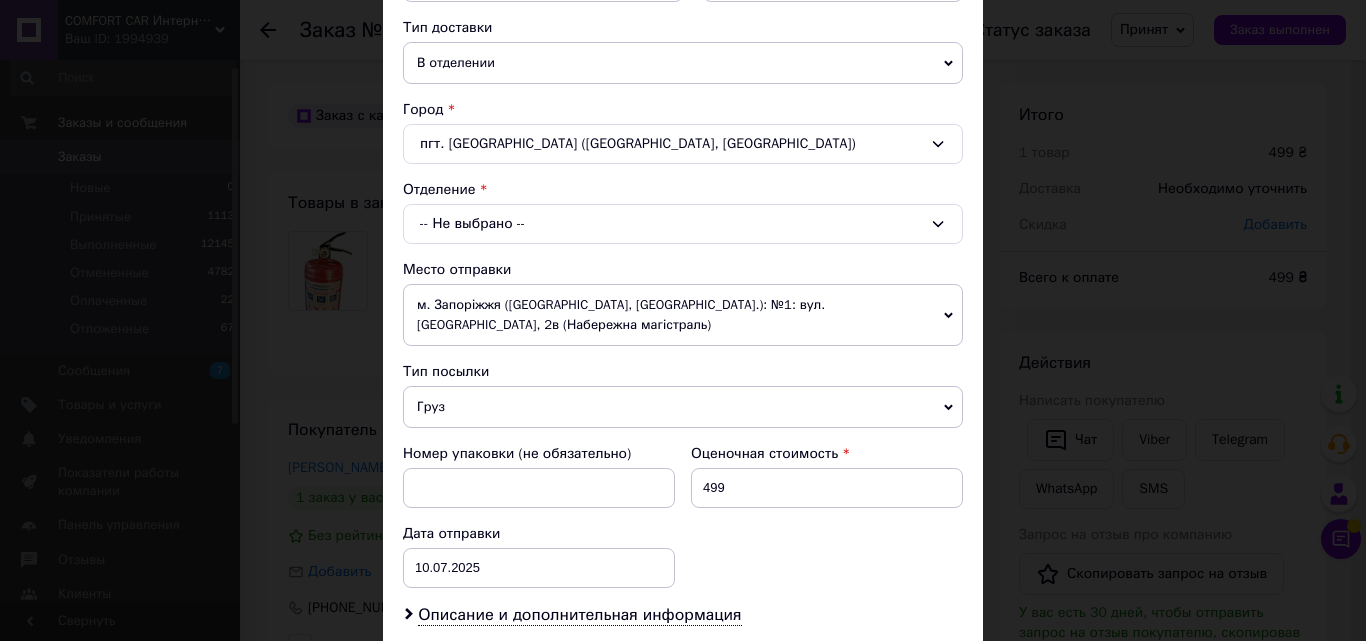 click on "-- Не выбрано --" at bounding box center (683, 224) 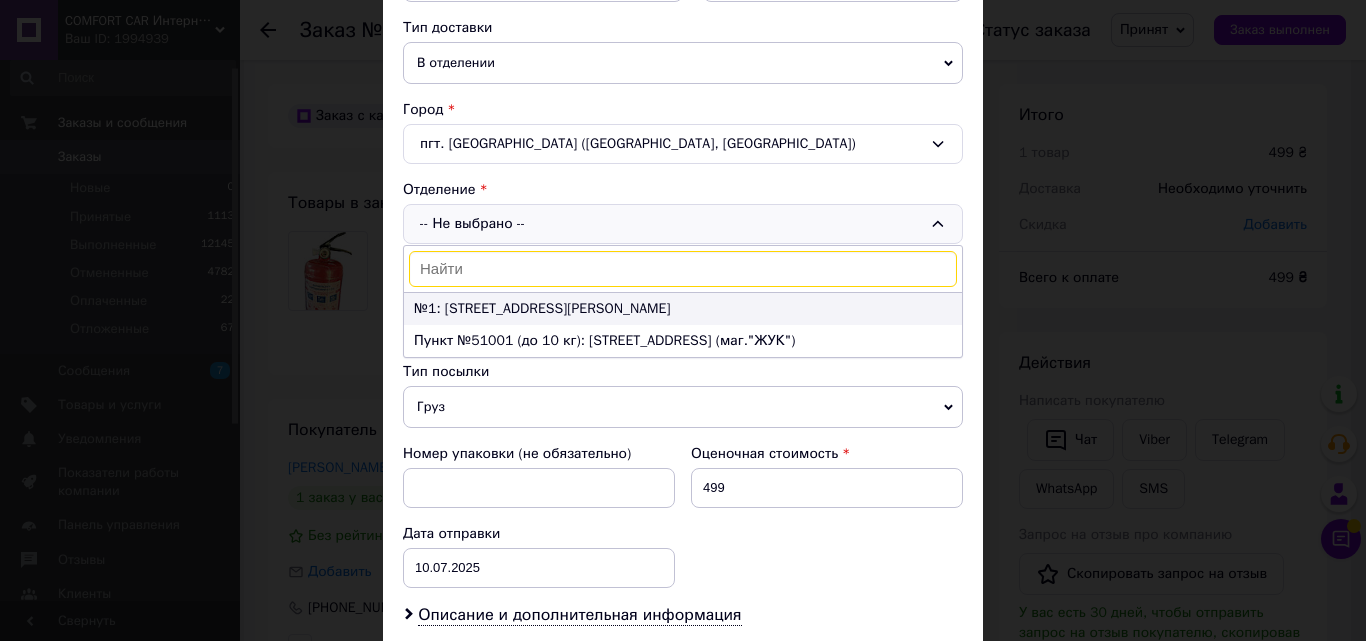 click on "№1: [STREET_ADDRESS][PERSON_NAME]" at bounding box center [683, 309] 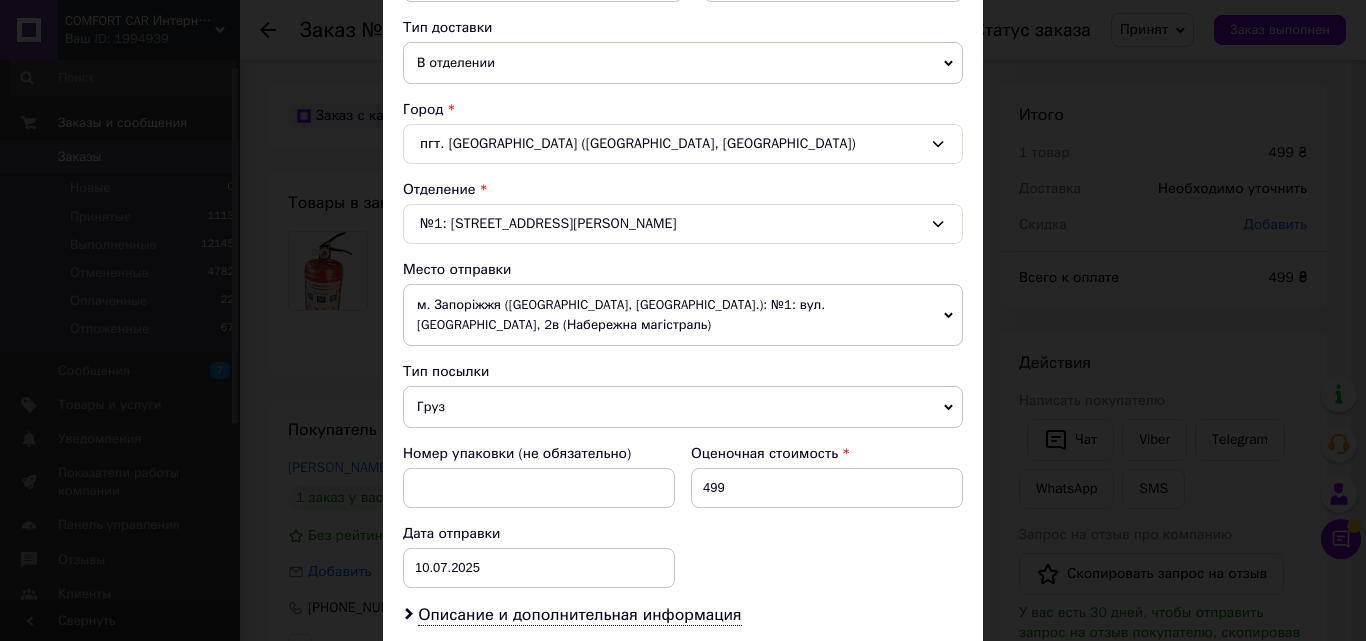 click on "пгт. [GEOGRAPHIC_DATA] ([GEOGRAPHIC_DATA], [GEOGRAPHIC_DATA])" at bounding box center [683, 144] 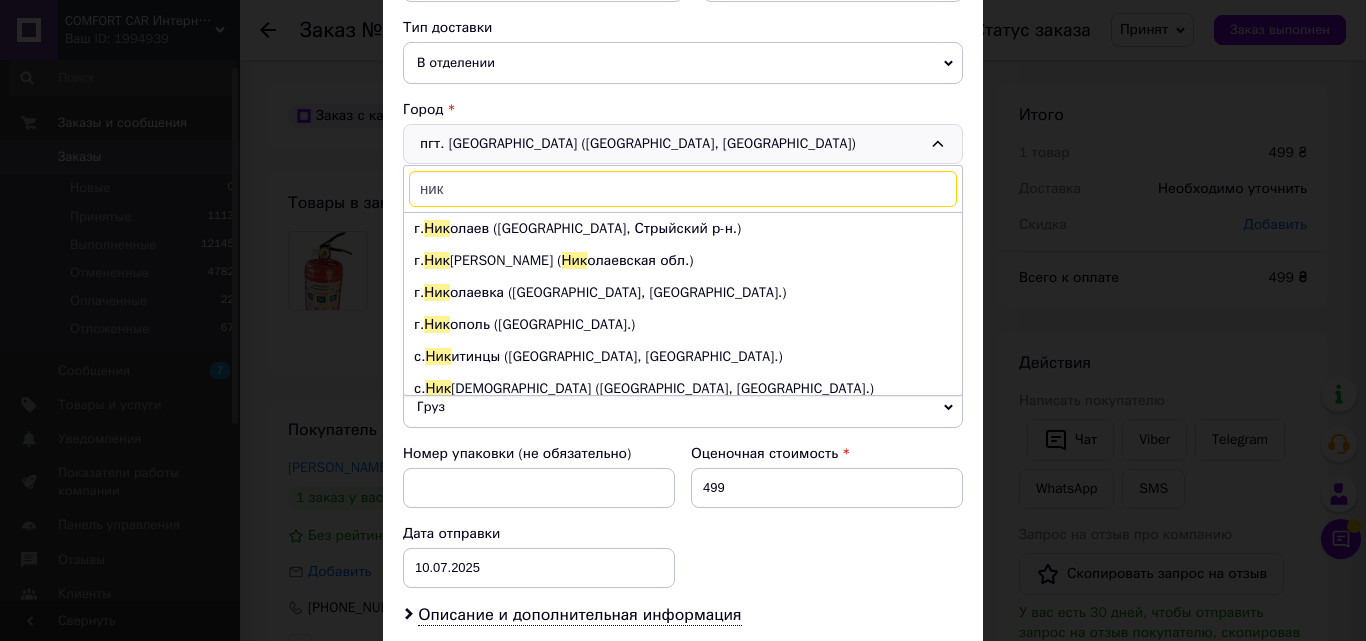 scroll, scrollTop: 256, scrollLeft: 0, axis: vertical 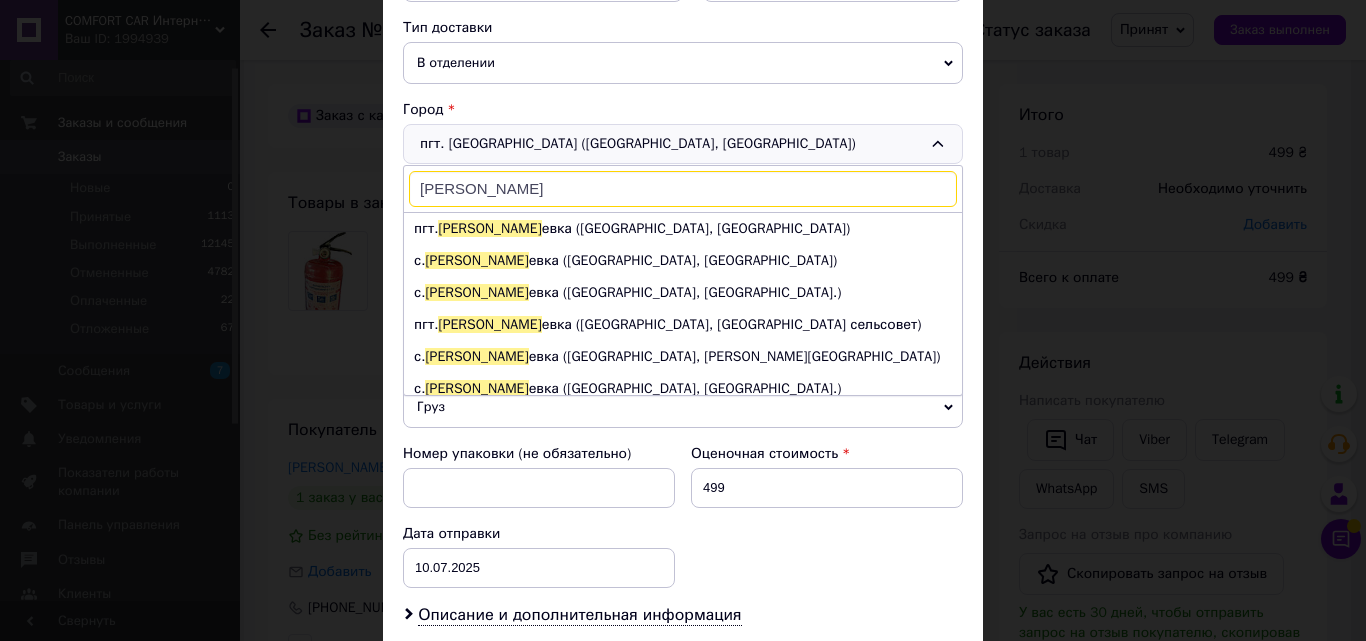 click on "[PERSON_NAME]" at bounding box center [683, 189] 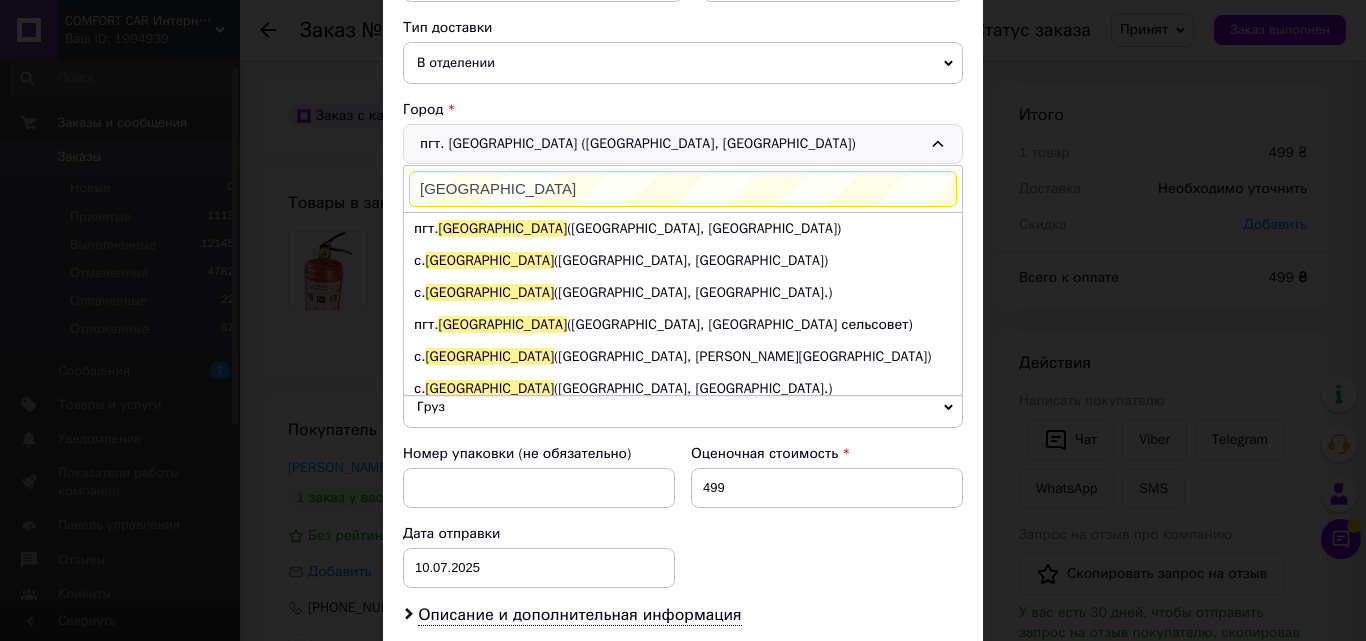 scroll, scrollTop: 64, scrollLeft: 0, axis: vertical 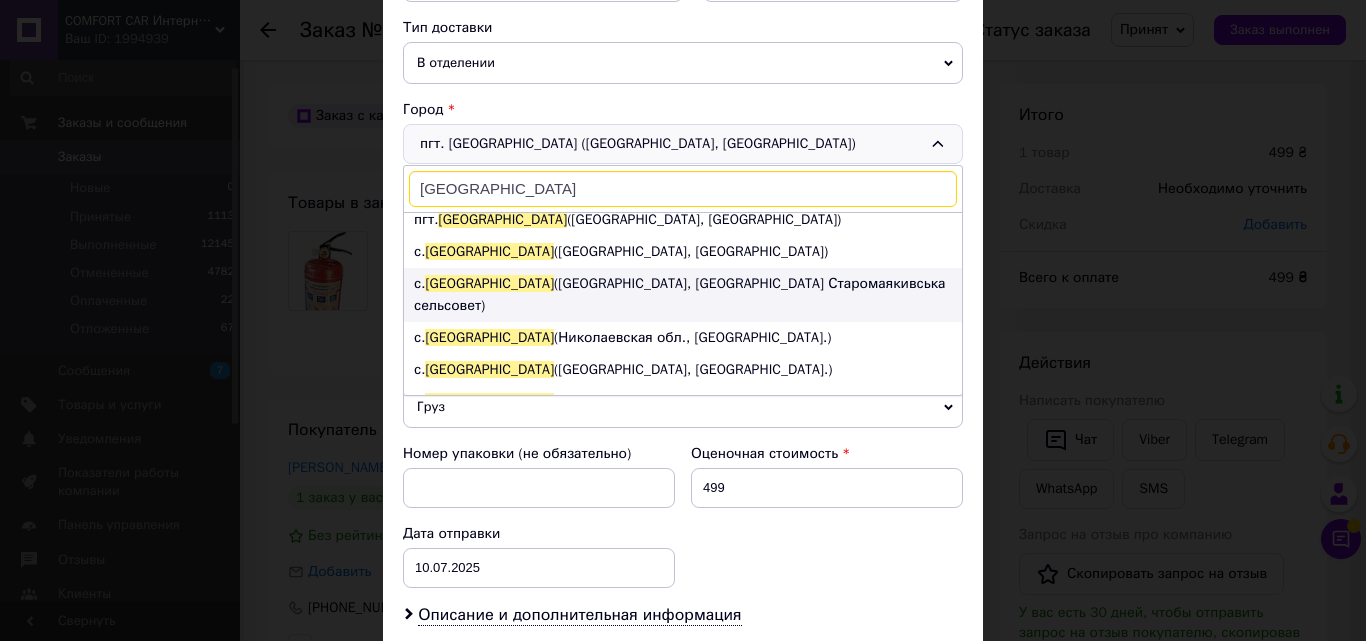 type on "[GEOGRAPHIC_DATA]" 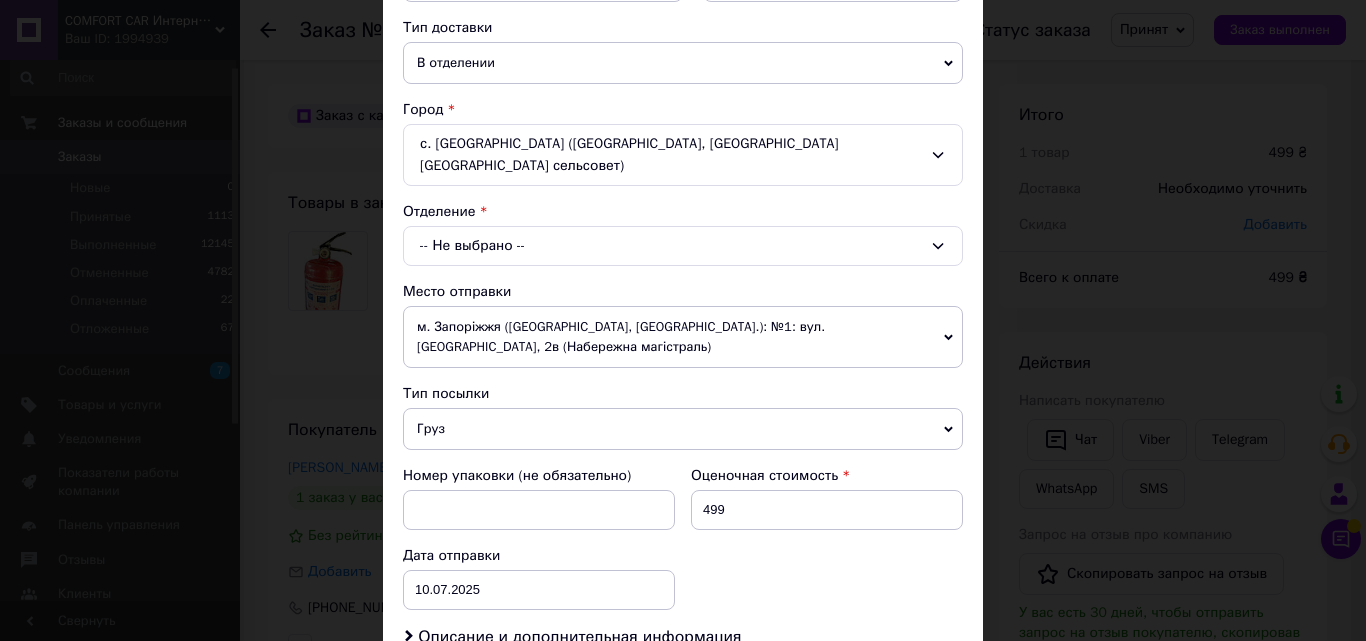 click on "-- Не выбрано --" at bounding box center (683, 246) 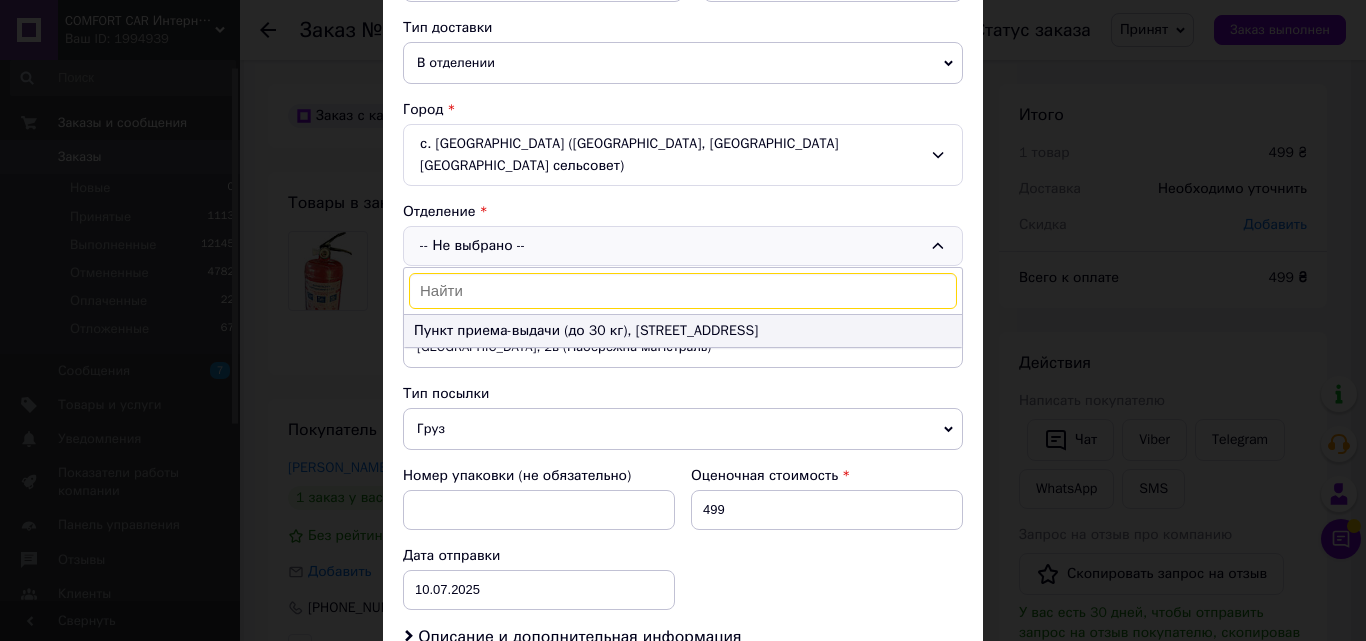 click on "Пункт приема-выдачи (до 30 кг), [STREET_ADDRESS]" at bounding box center (683, 331) 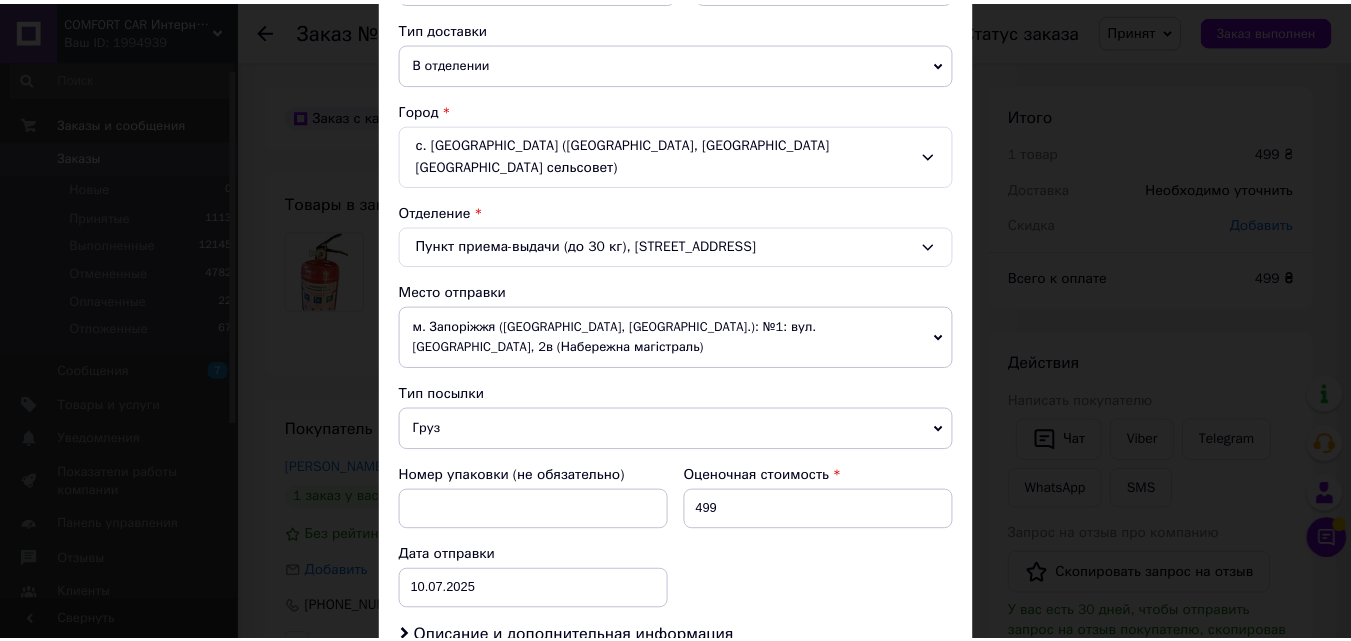 scroll, scrollTop: 898, scrollLeft: 0, axis: vertical 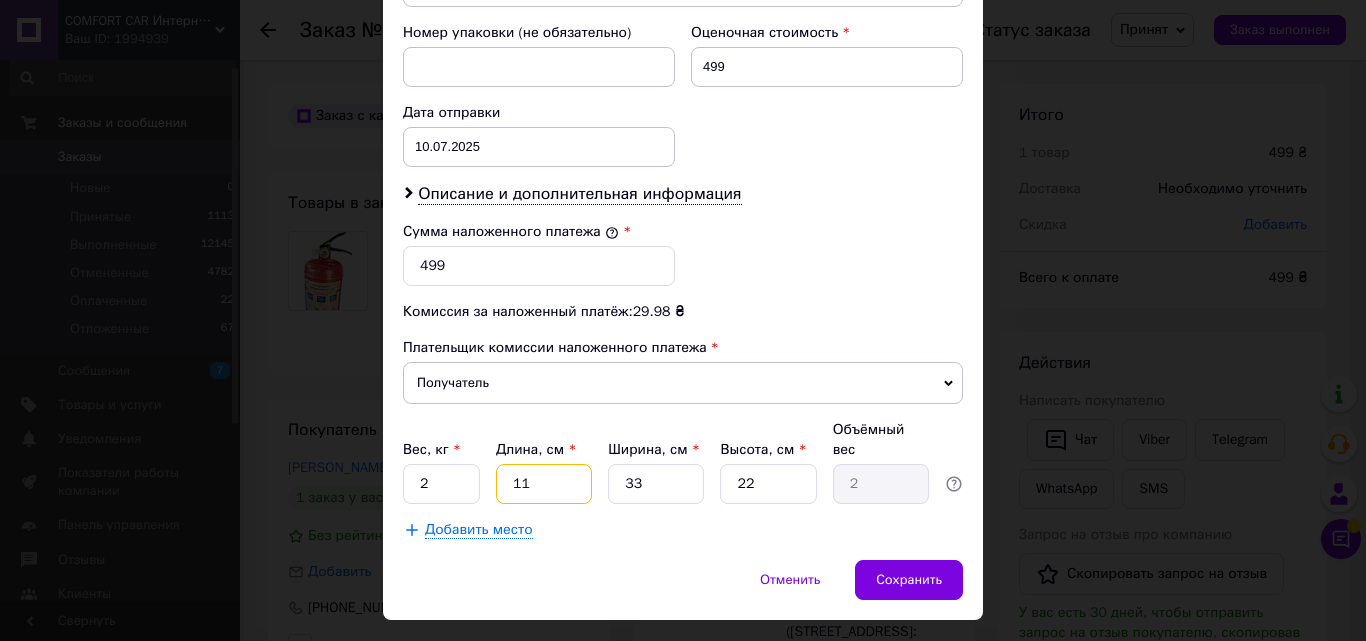 drag, startPoint x: 531, startPoint y: 443, endPoint x: 486, endPoint y: 448, distance: 45.276924 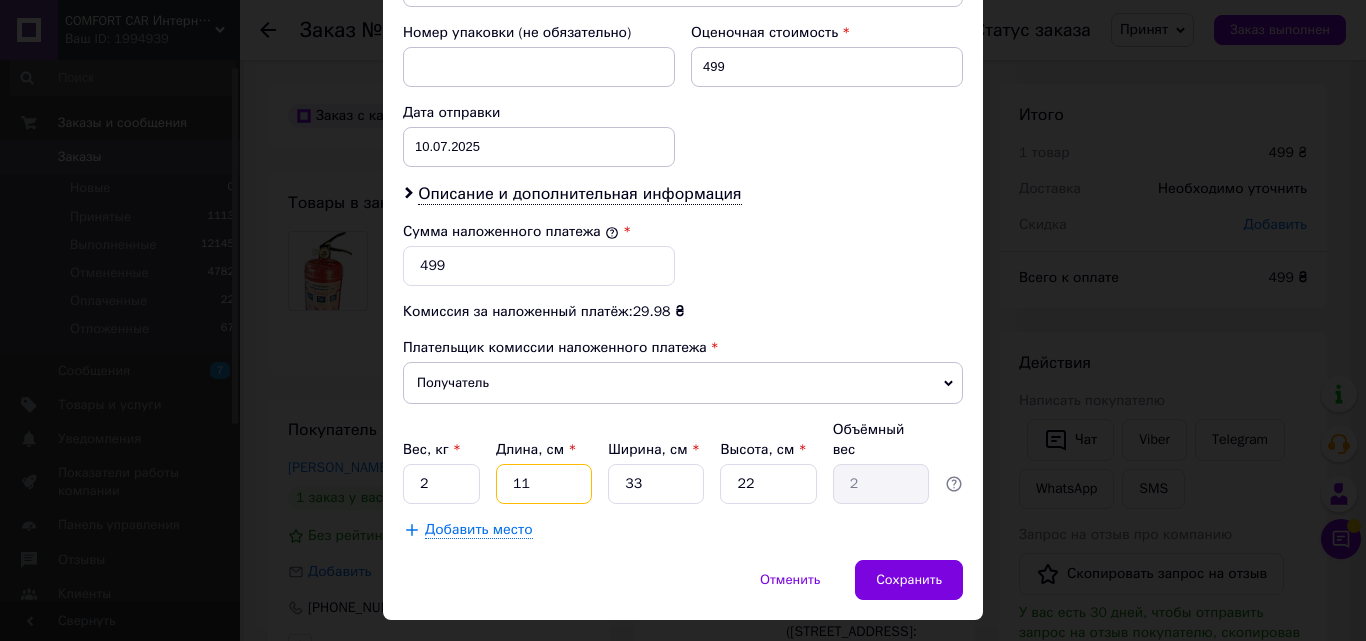 type on "4" 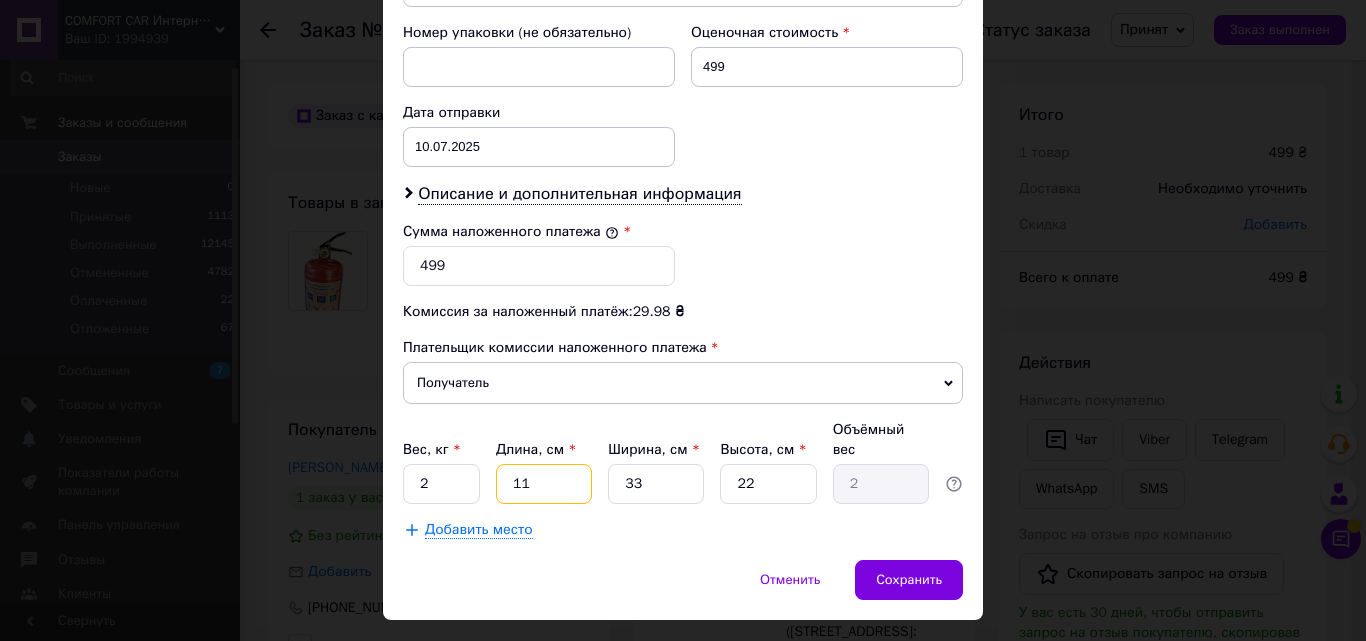 type on "0.73" 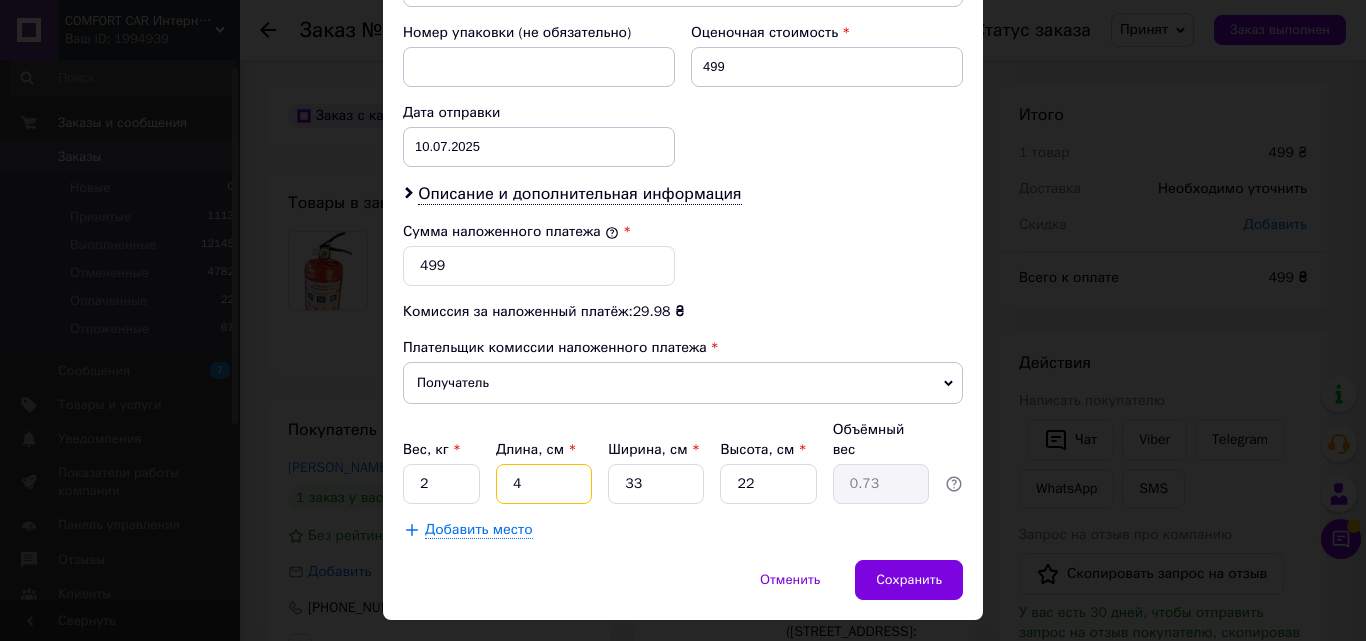type on "44" 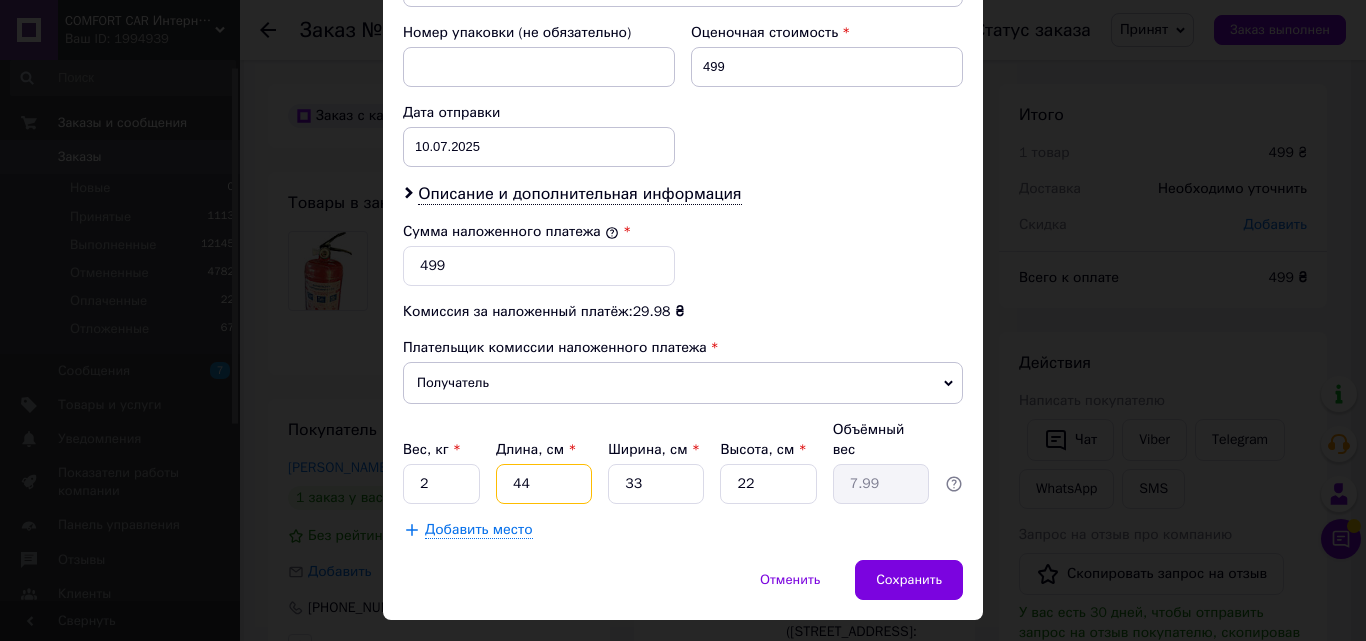 type on "44" 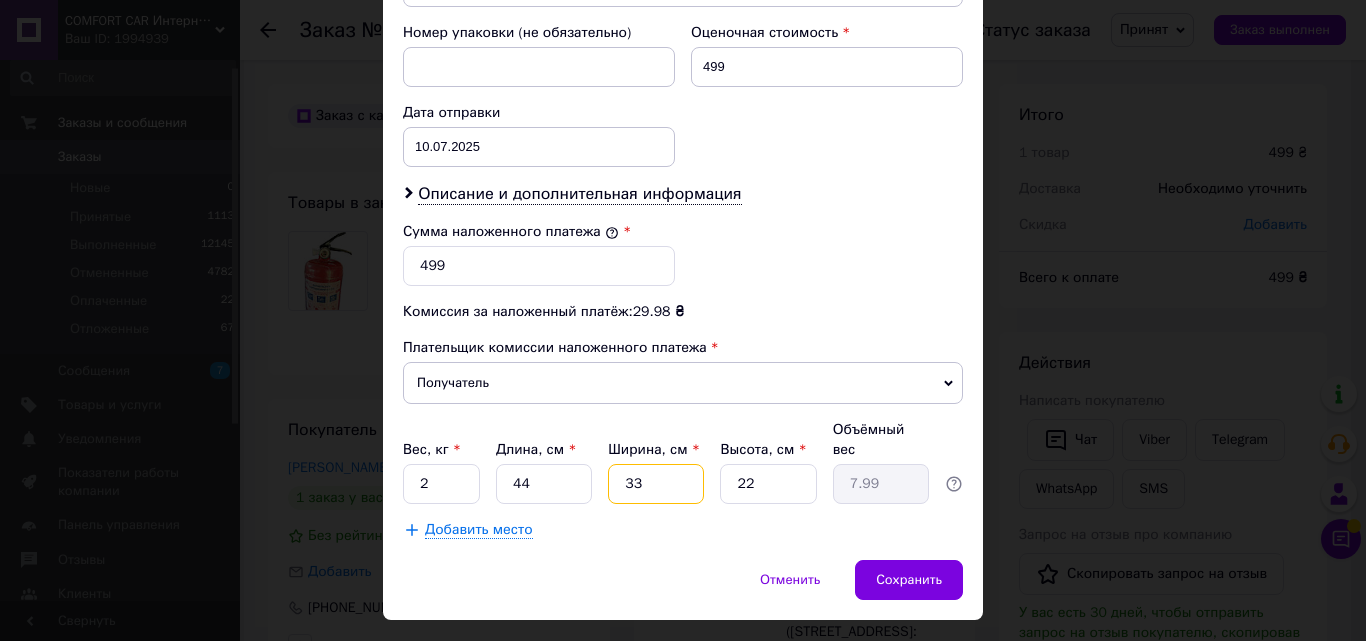drag, startPoint x: 671, startPoint y: 444, endPoint x: 596, endPoint y: 452, distance: 75.42546 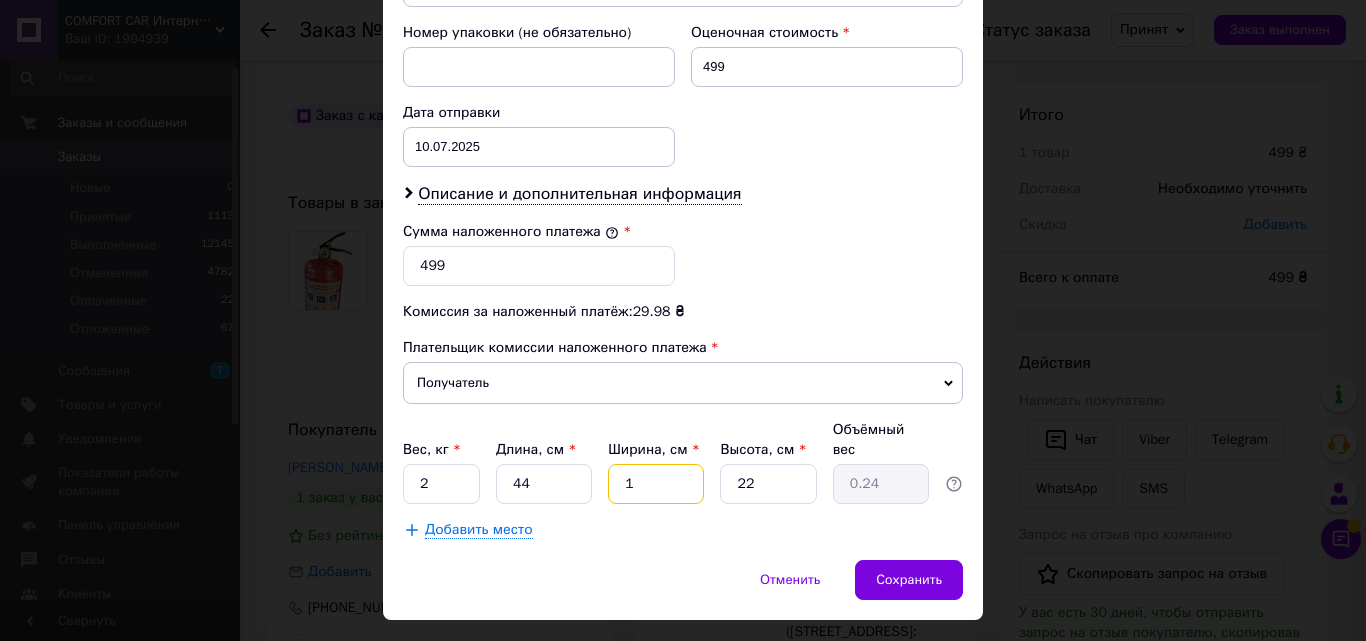 type on "14" 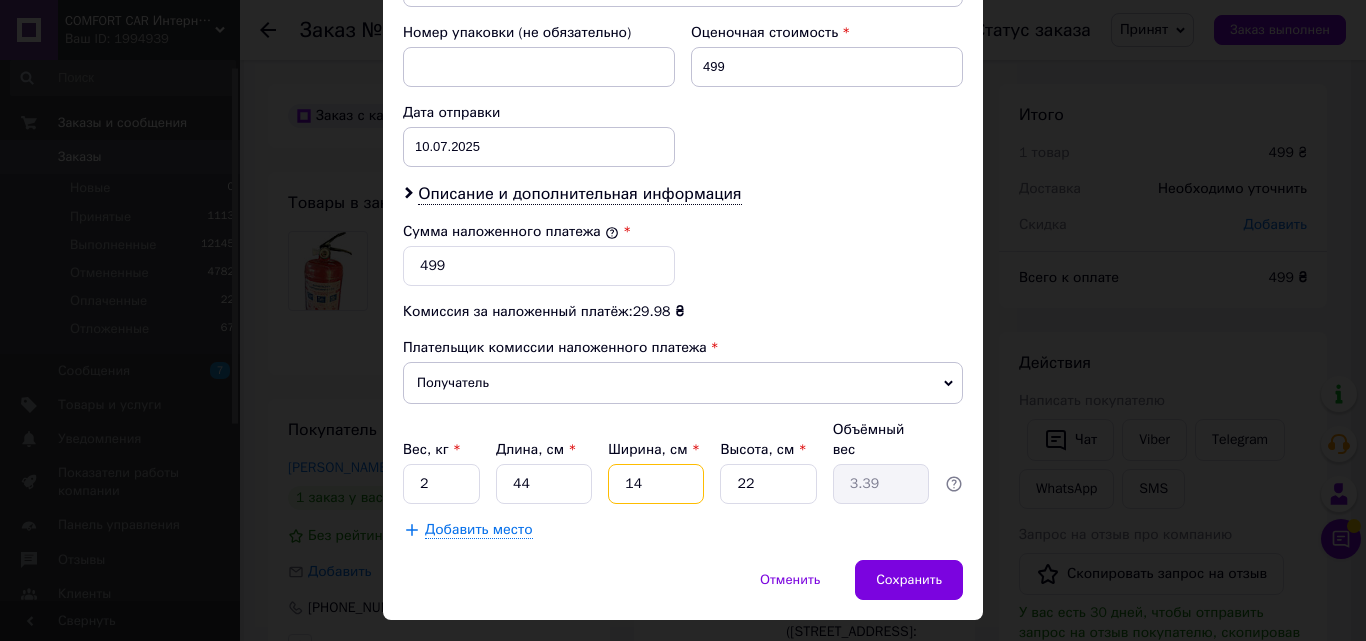 type on "14" 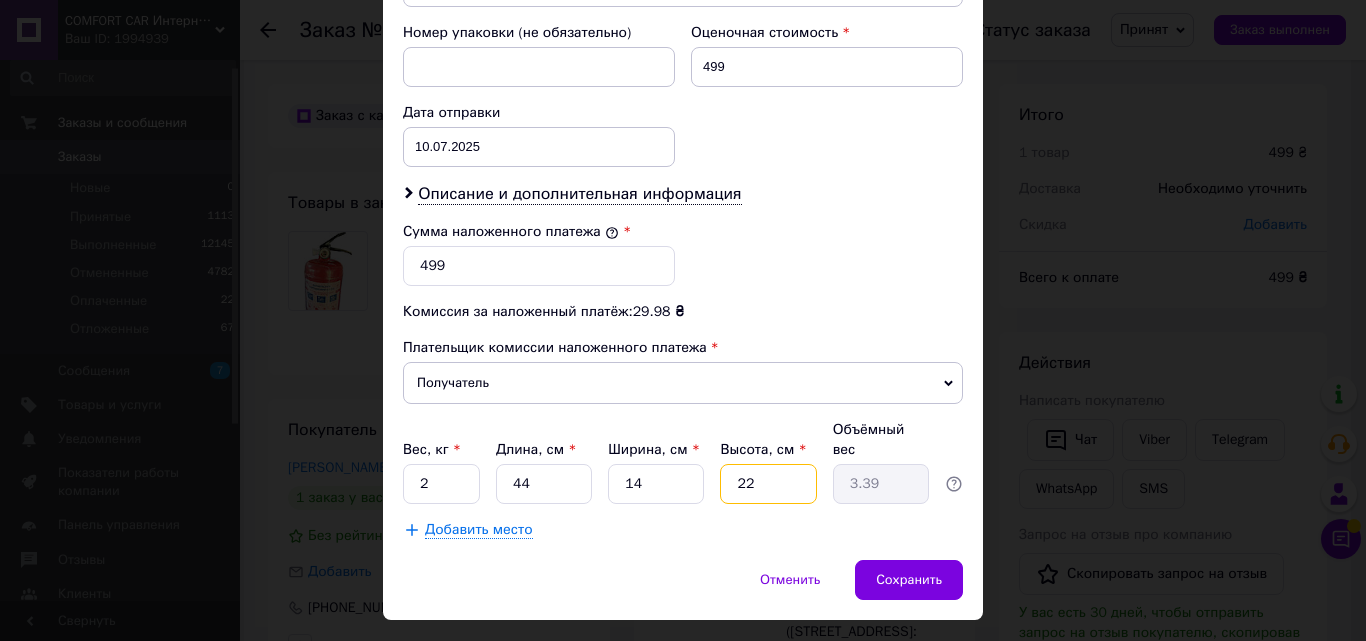 drag, startPoint x: 754, startPoint y: 445, endPoint x: 695, endPoint y: 455, distance: 59.841457 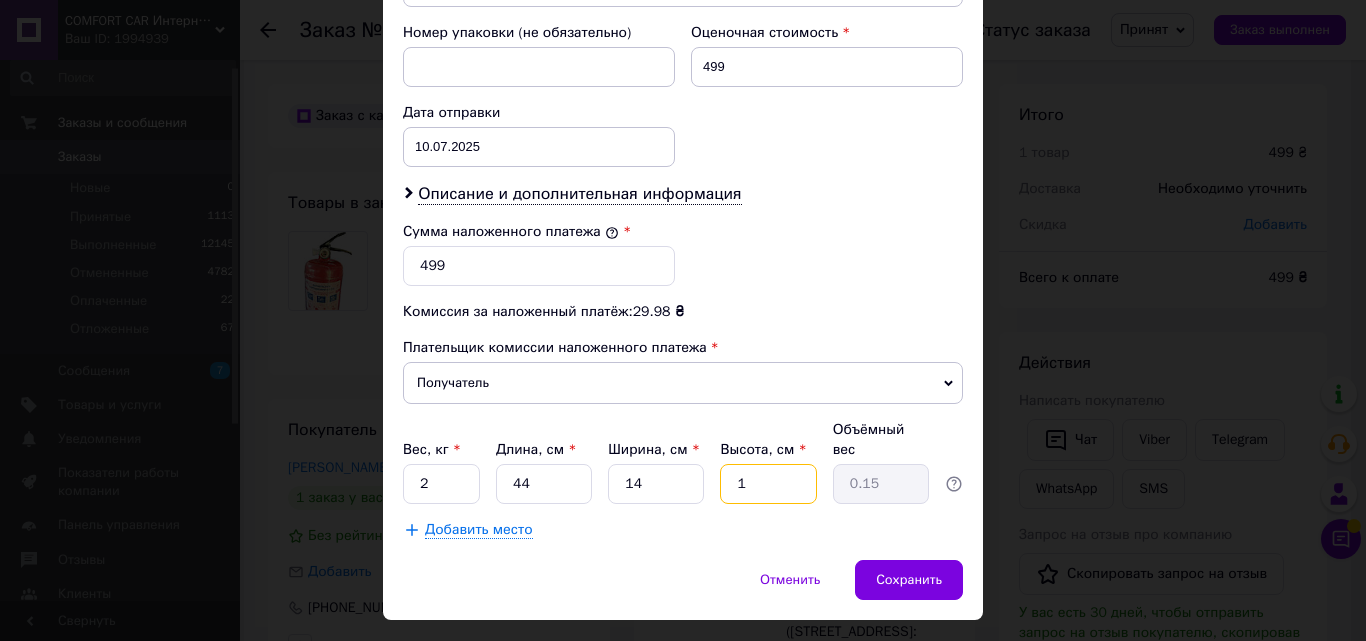 type on "14" 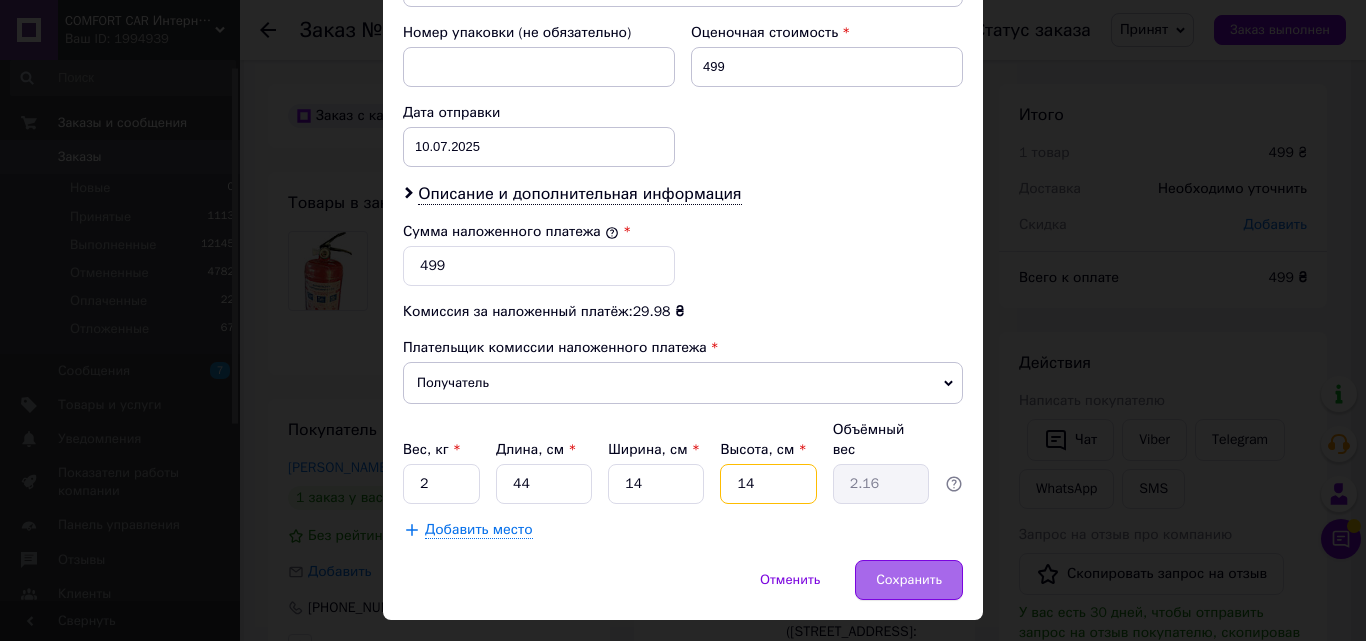 type on "14" 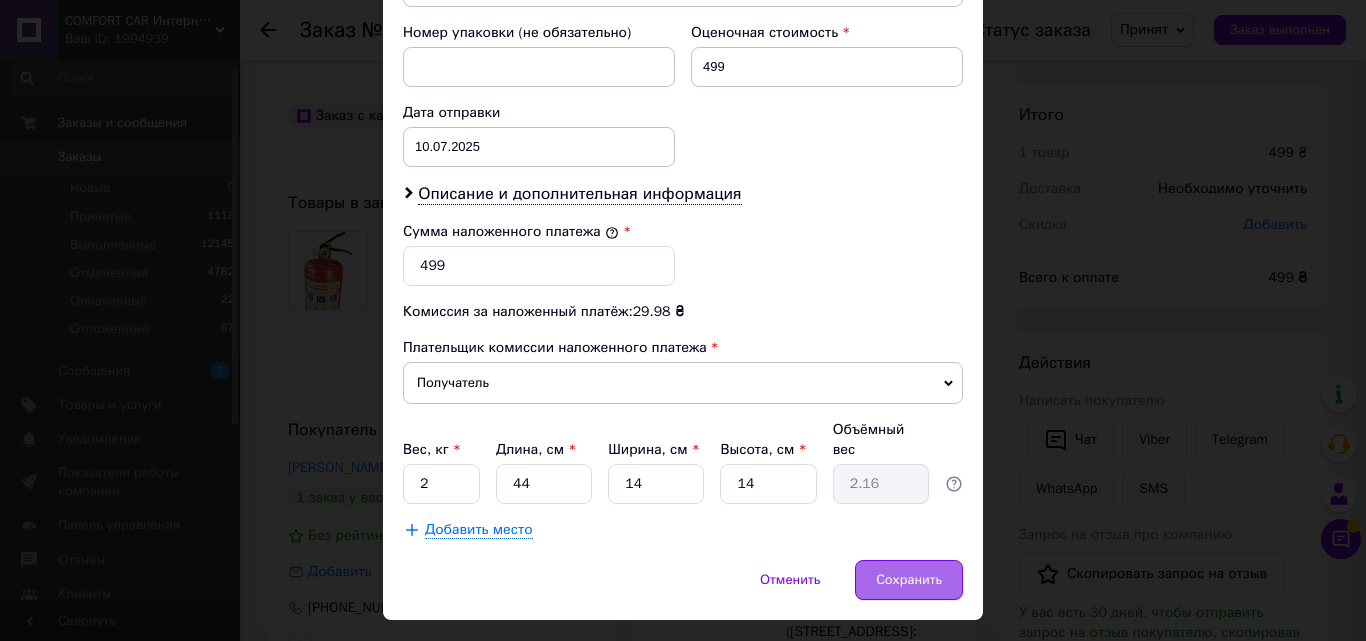 click on "Сохранить" at bounding box center (909, 580) 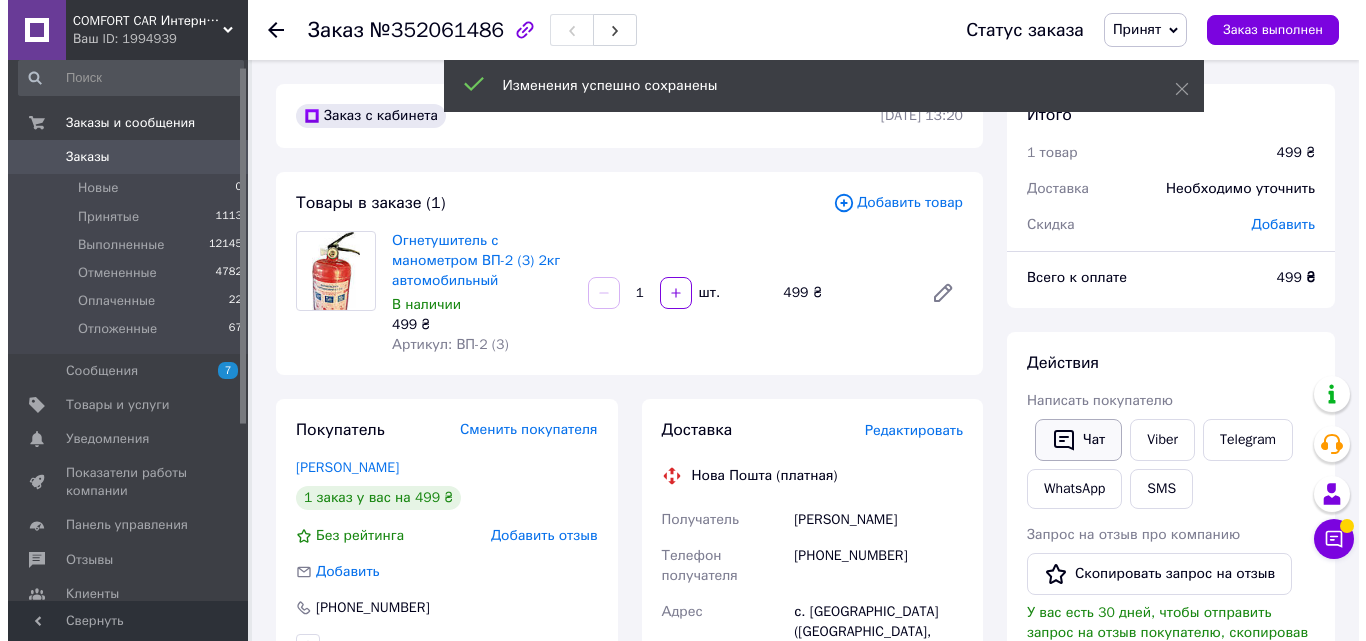scroll, scrollTop: 143, scrollLeft: 0, axis: vertical 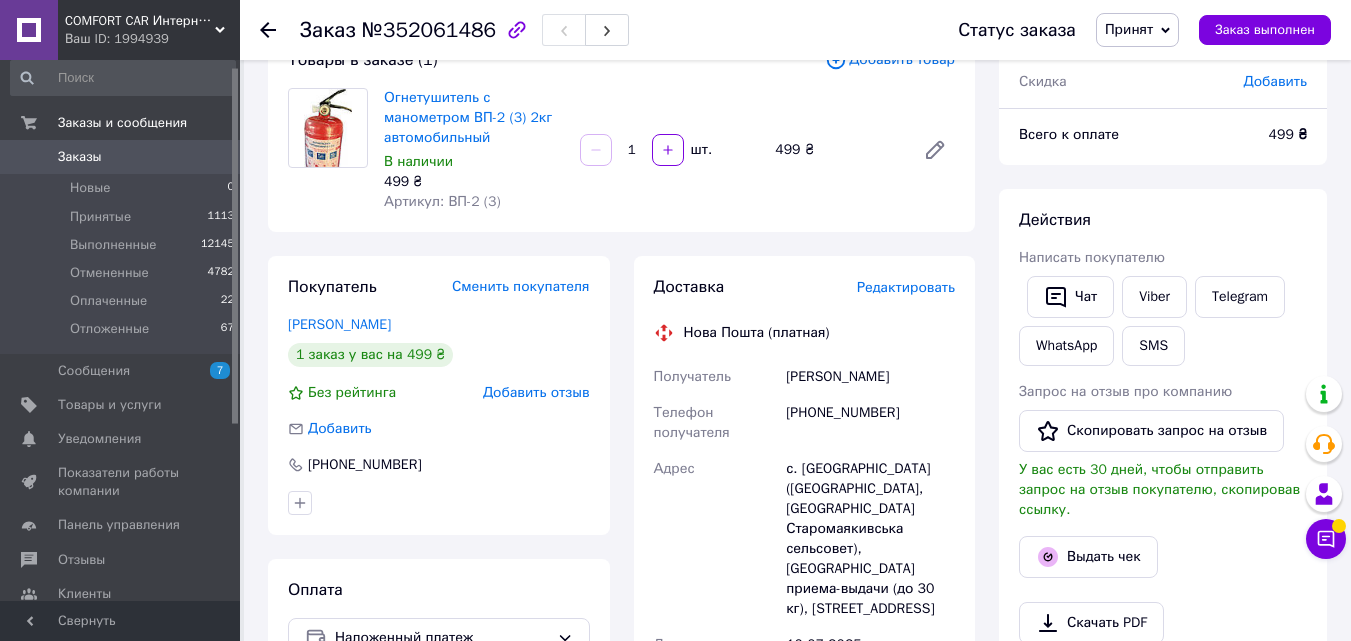 click on "Редактировать" at bounding box center [906, 287] 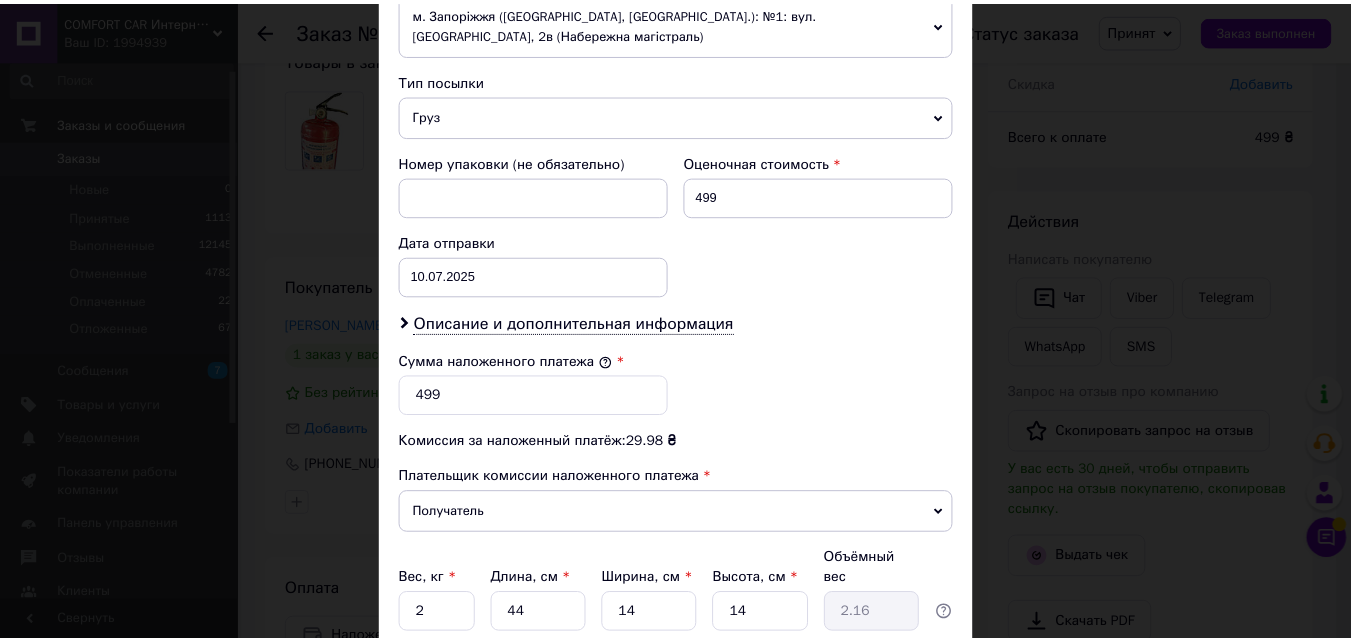 scroll, scrollTop: 905, scrollLeft: 0, axis: vertical 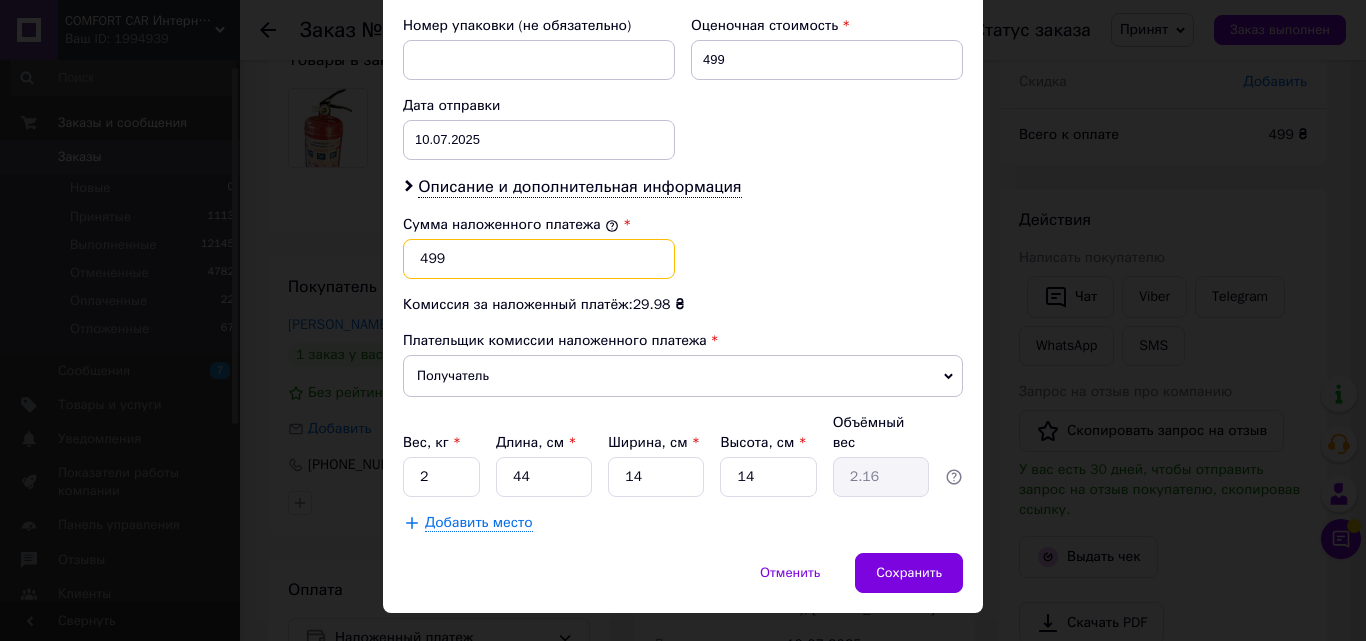 click on "499" at bounding box center (539, 259) 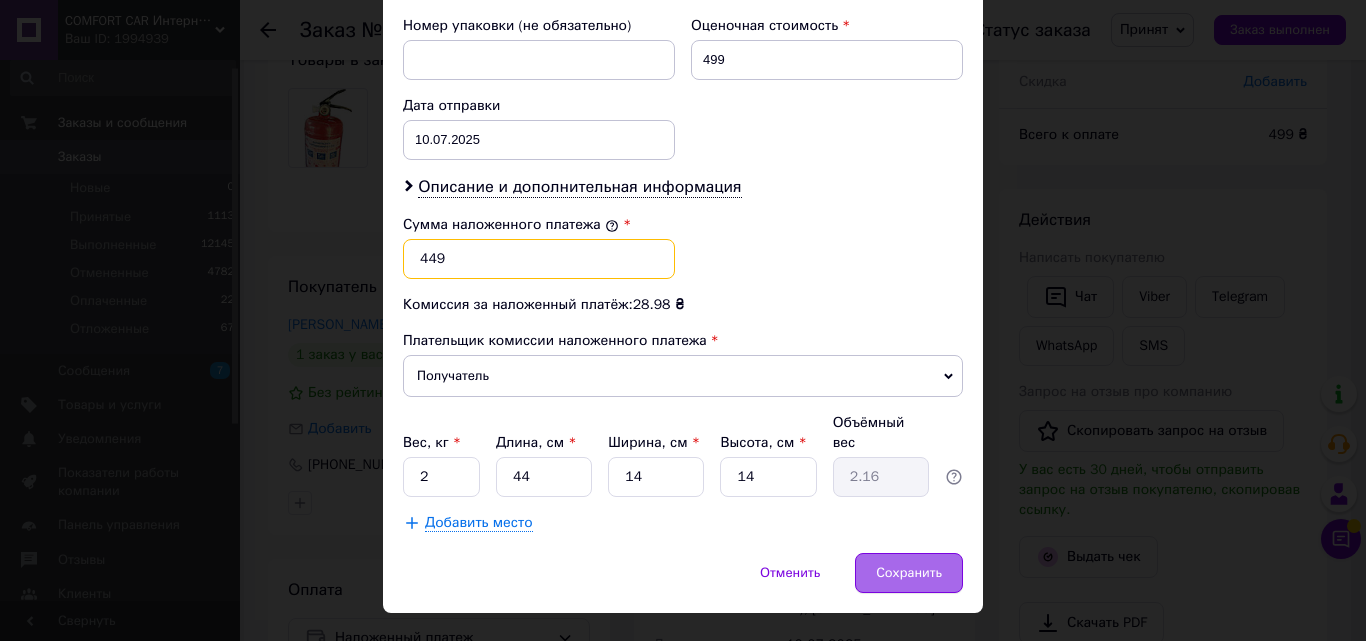 type on "449" 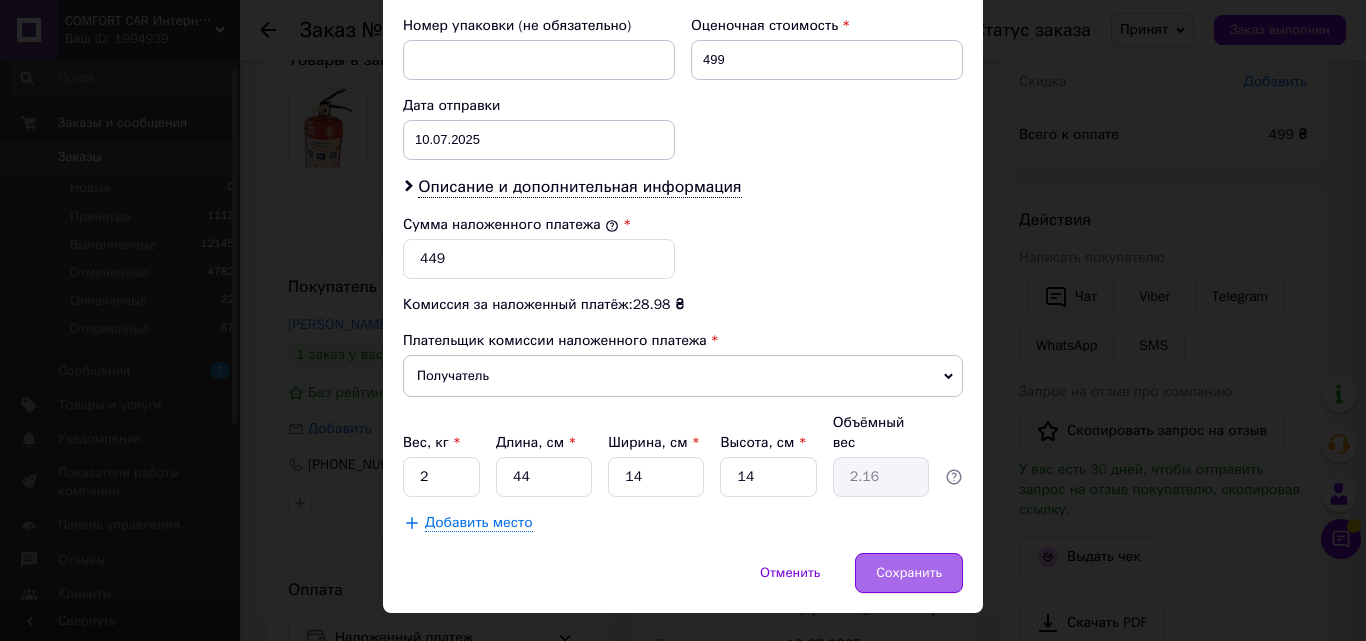 click on "Сохранить" at bounding box center [909, 573] 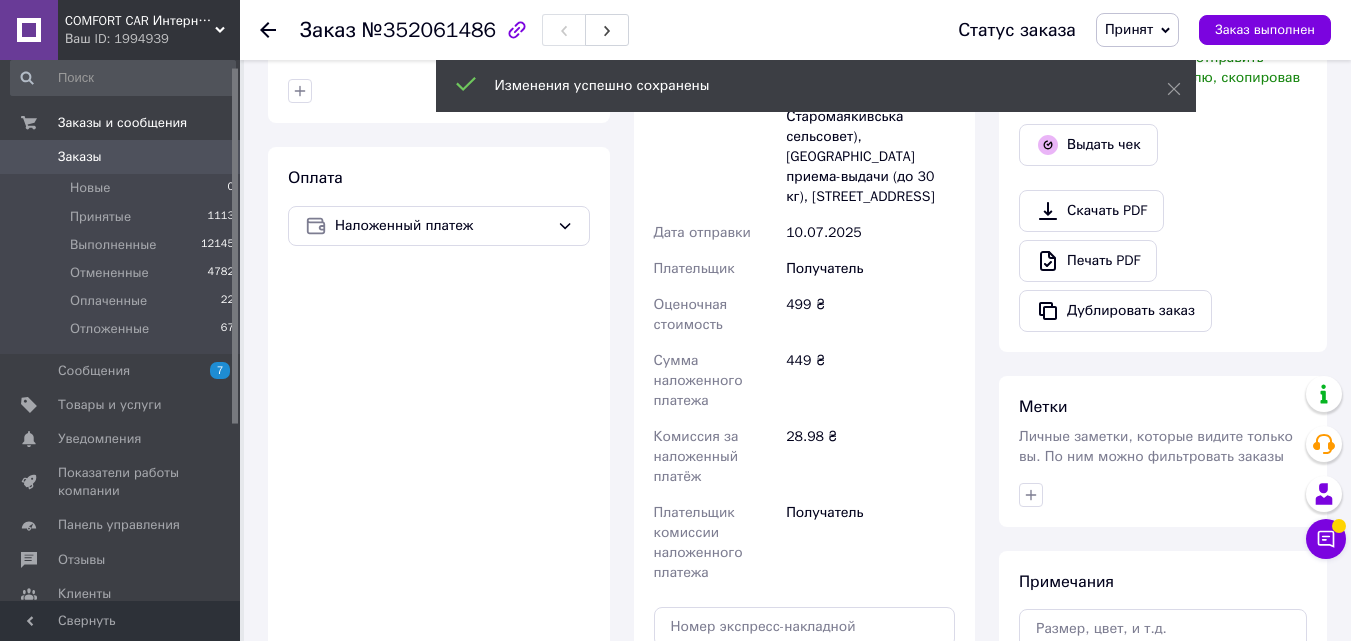 scroll, scrollTop: 658, scrollLeft: 0, axis: vertical 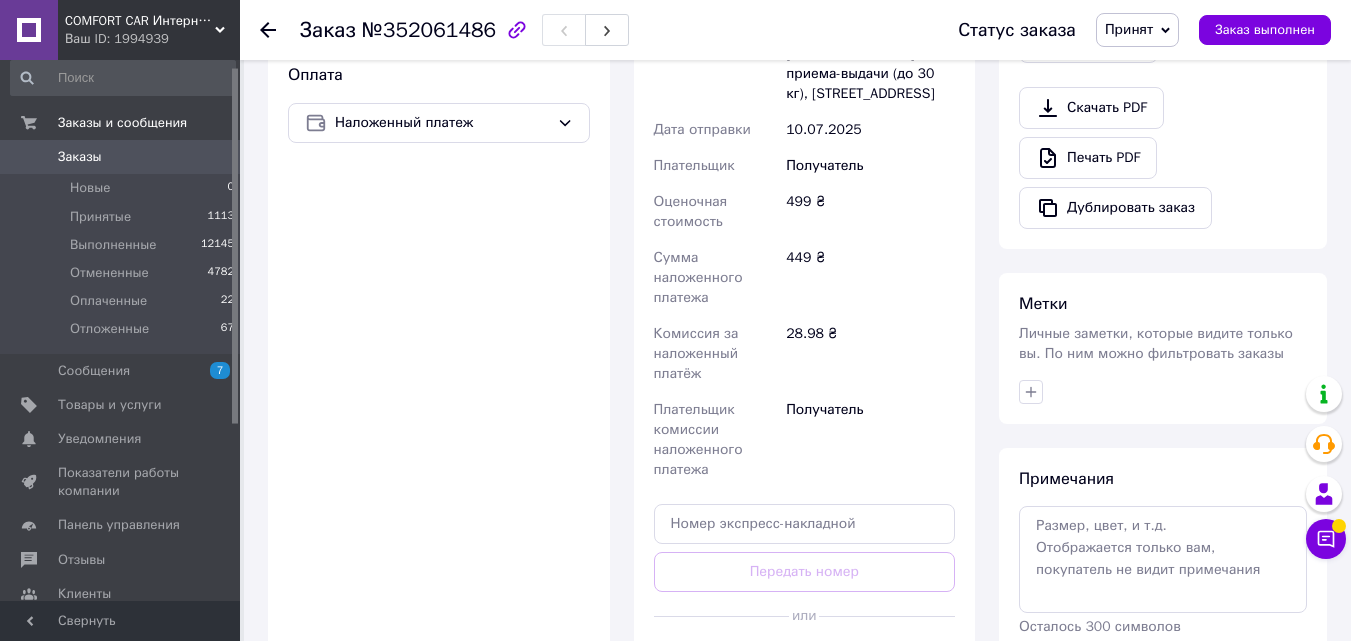 click on "Сгенерировать ЭН" at bounding box center (805, 661) 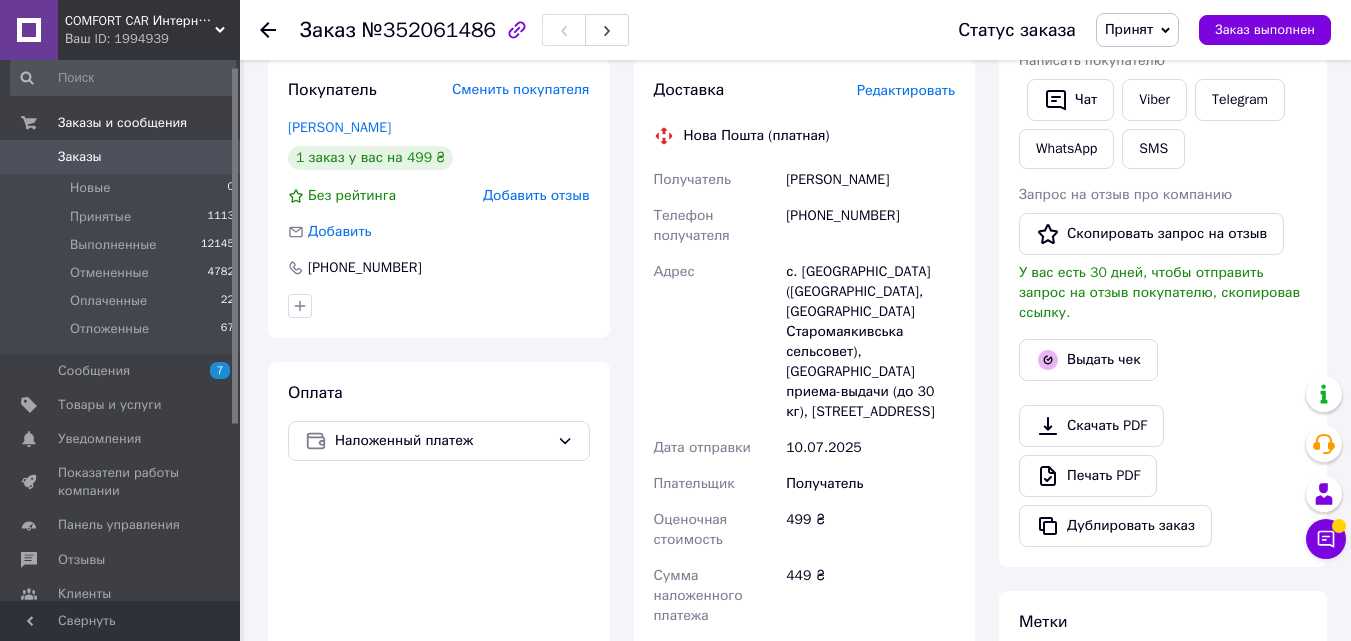 scroll, scrollTop: 381, scrollLeft: 0, axis: vertical 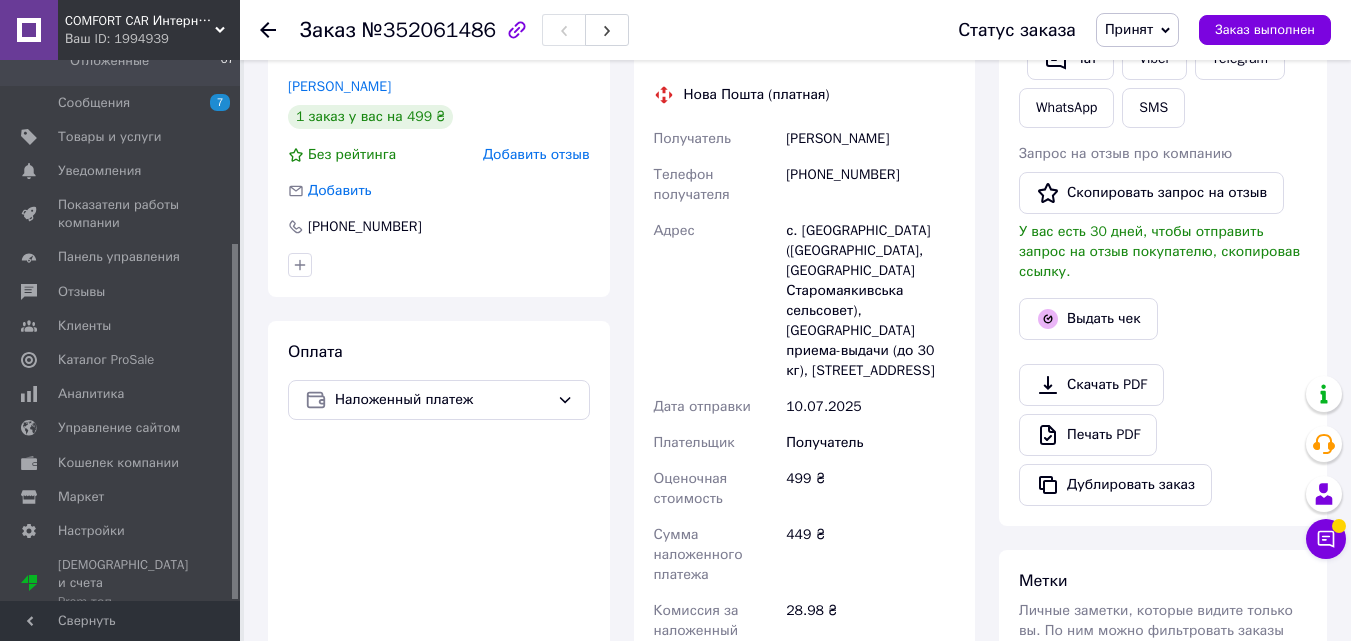 drag, startPoint x: 237, startPoint y: 140, endPoint x: 277, endPoint y: 399, distance: 262.0706 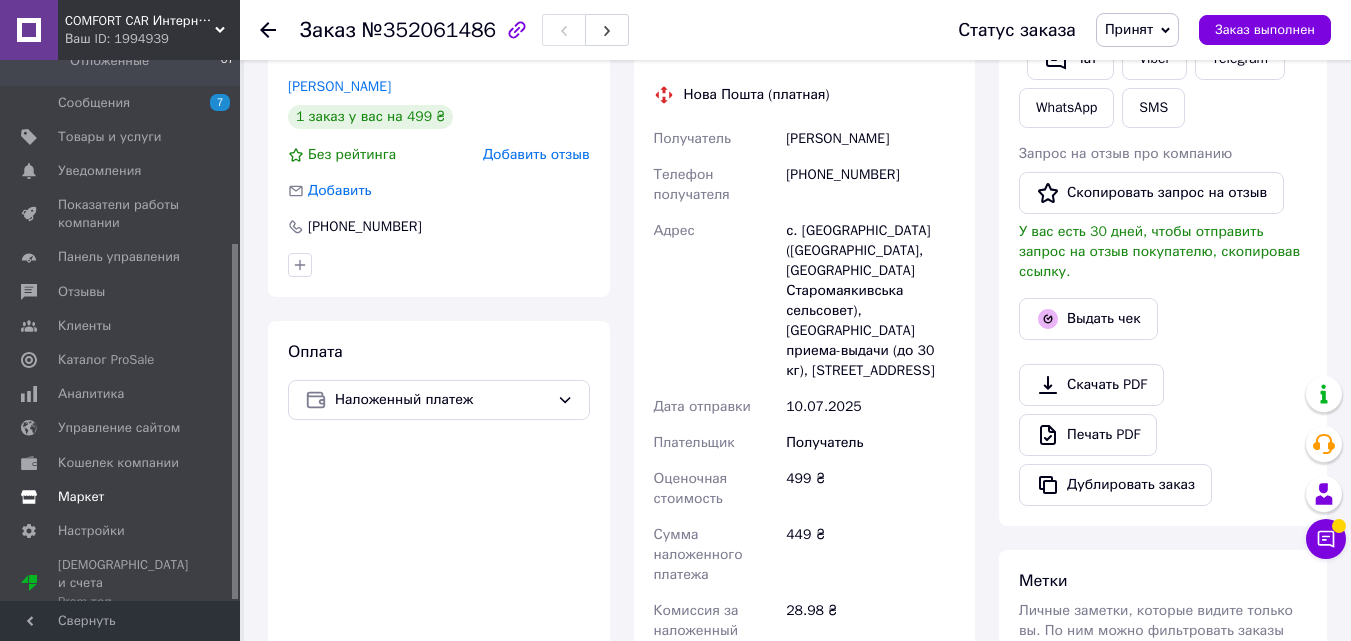 click on "Маркет" at bounding box center [81, 497] 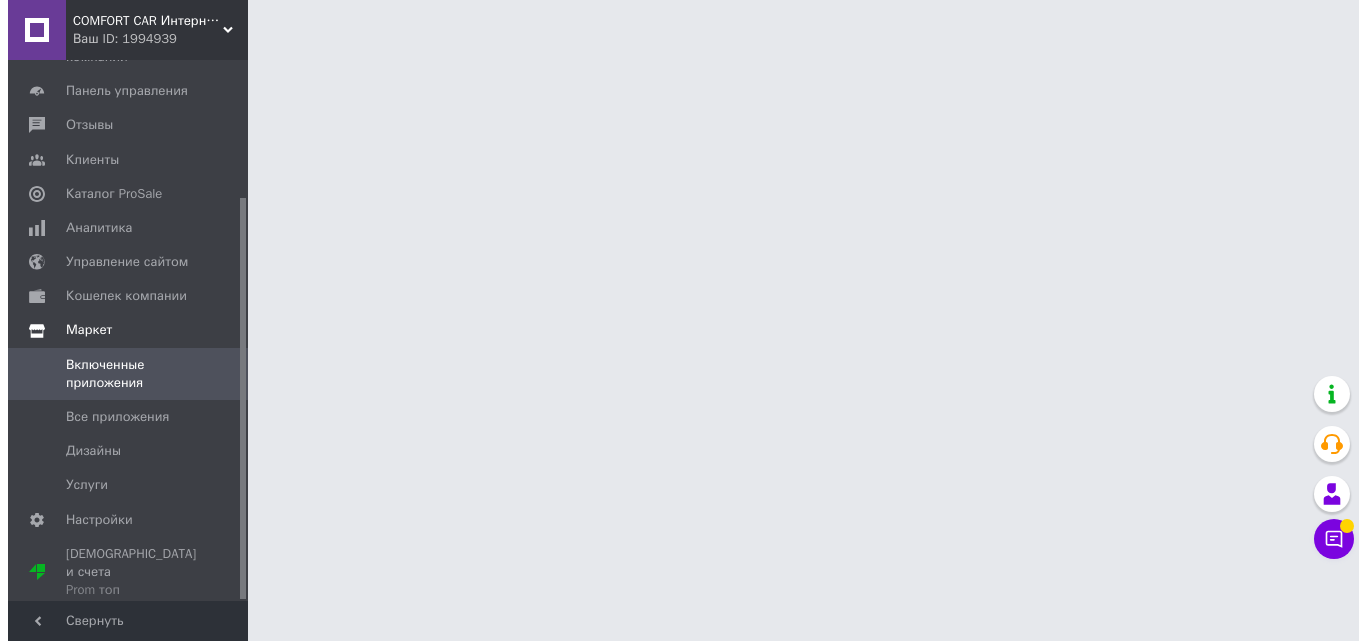 scroll, scrollTop: 0, scrollLeft: 0, axis: both 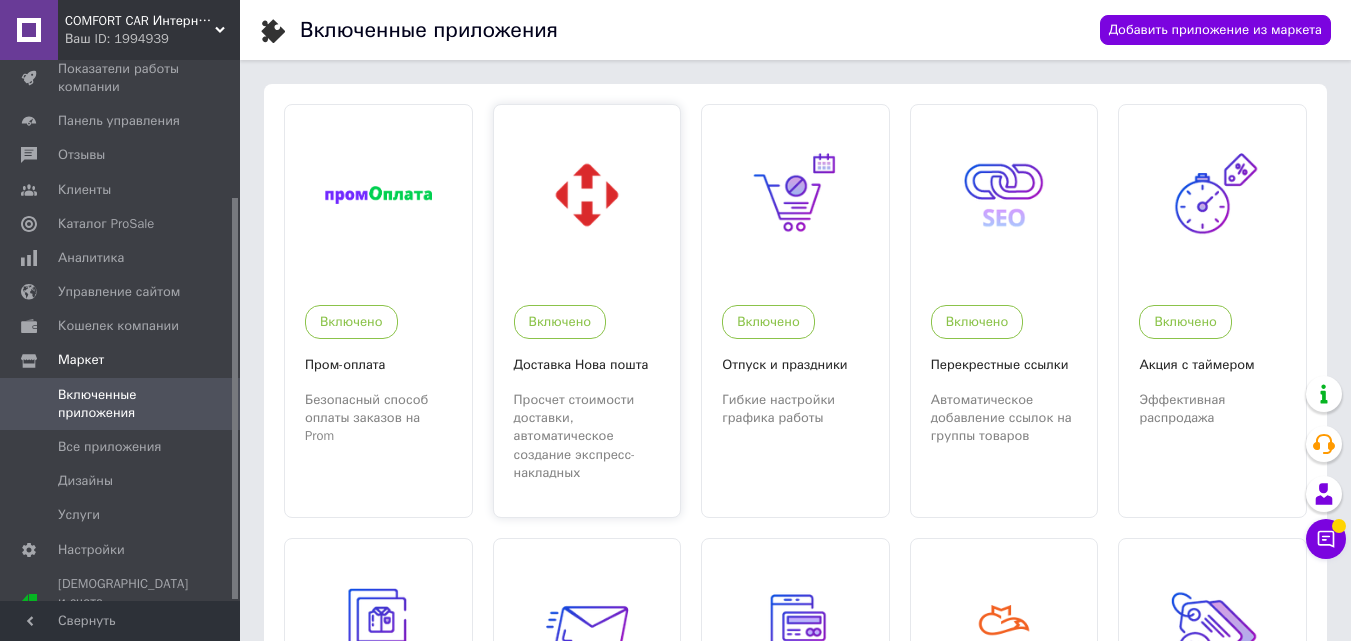 click at bounding box center [587, 195] 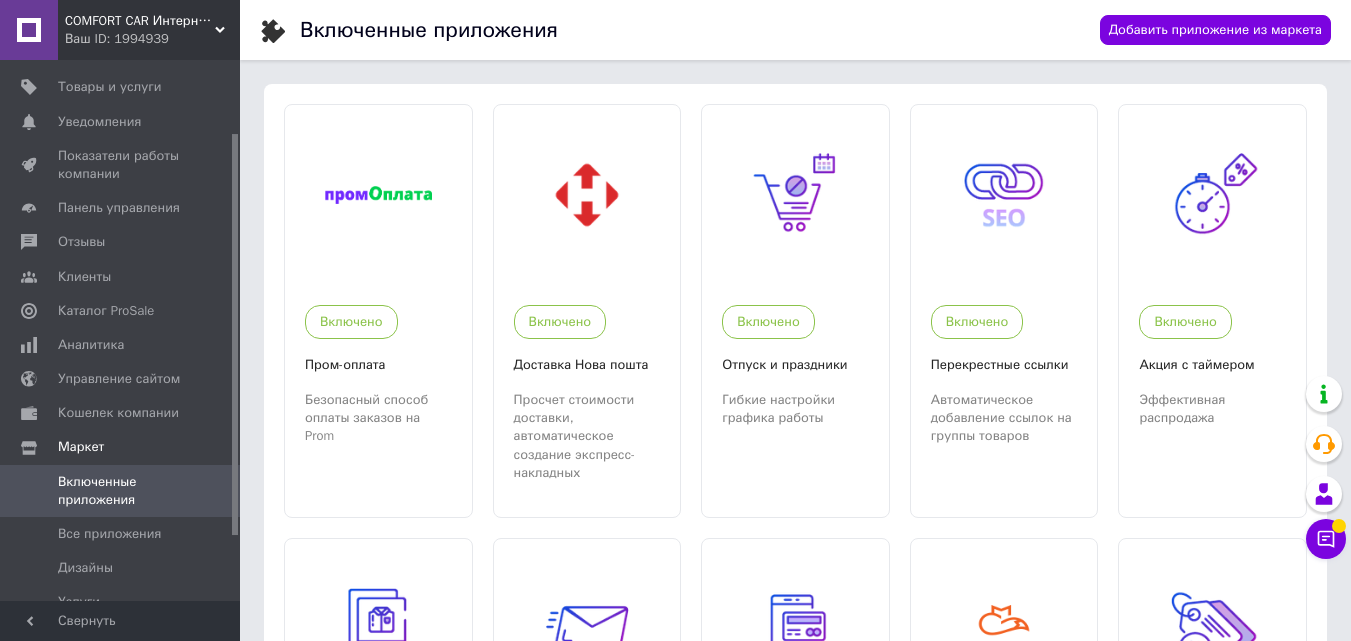 drag, startPoint x: 235, startPoint y: 226, endPoint x: 244, endPoint y: 103, distance: 123.32883 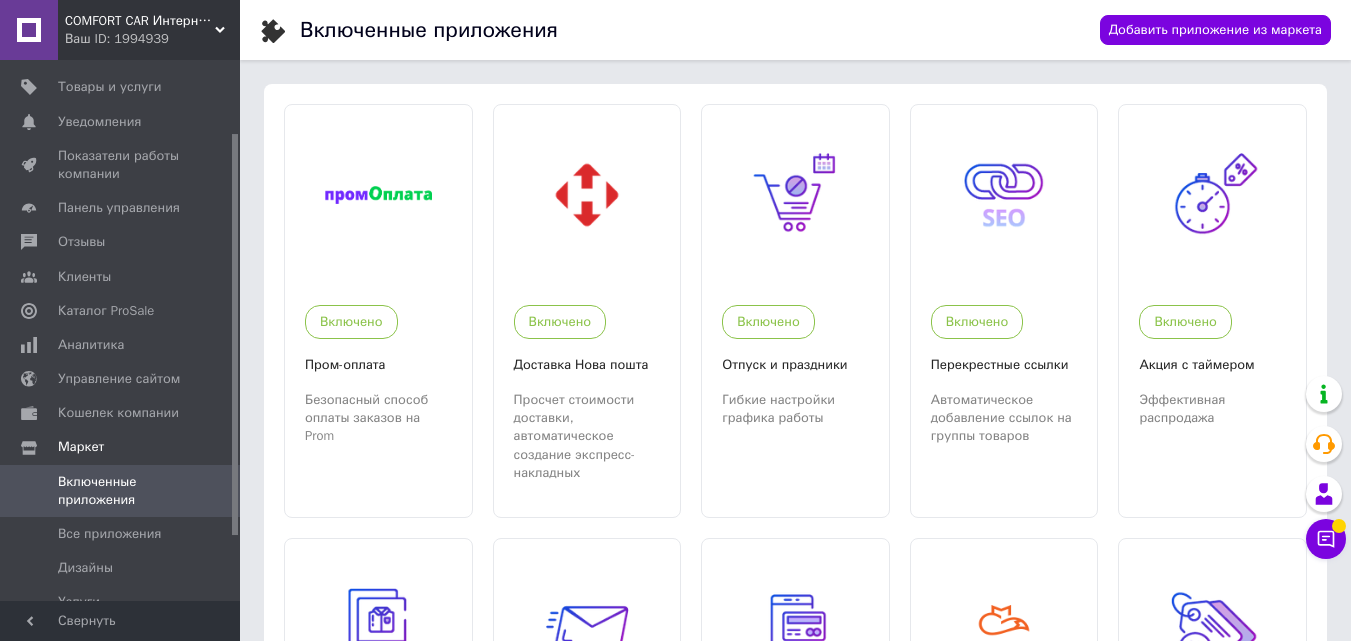 click on "COMFORT CAR Интернет магазин Ваш ID: 1994939 Сайт COMFORT CAR Интернет магазин Кабинет покупателя Проверить состояние системы Страница на портале Справка Выйти Заказы и сообщения 7 0 Товары и услуги Уведомления 0 Показатели работы компании Панель управления Отзывы Клиенты Каталог ProSale Аналитика Управление сайтом Кошелек компании Маркет Включенные приложения Все приложения Дизайны Услуги Настройки Тарифы и счета Prom топ Свернуть
Включенные приложения Добавить приложение из маркета Включено Пром-оплата Безопасный способ оплаты заказов на Prom SMSClub" at bounding box center [675, 1119] 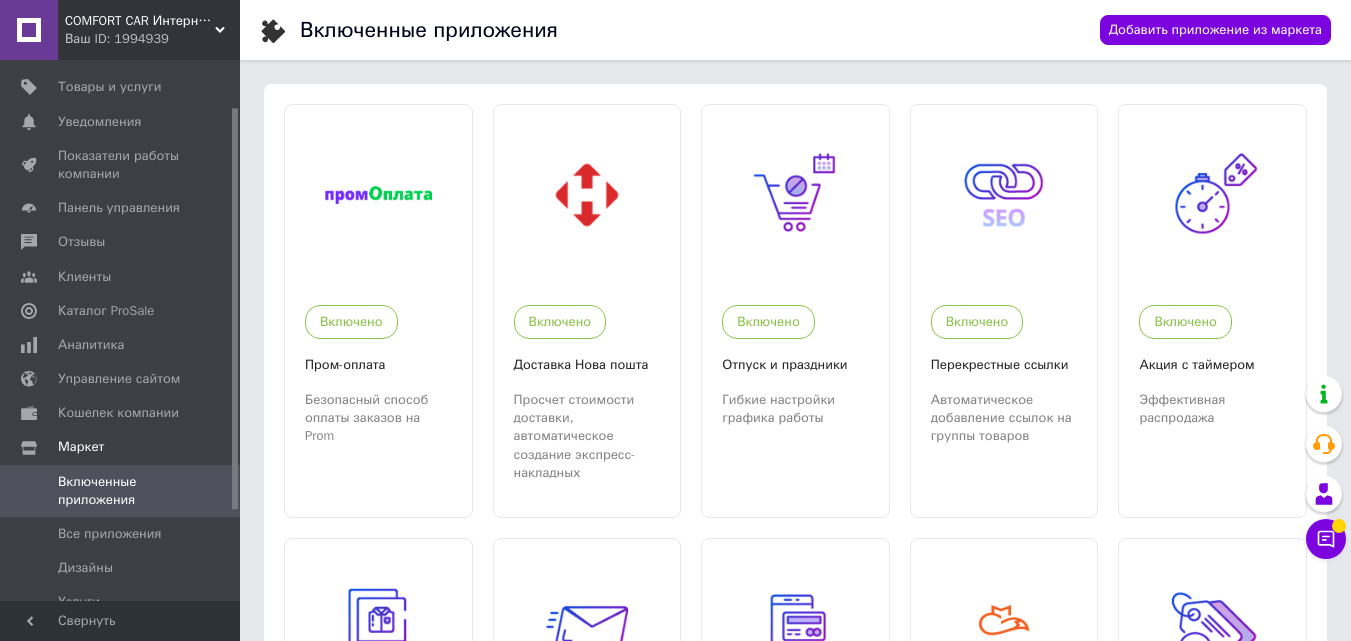 scroll, scrollTop: 63, scrollLeft: 0, axis: vertical 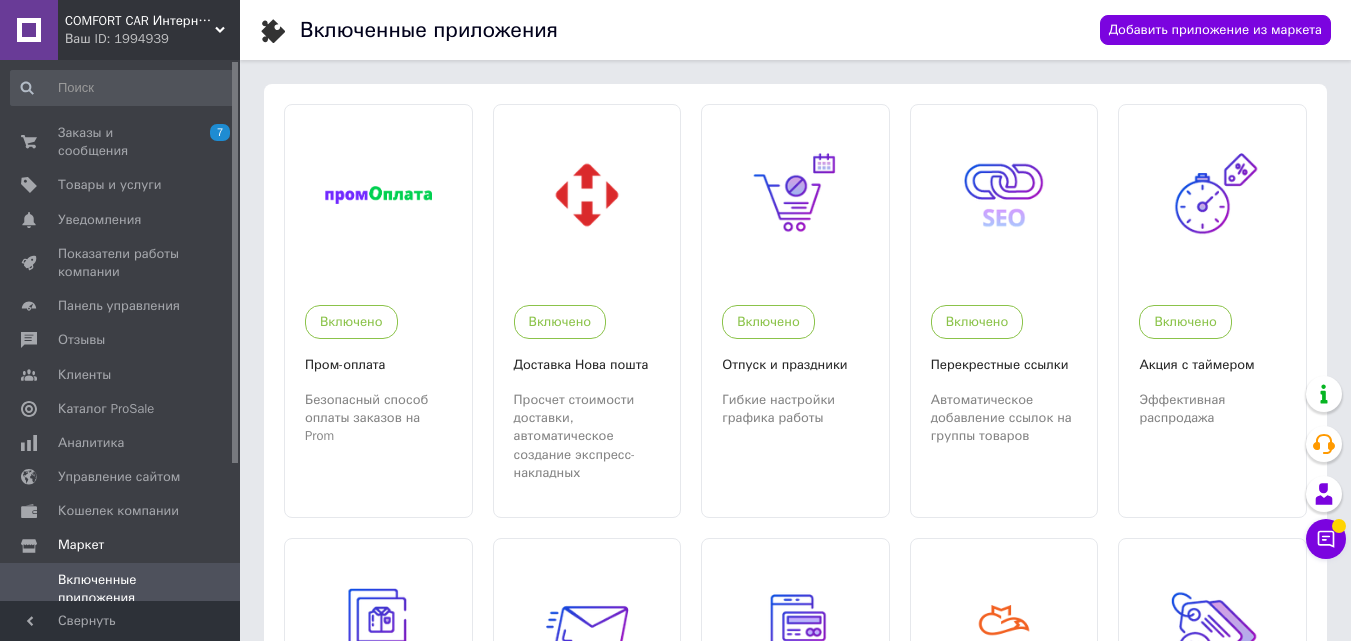 drag, startPoint x: 236, startPoint y: 182, endPoint x: 238, endPoint y: 58, distance: 124.01613 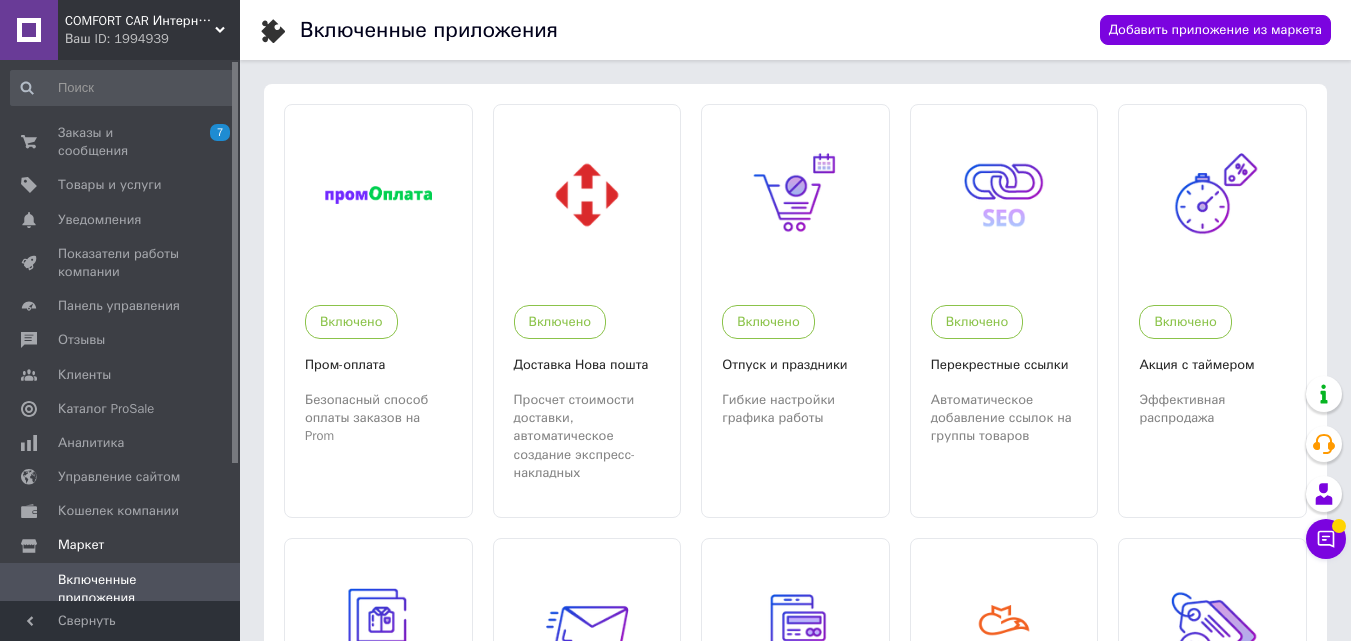 click on "COMFORT CAR Интернет магазин Ваш ID: 1994939 Сайт COMFORT CAR Интернет магазин Кабинет покупателя Проверить состояние системы Страница на портале Справка Выйти Заказы и сообщения 7 0 Товары и услуги Уведомления 0 Показатели работы компании Панель управления Отзывы Клиенты Каталог ProSale Аналитика Управление сайтом Кошелек компании Маркет Включенные приложения Все приложения Дизайны Услуги Настройки Тарифы и счета Prom топ Свернуть" at bounding box center (120, 320) 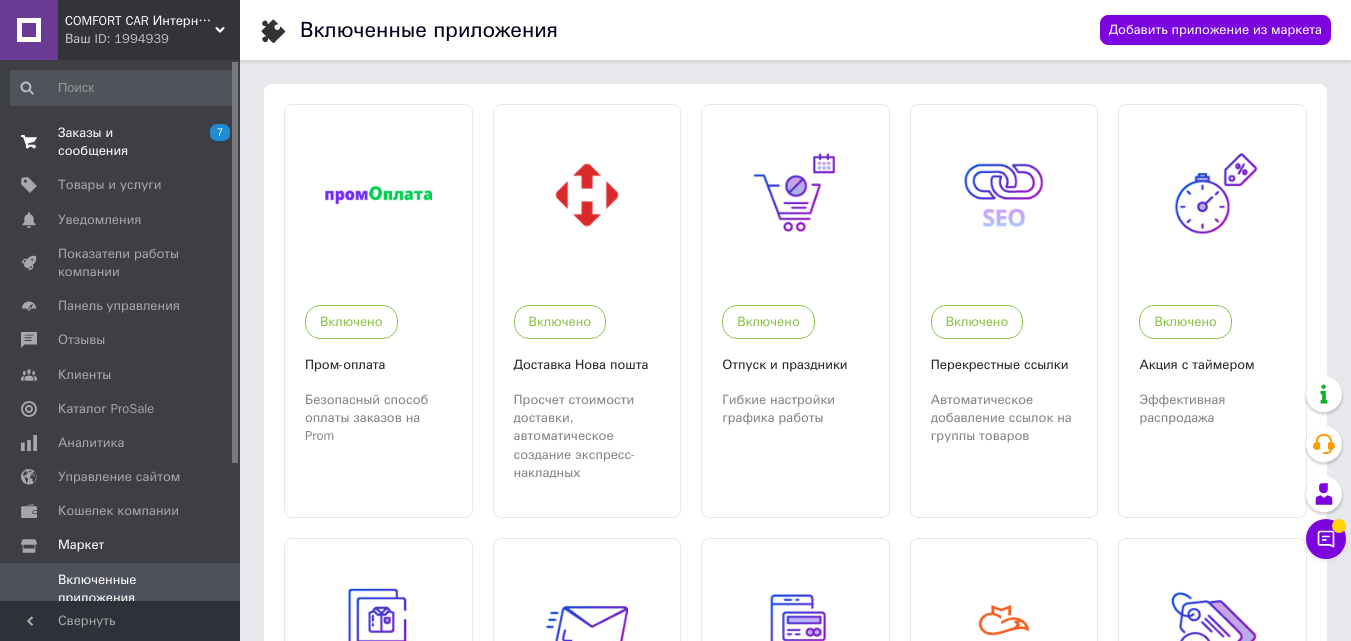 click on "Заказы и сообщения" at bounding box center [121, 142] 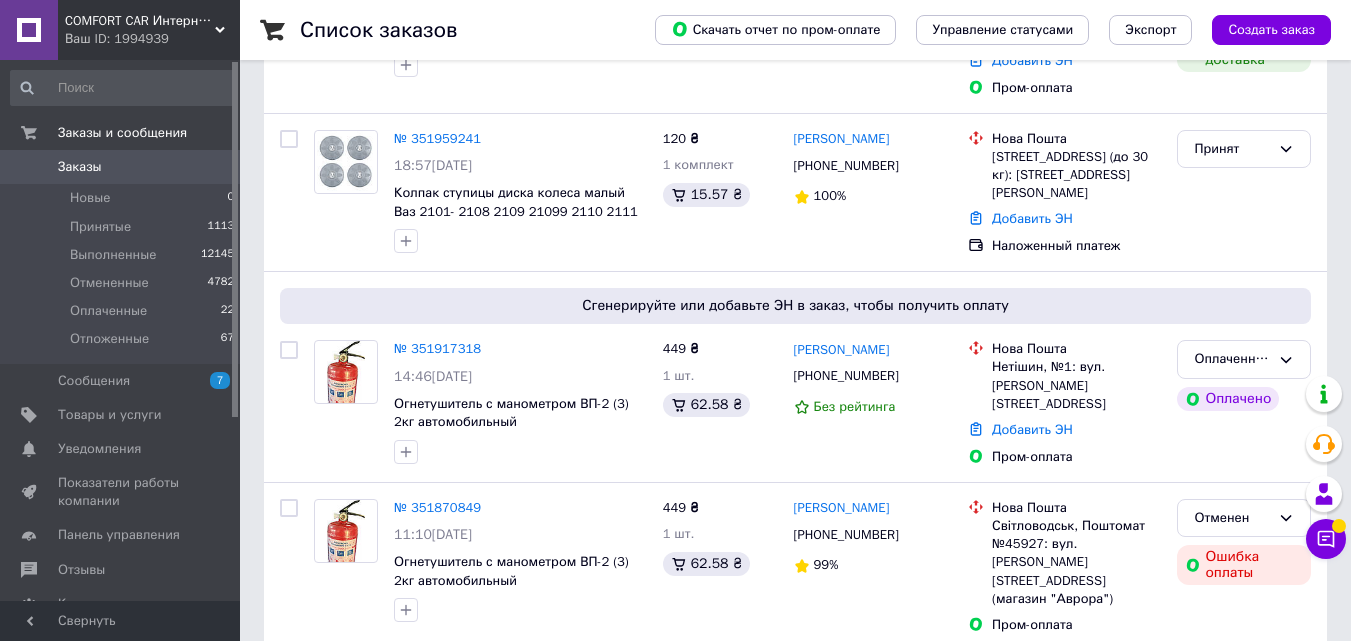 scroll, scrollTop: 534, scrollLeft: 0, axis: vertical 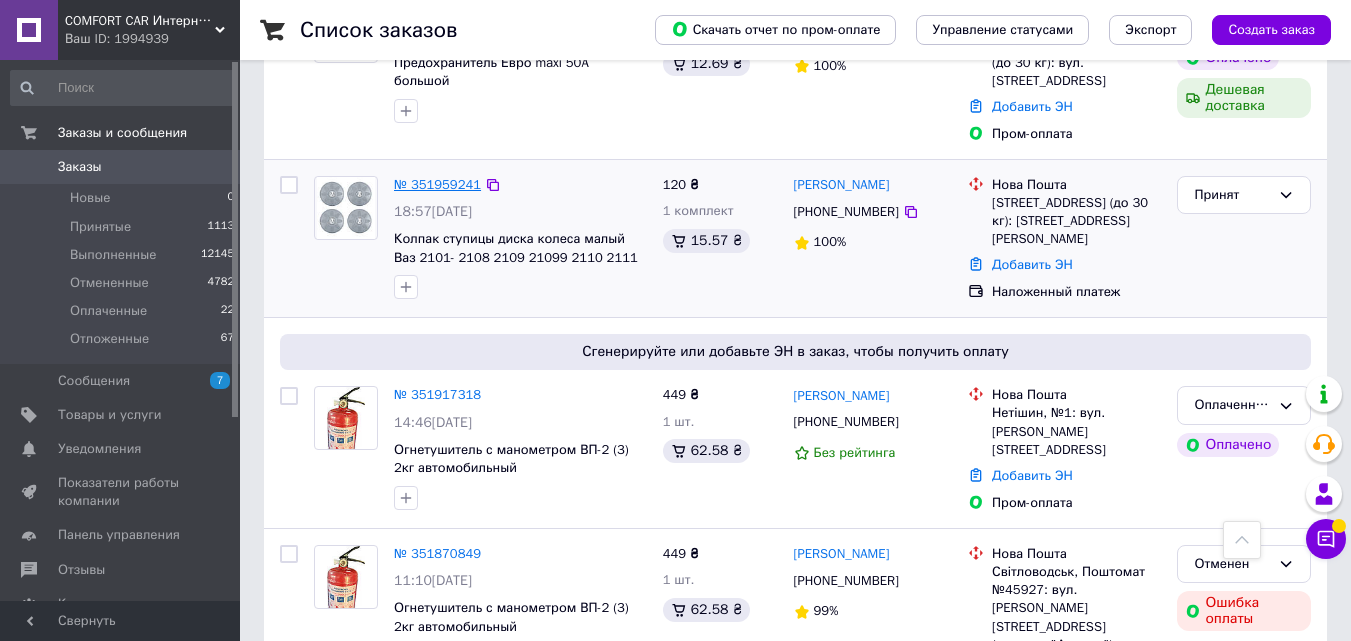 click on "№ 351959241" at bounding box center (437, 184) 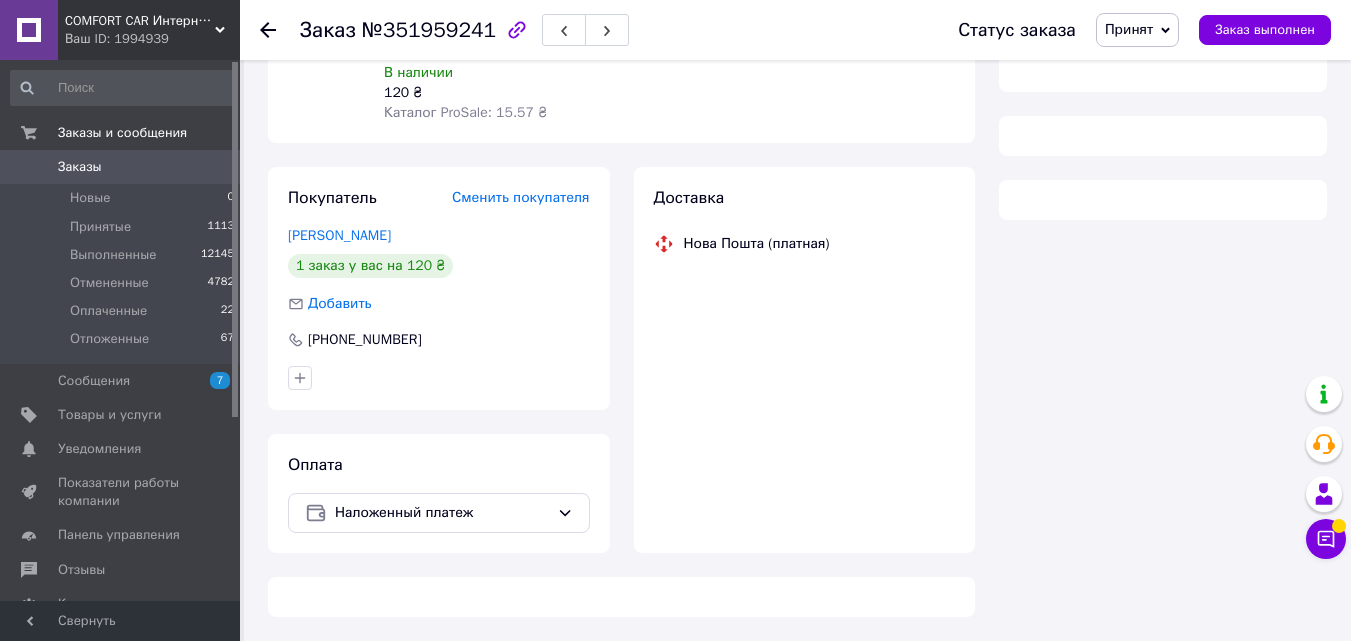 scroll, scrollTop: 534, scrollLeft: 0, axis: vertical 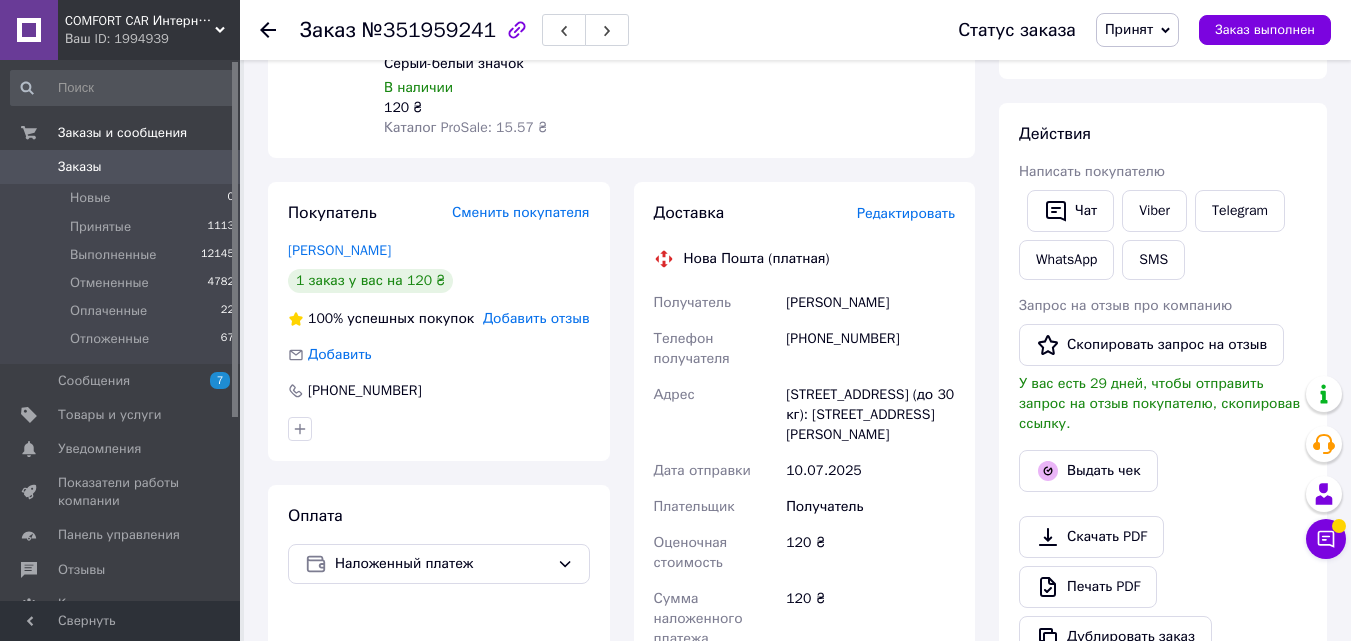 click on "Редактировать" at bounding box center [906, 213] 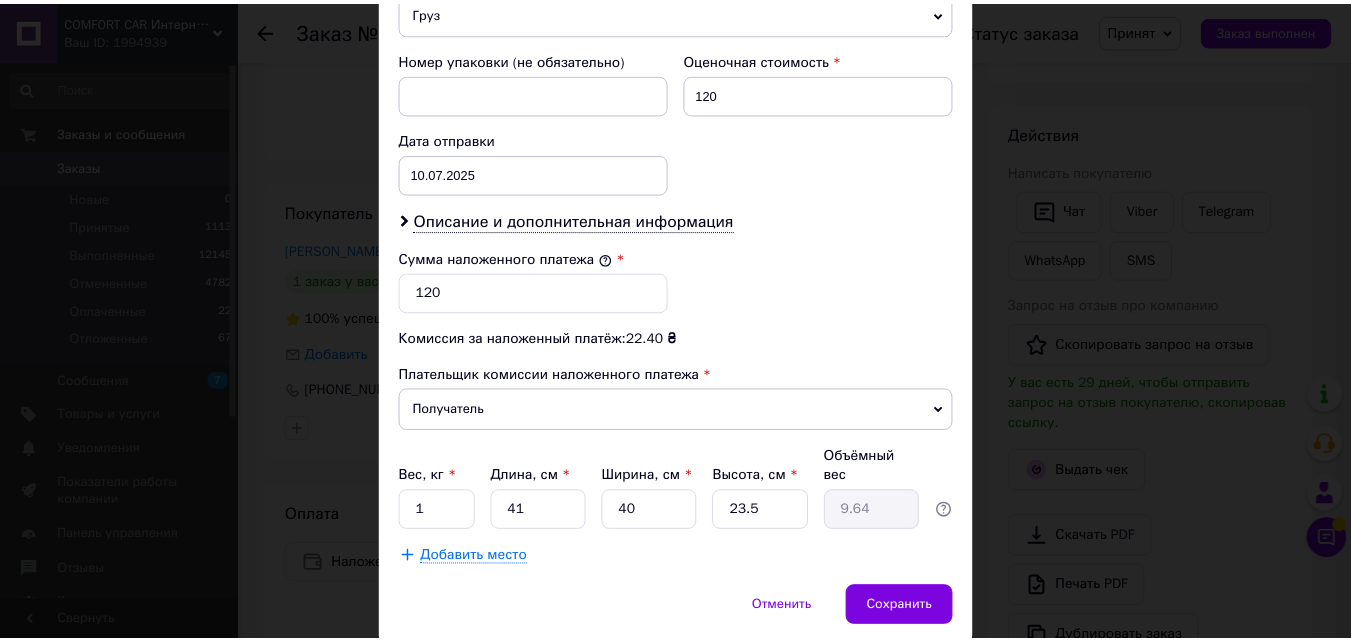 scroll, scrollTop: 891, scrollLeft: 0, axis: vertical 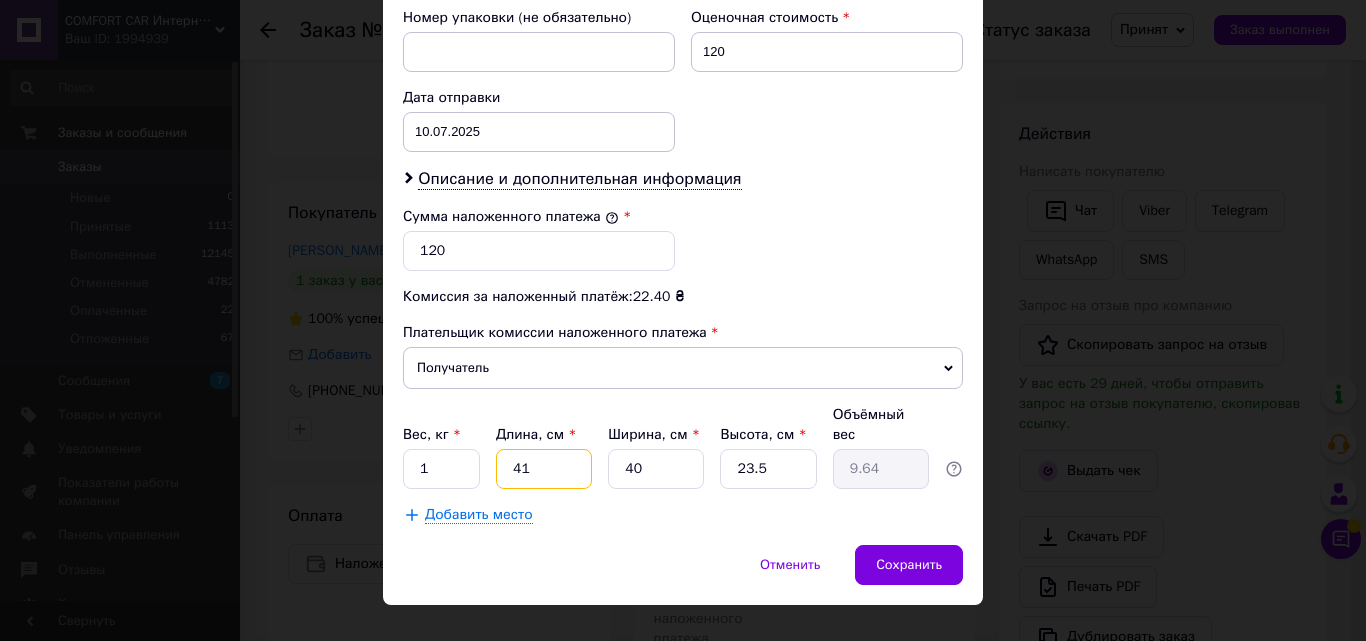 drag, startPoint x: 526, startPoint y: 461, endPoint x: 479, endPoint y: 467, distance: 47.38143 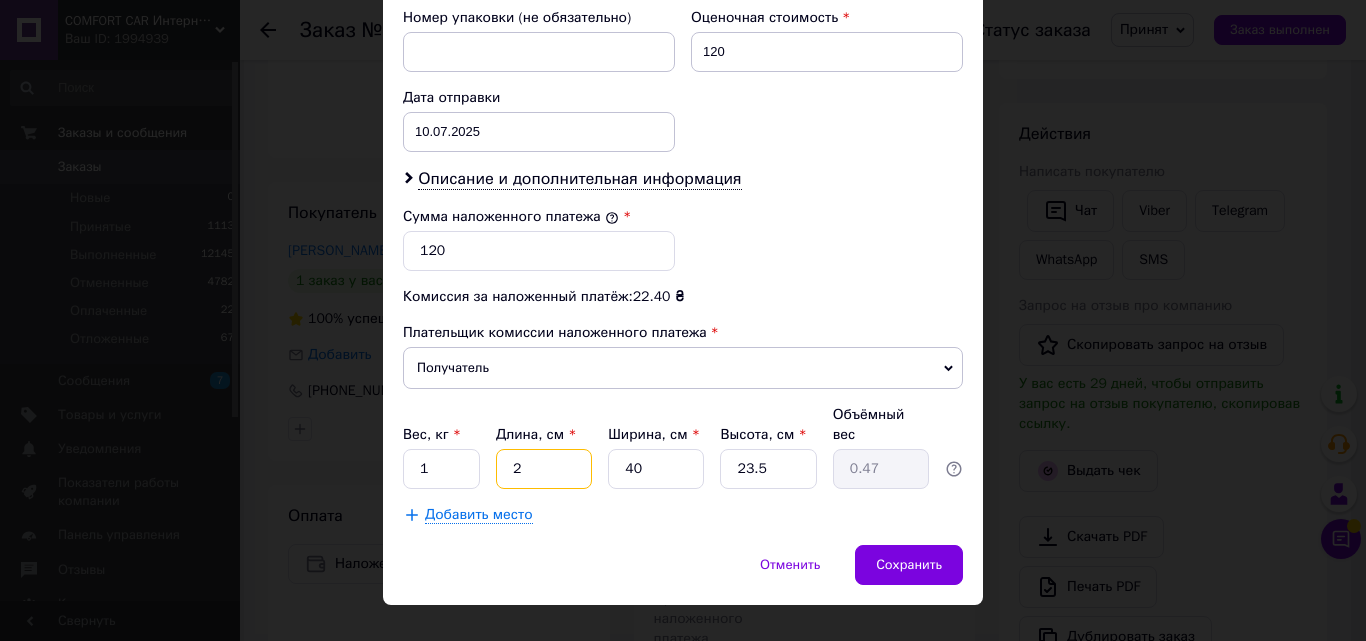 type on "20" 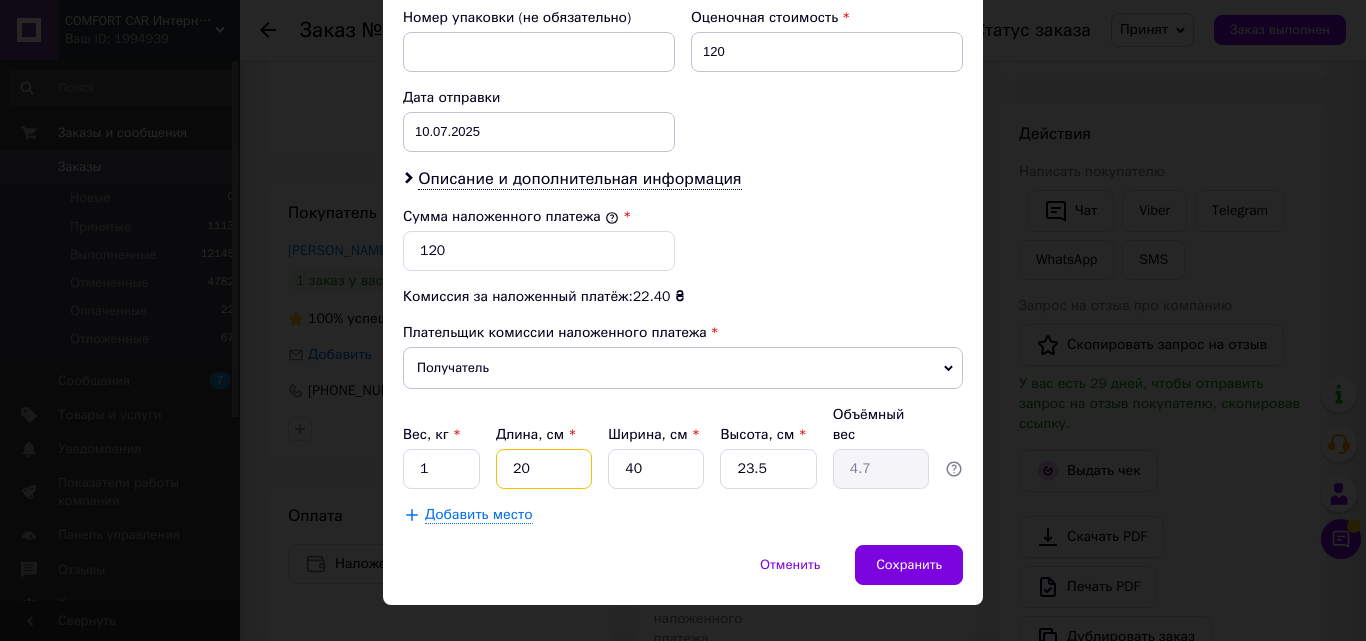 type on "20" 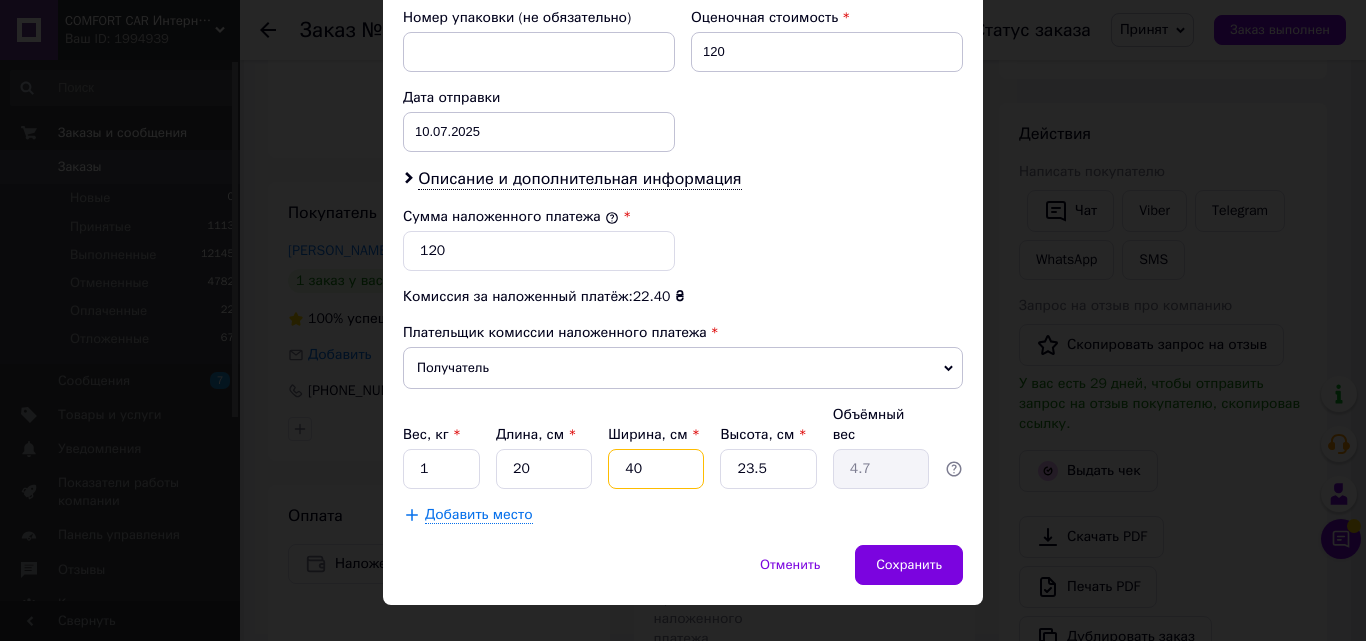 click on "40" at bounding box center [656, 469] 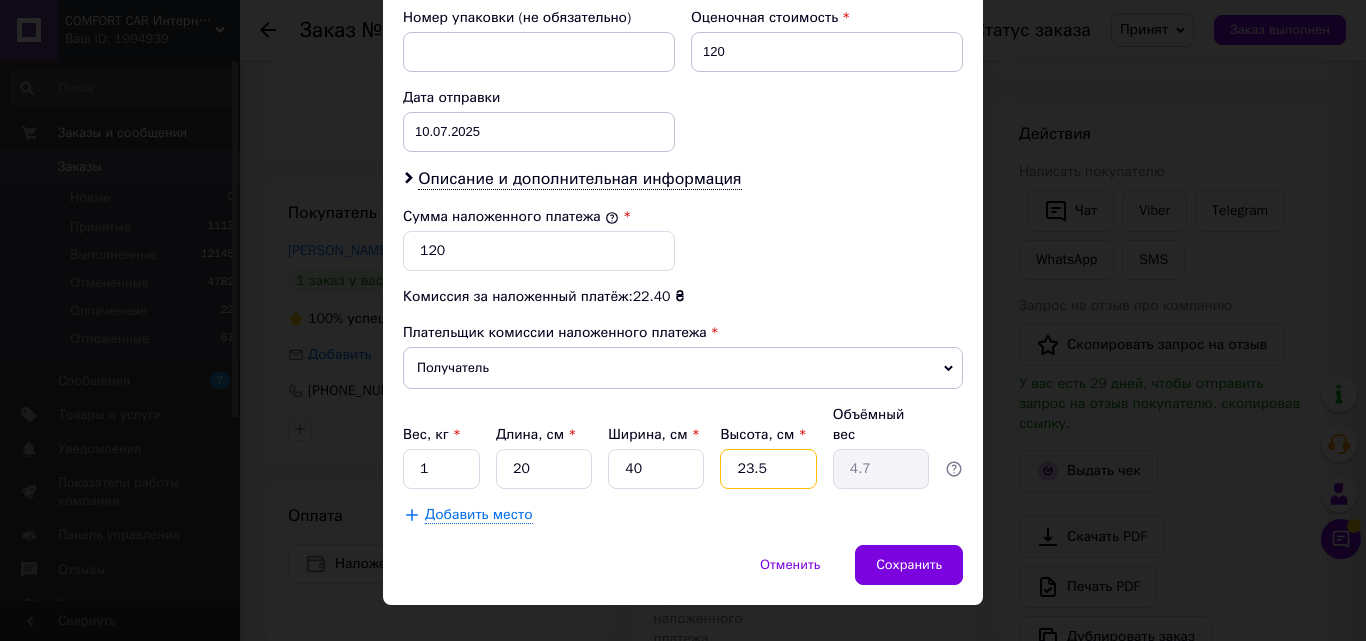 drag, startPoint x: 762, startPoint y: 448, endPoint x: 710, endPoint y: 461, distance: 53.600372 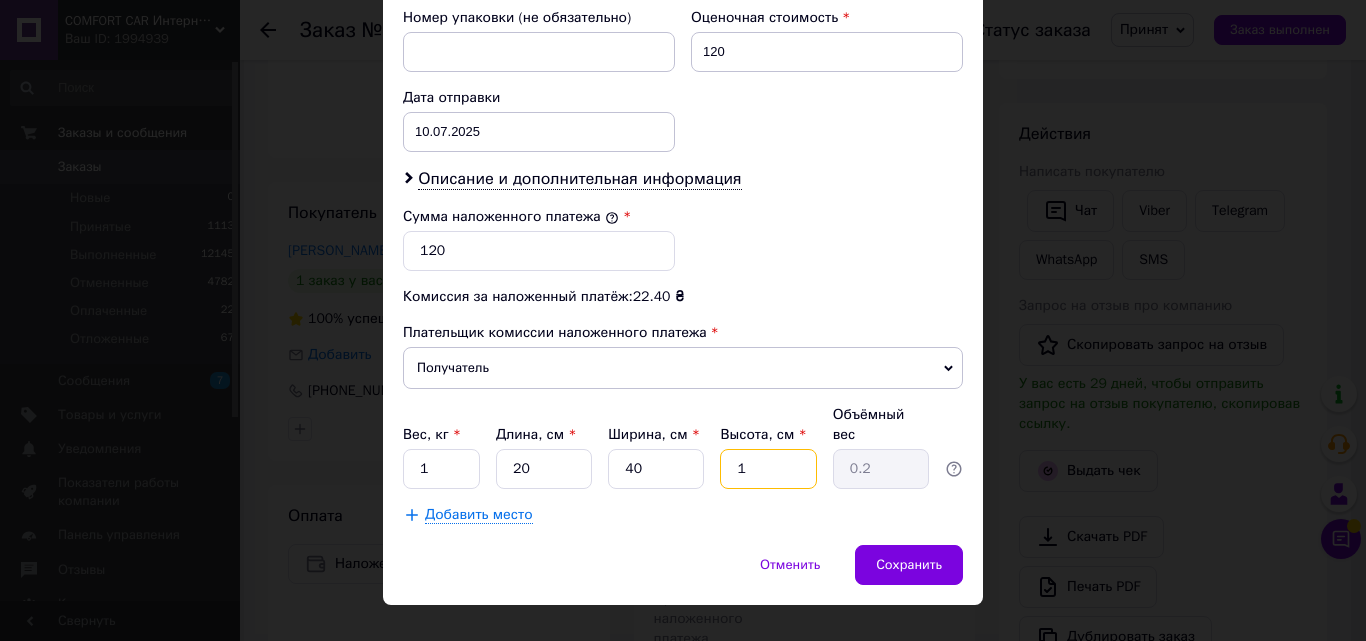type on "10" 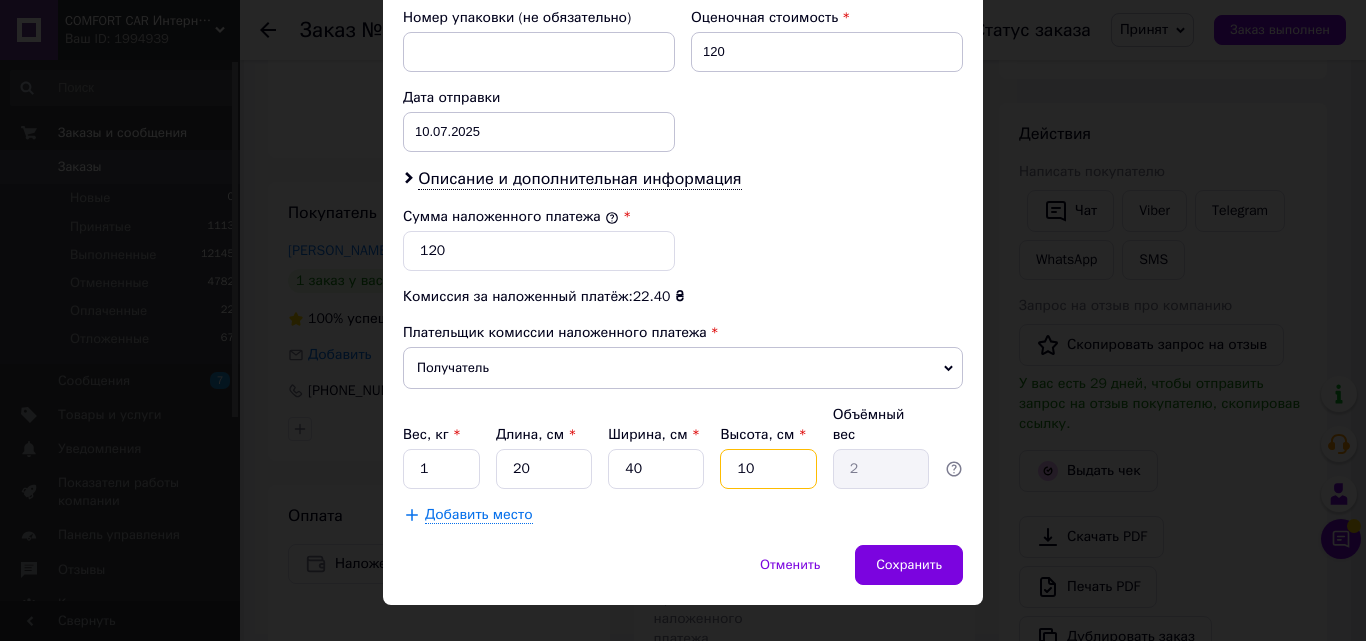 type on "10" 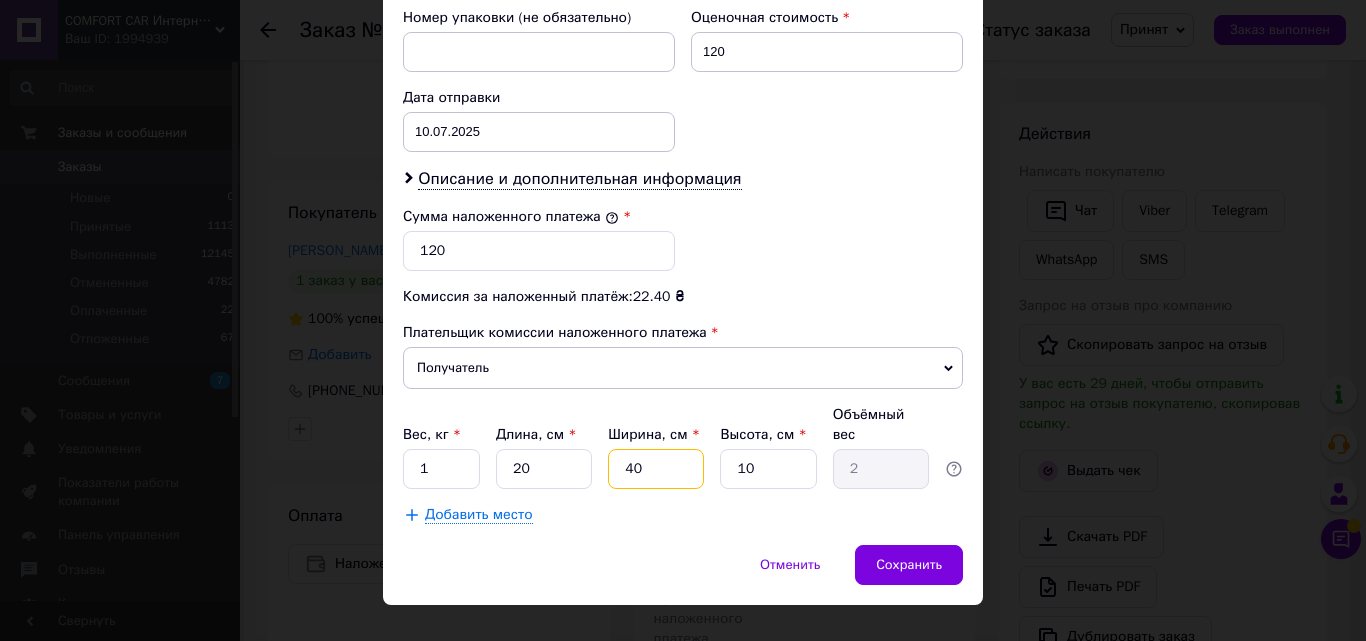 click on "40" at bounding box center [656, 469] 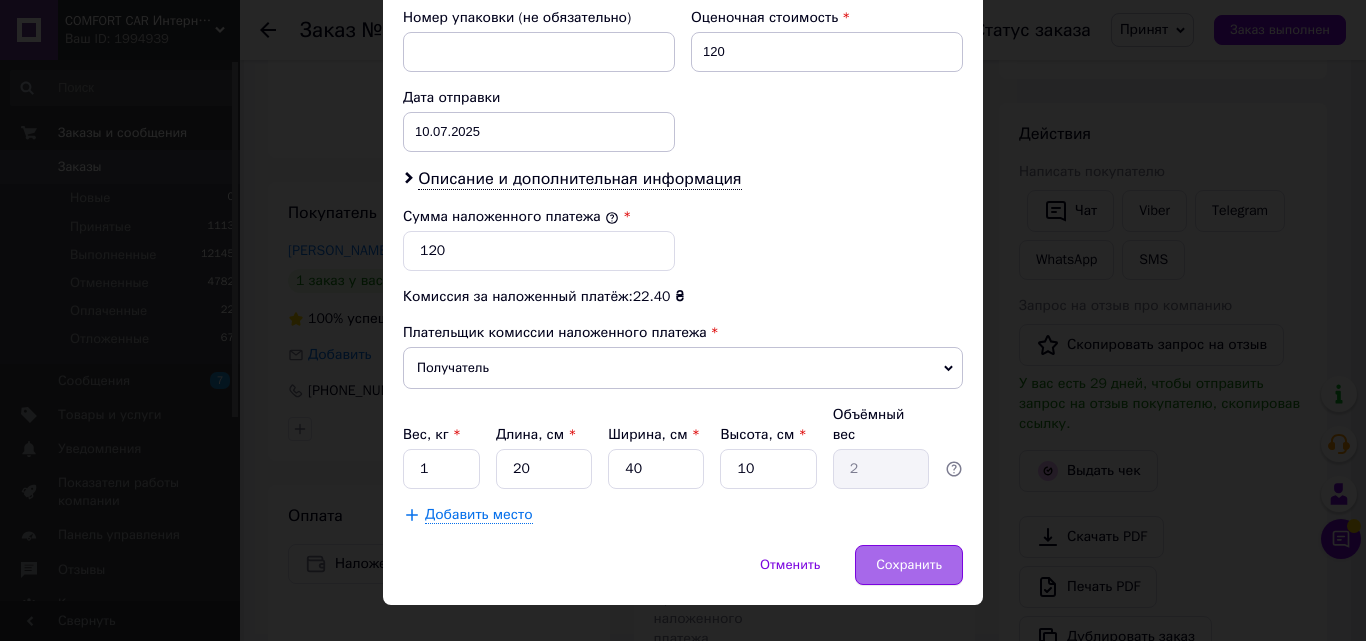 click on "Сохранить" at bounding box center [909, 565] 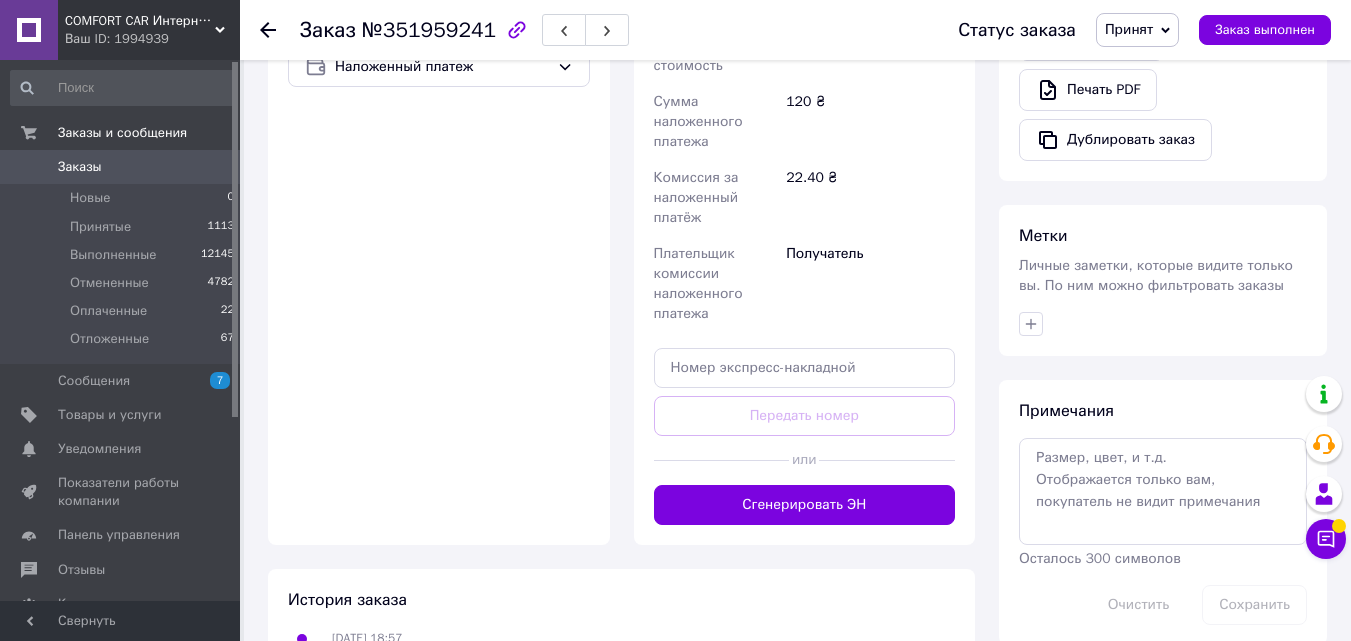 scroll, scrollTop: 815, scrollLeft: 0, axis: vertical 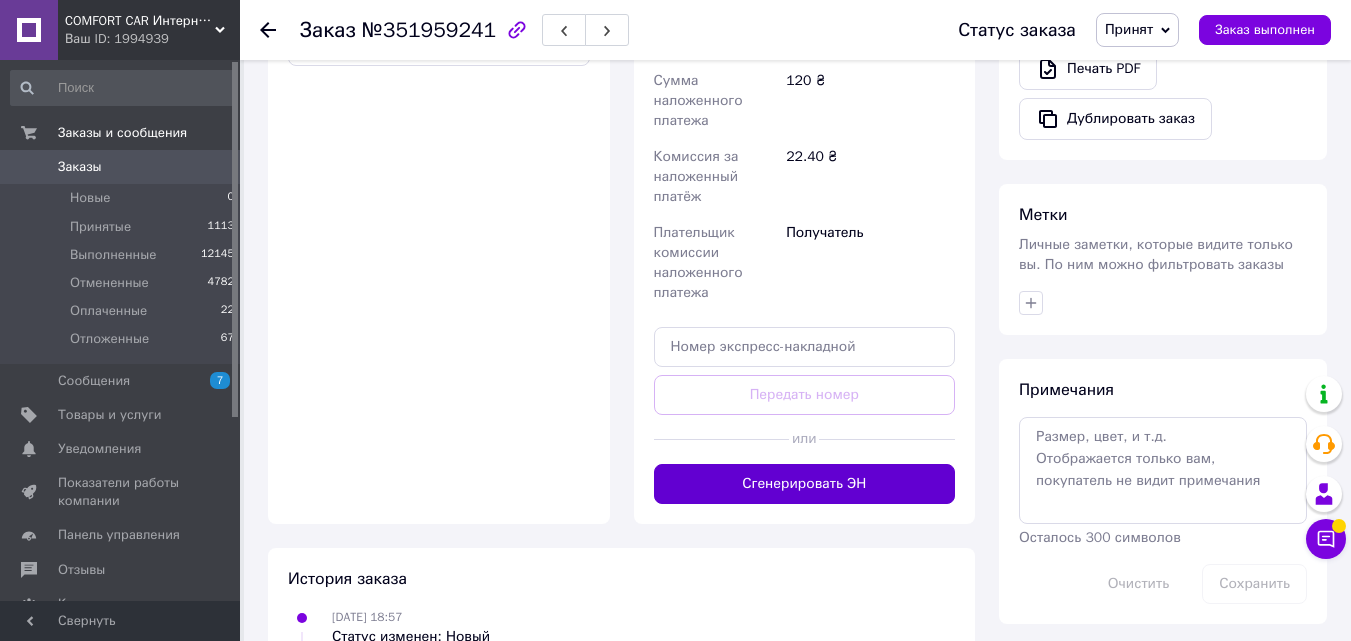 click on "Сгенерировать ЭН" at bounding box center (805, 484) 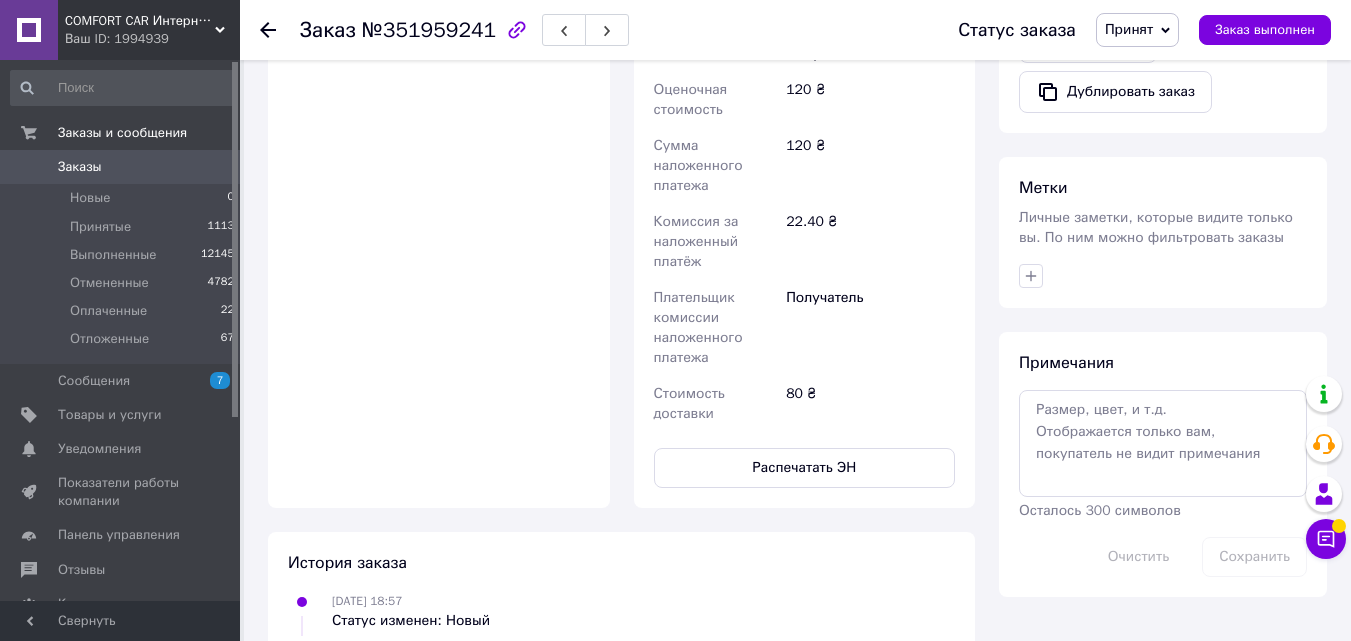 scroll, scrollTop: 858, scrollLeft: 0, axis: vertical 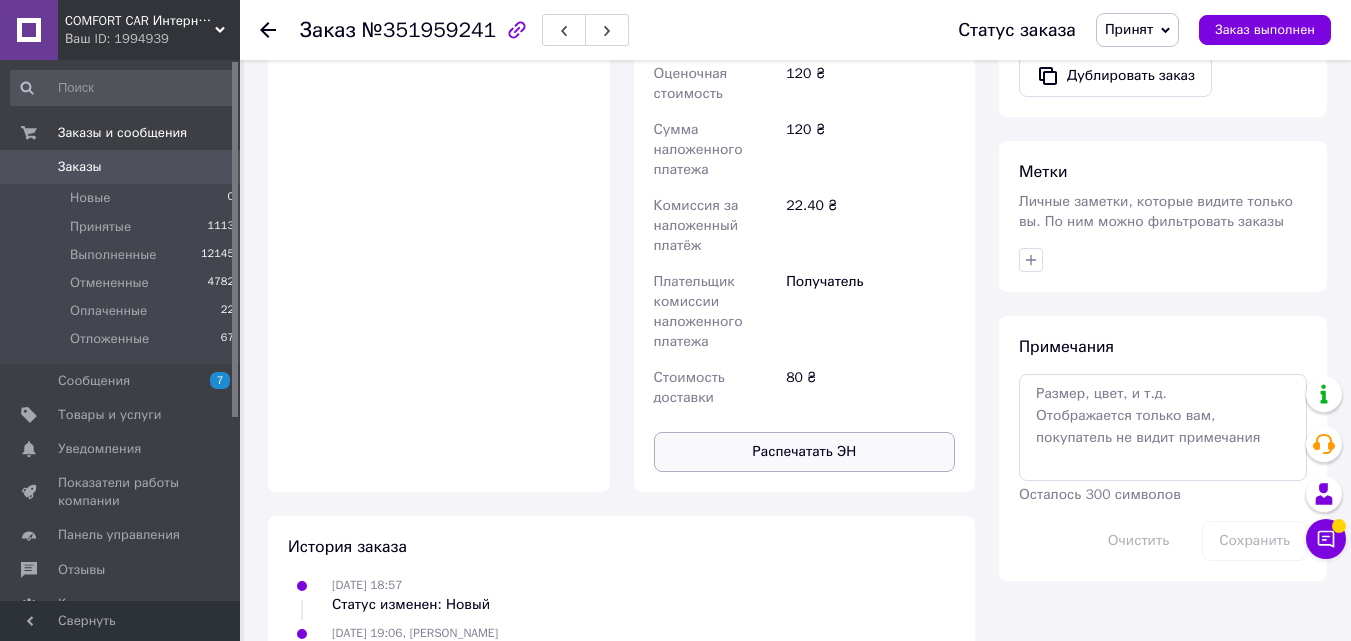 click on "Распечатать ЭН" at bounding box center [805, 452] 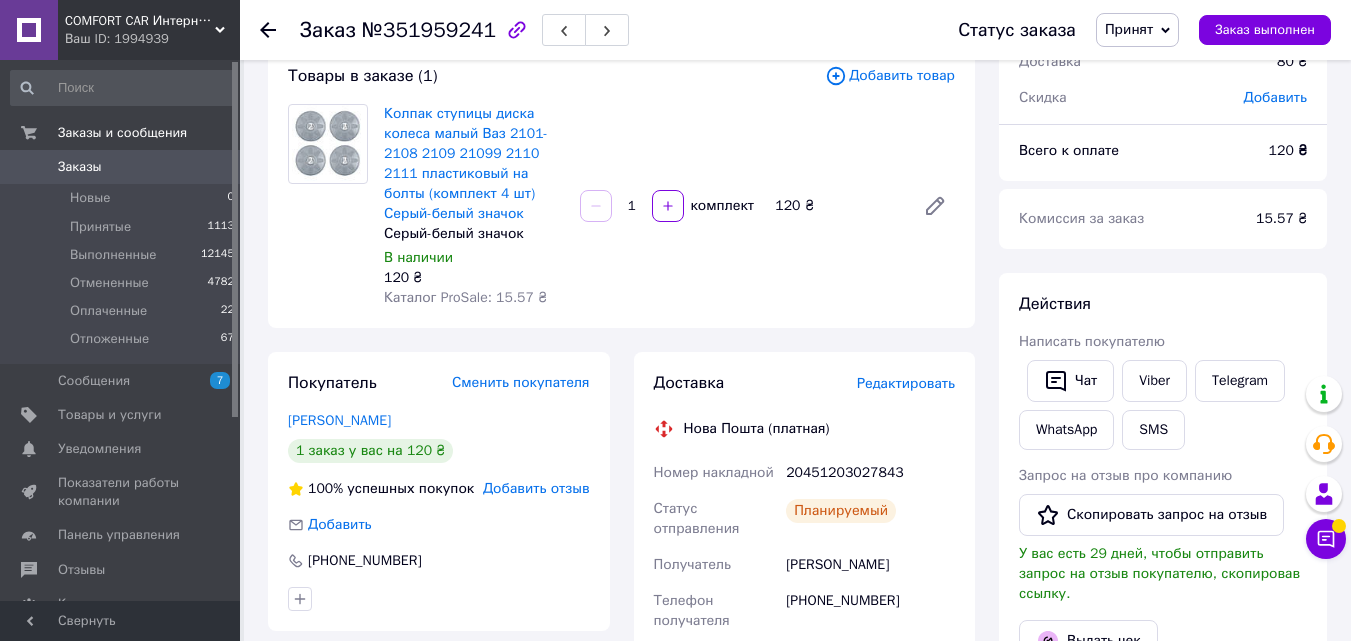 scroll, scrollTop: 93, scrollLeft: 0, axis: vertical 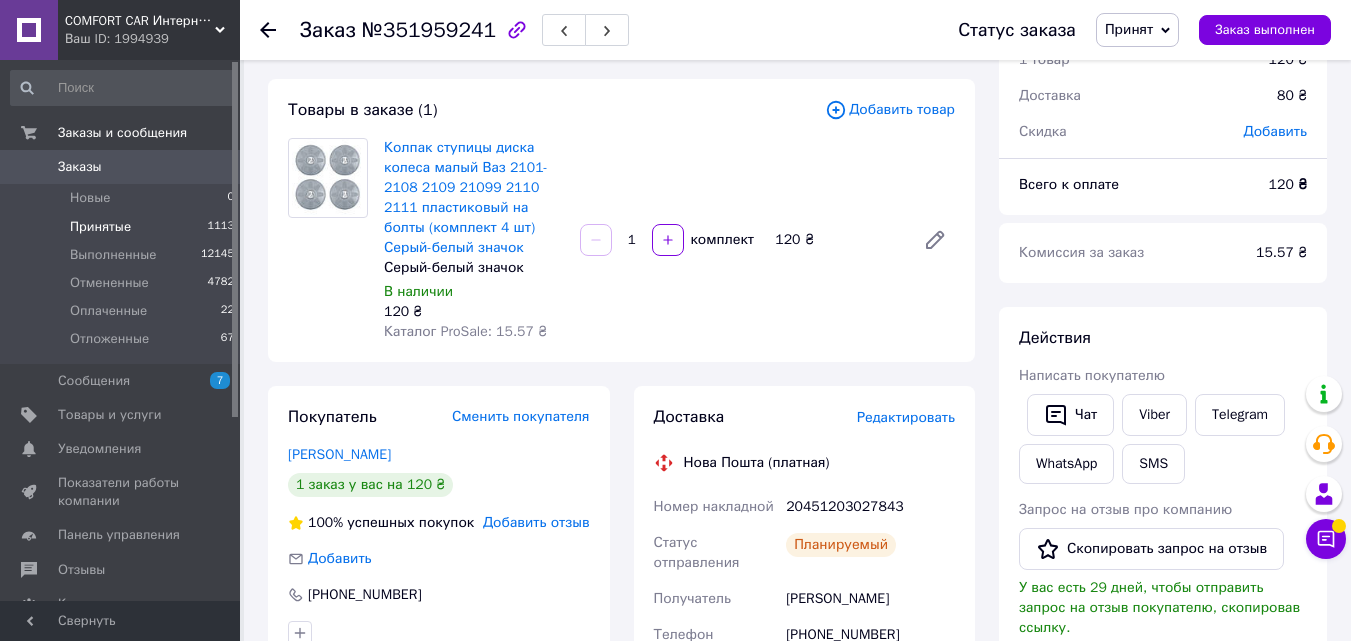 click on "Принятые" at bounding box center (100, 227) 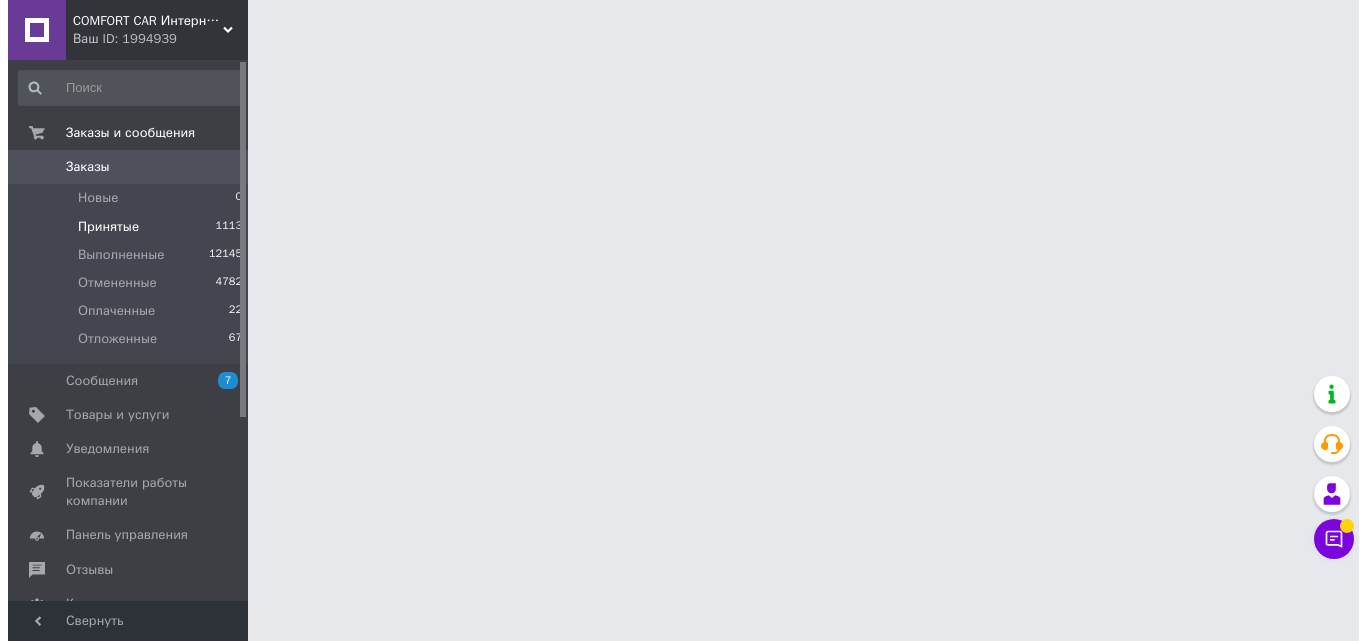 scroll, scrollTop: 0, scrollLeft: 0, axis: both 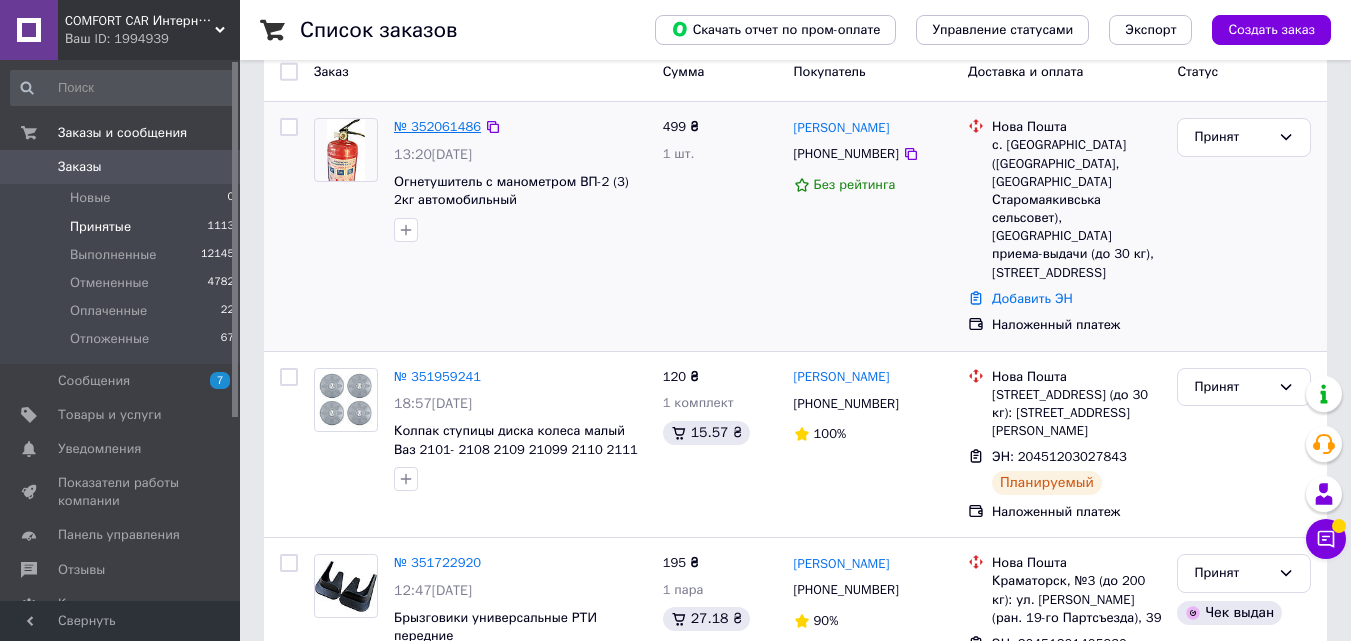 click on "№ 352061486" at bounding box center [437, 126] 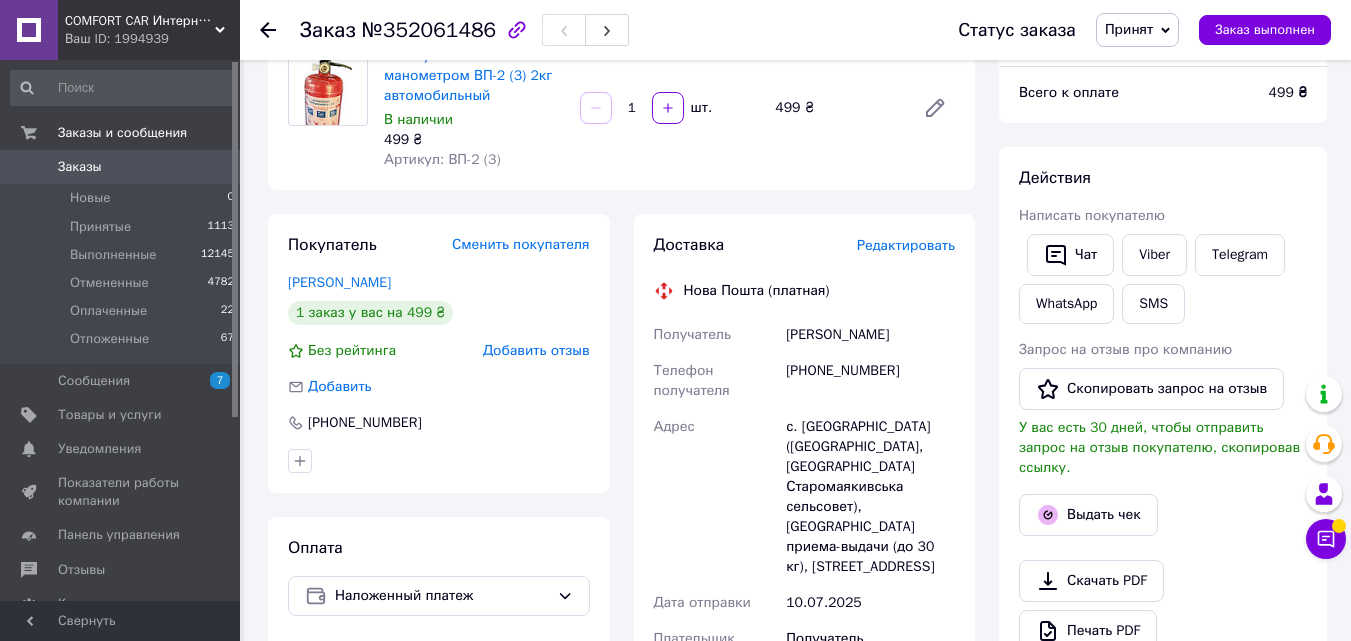 click on "Редактировать" at bounding box center [906, 245] 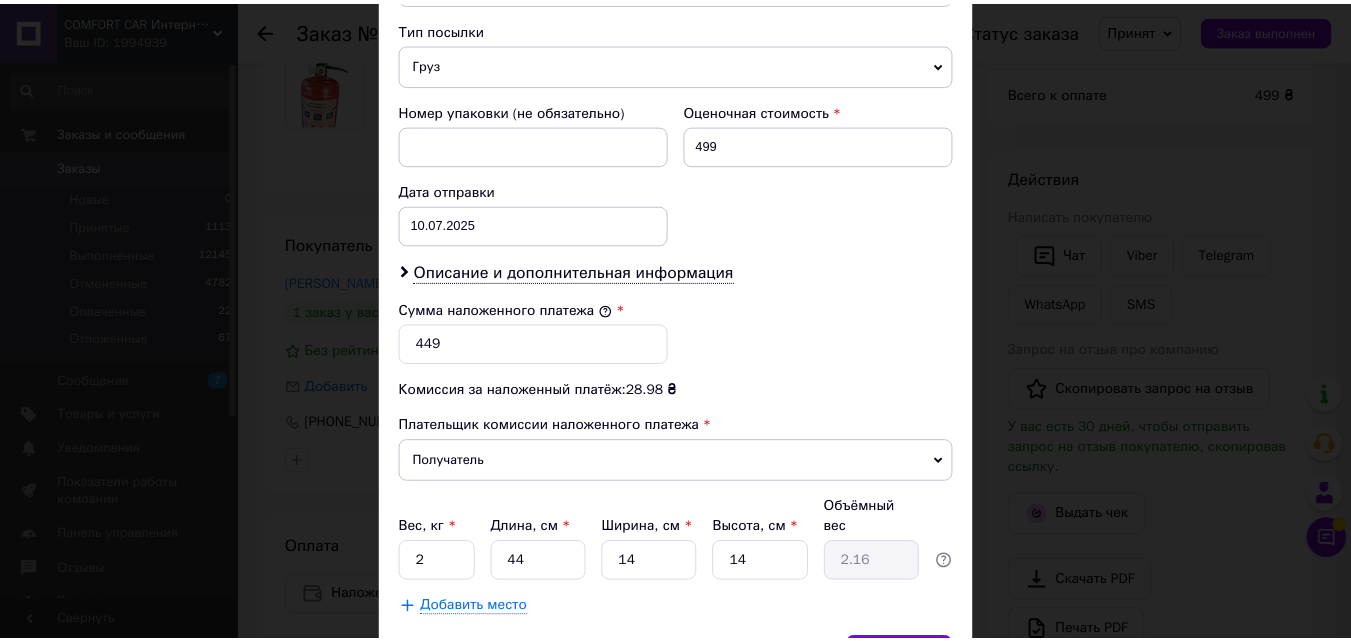 scroll, scrollTop: 905, scrollLeft: 0, axis: vertical 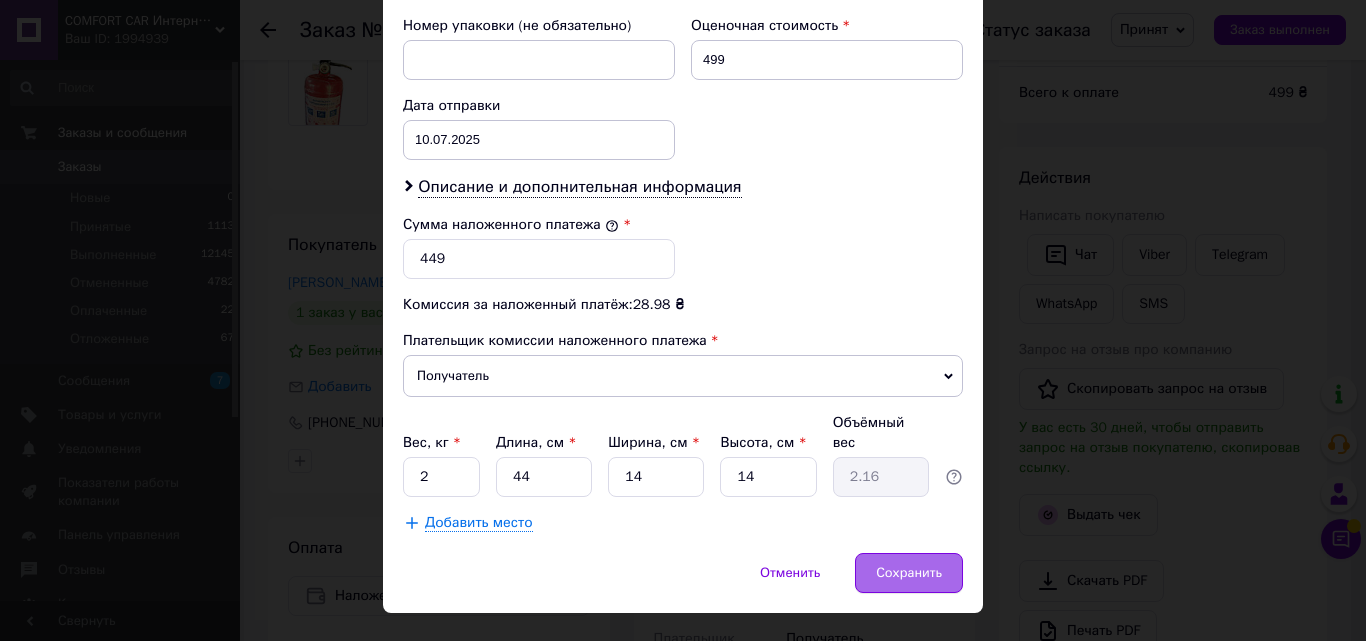 click on "Сохранить" at bounding box center (909, 573) 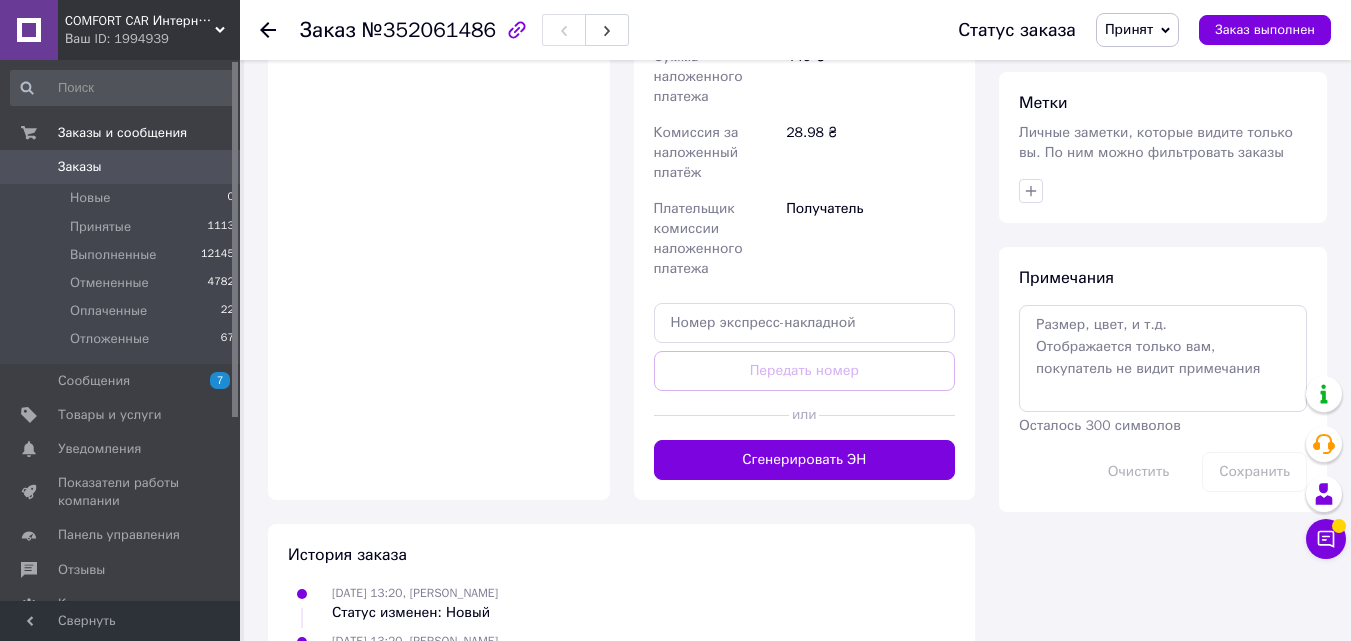 scroll, scrollTop: 862, scrollLeft: 0, axis: vertical 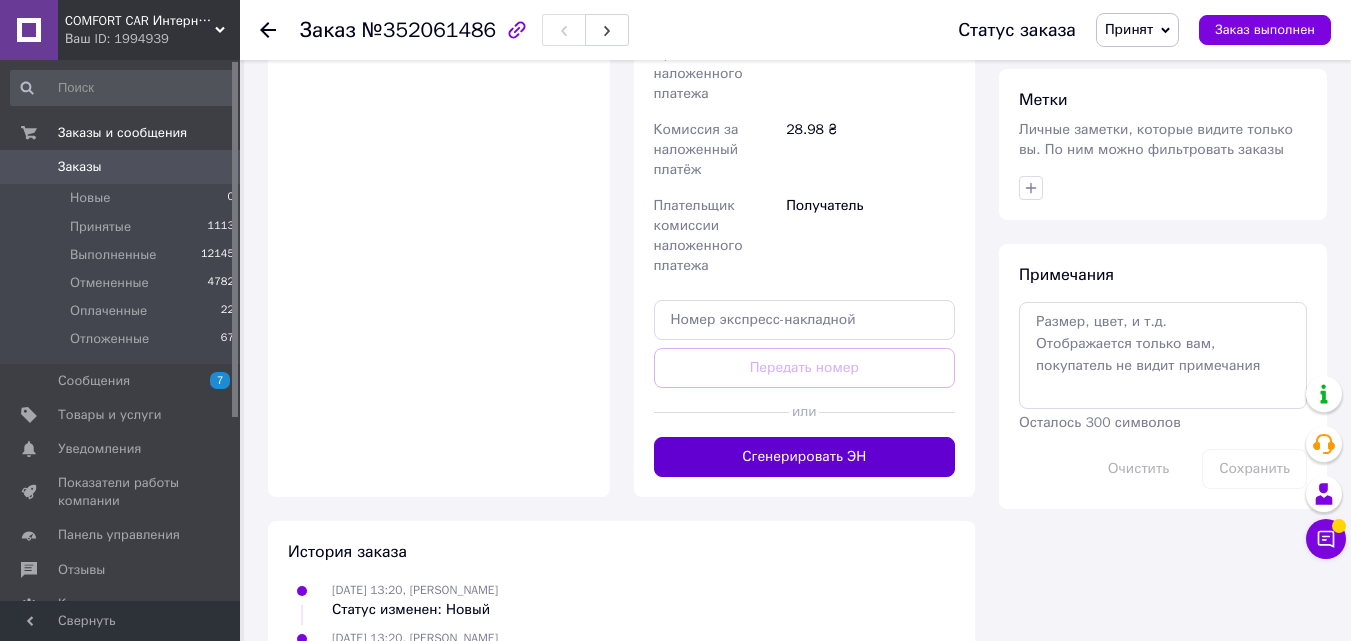 click on "Сгенерировать ЭН" at bounding box center (805, 457) 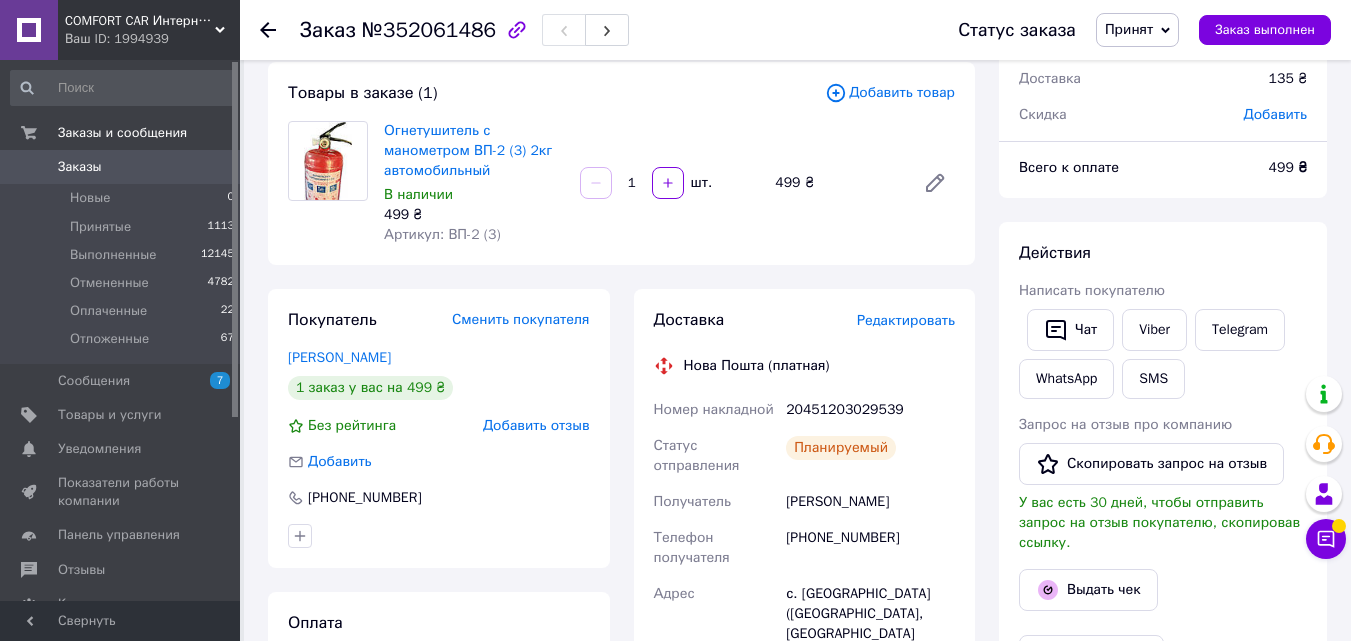 scroll, scrollTop: 107, scrollLeft: 0, axis: vertical 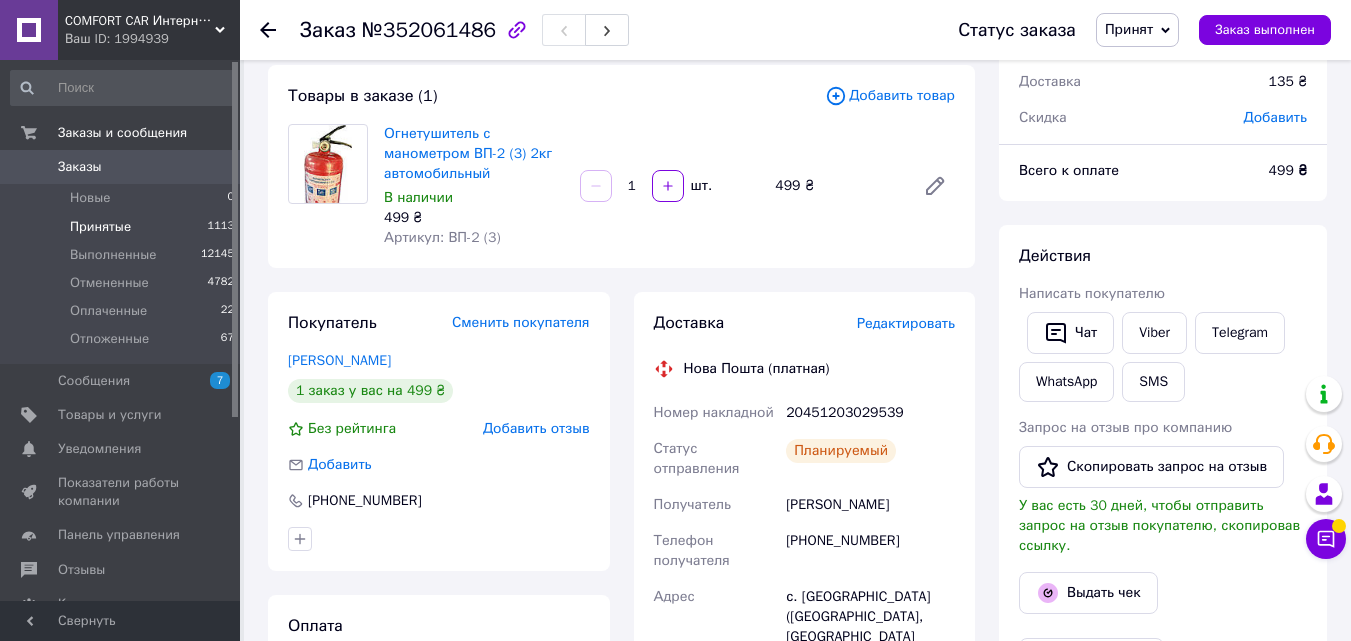 click on "Принятые" at bounding box center [100, 227] 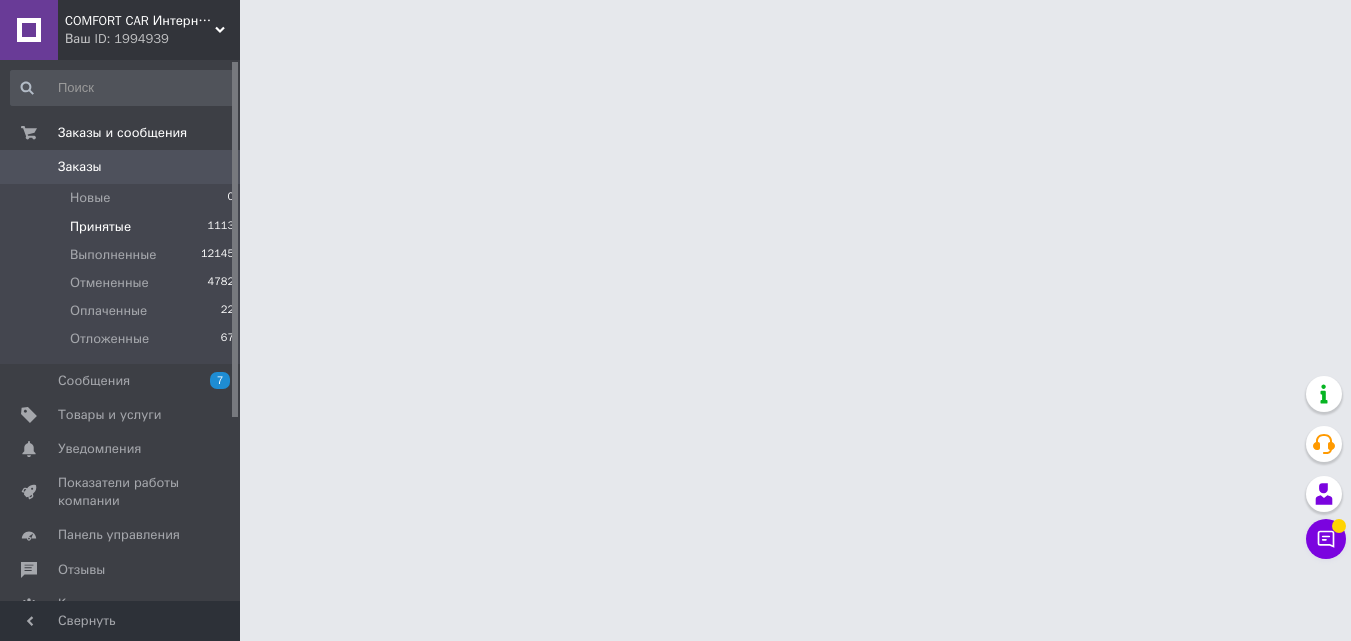 scroll, scrollTop: 0, scrollLeft: 0, axis: both 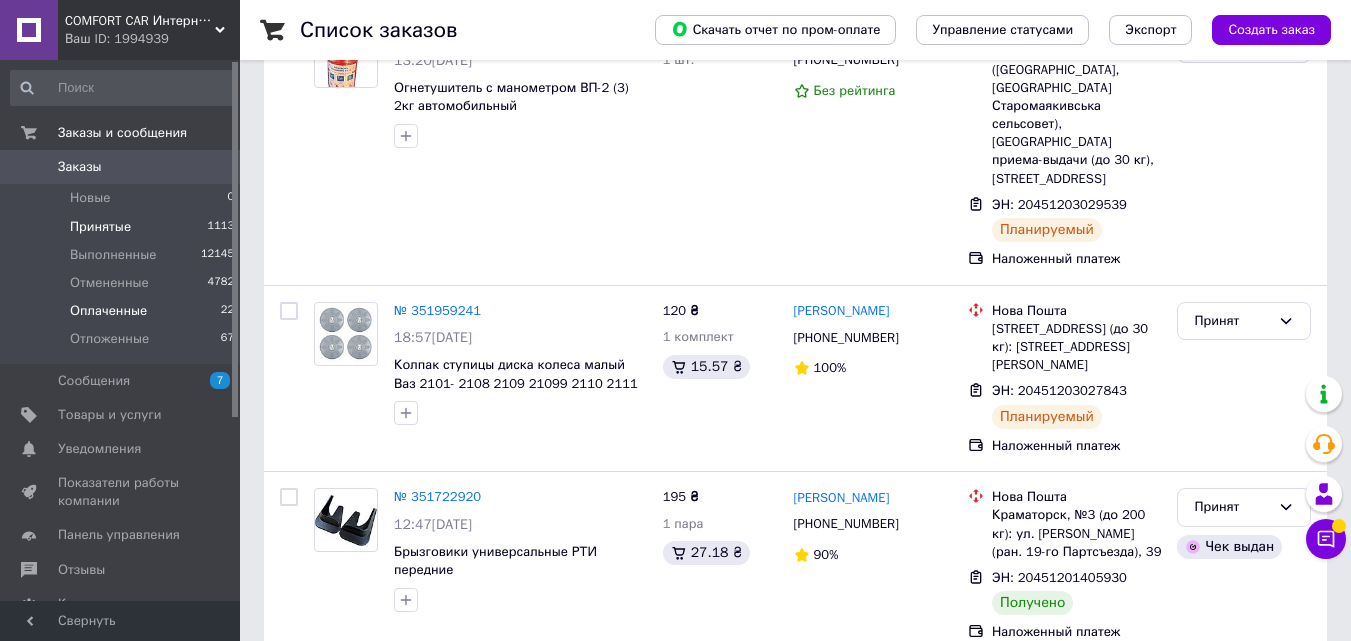 click on "Оплаченные" at bounding box center (108, 311) 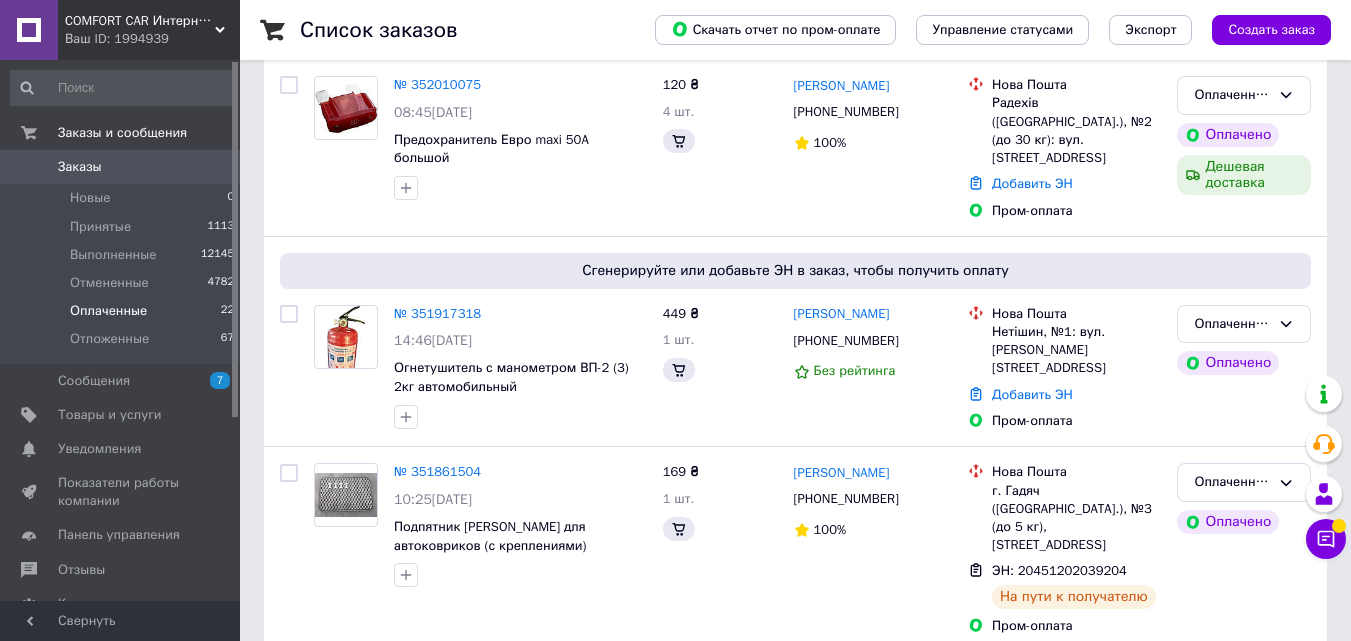 scroll, scrollTop: 0, scrollLeft: 0, axis: both 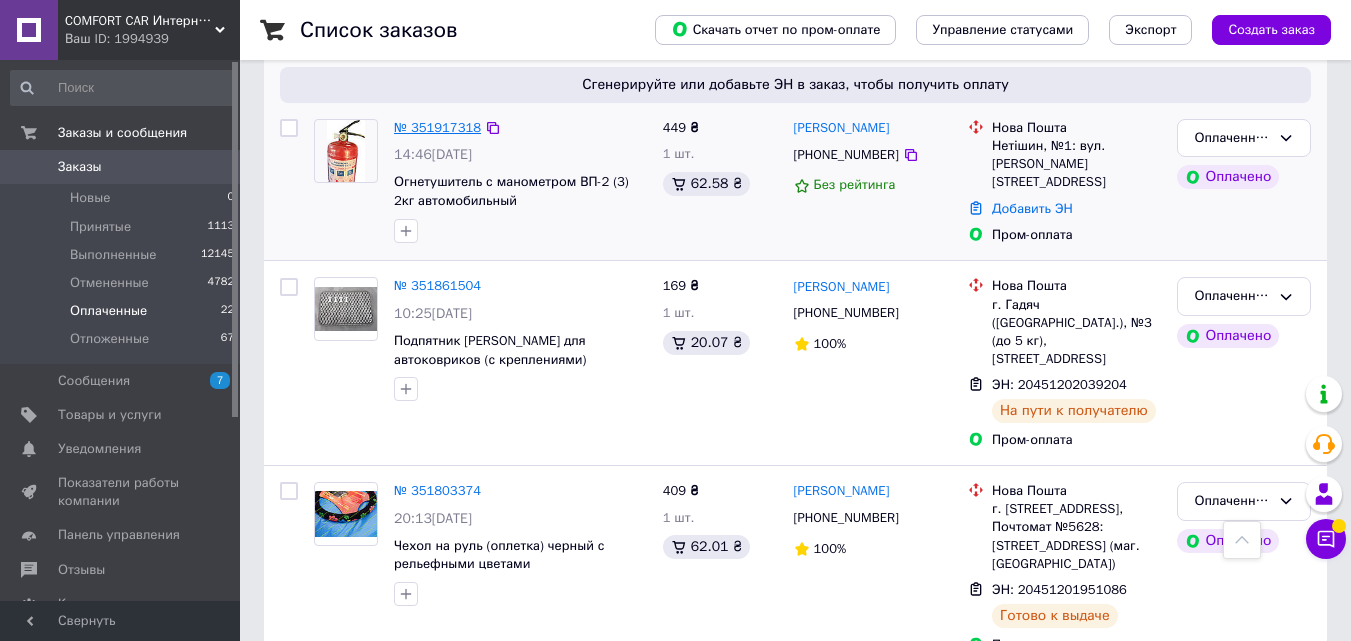 click on "№ 351917318" at bounding box center (437, 127) 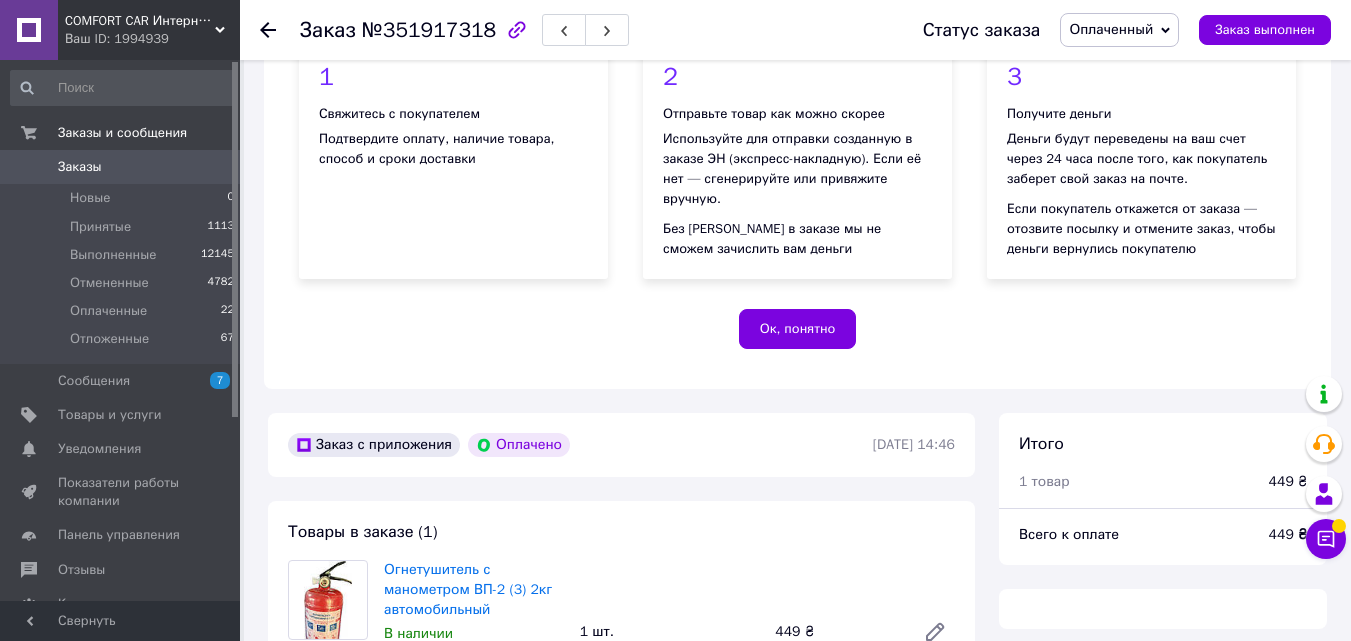 scroll, scrollTop: 465, scrollLeft: 0, axis: vertical 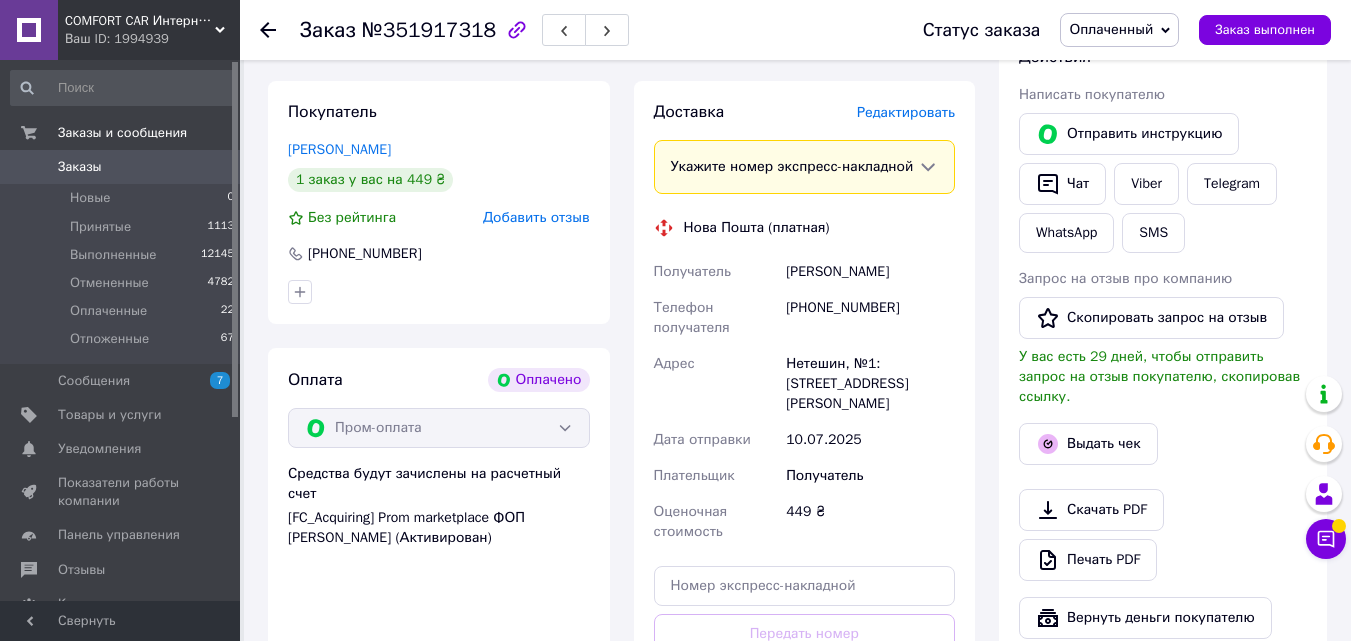 click on "Редактировать" at bounding box center [906, 112] 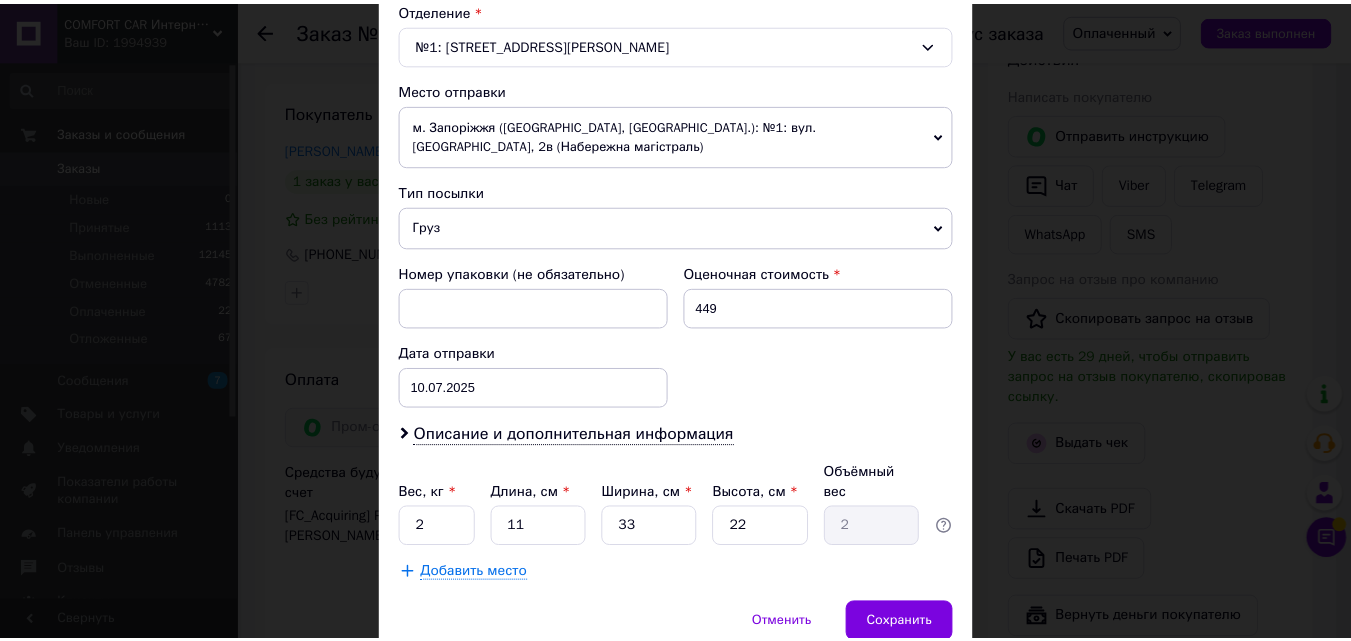 scroll, scrollTop: 707, scrollLeft: 0, axis: vertical 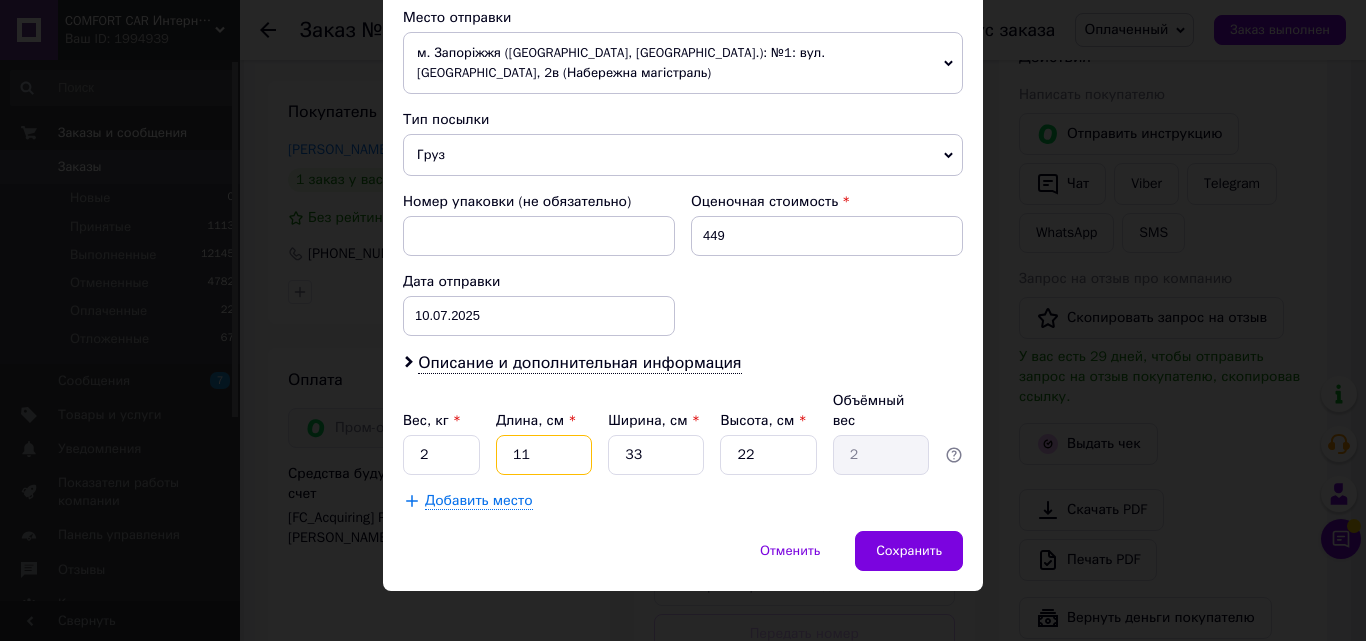 drag, startPoint x: 552, startPoint y: 446, endPoint x: 488, endPoint y: 454, distance: 64.49806 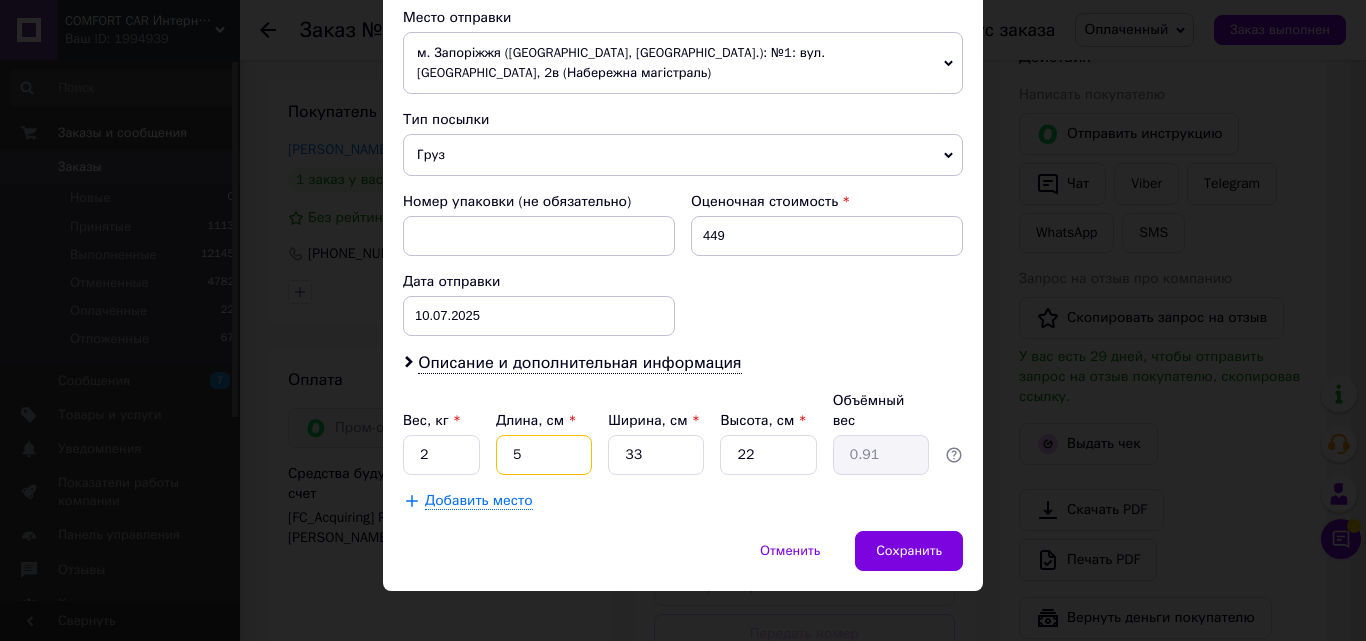 type on "50" 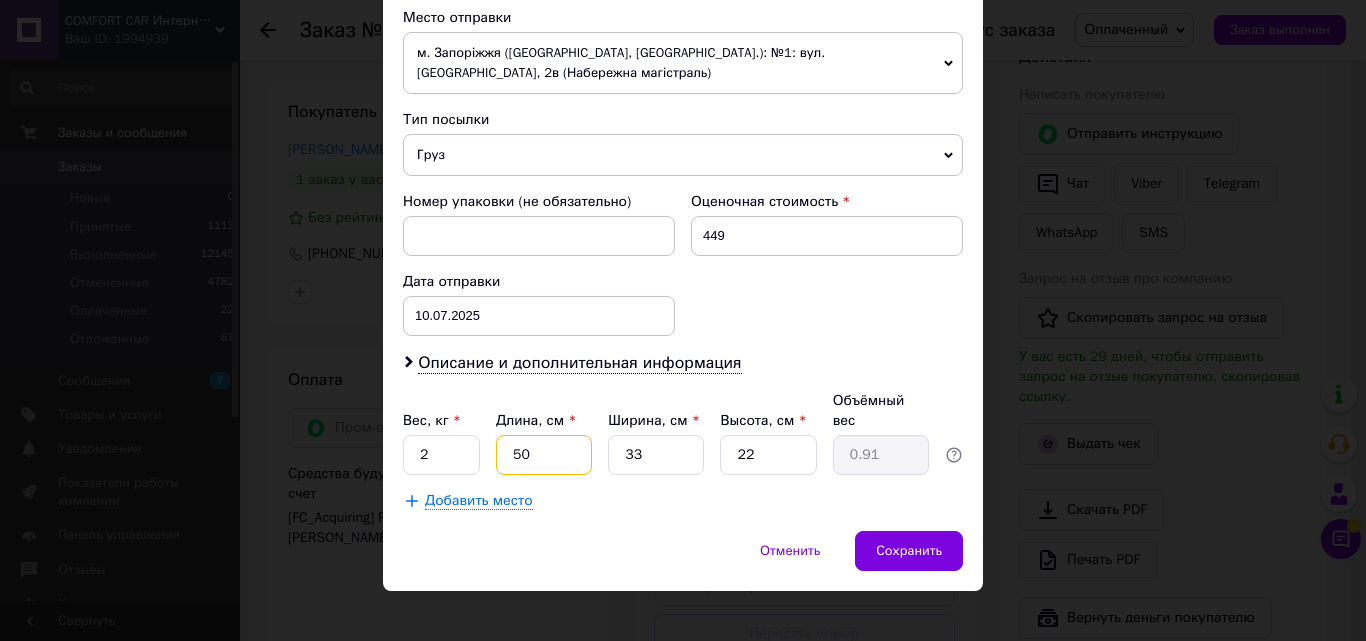 type on "9.07" 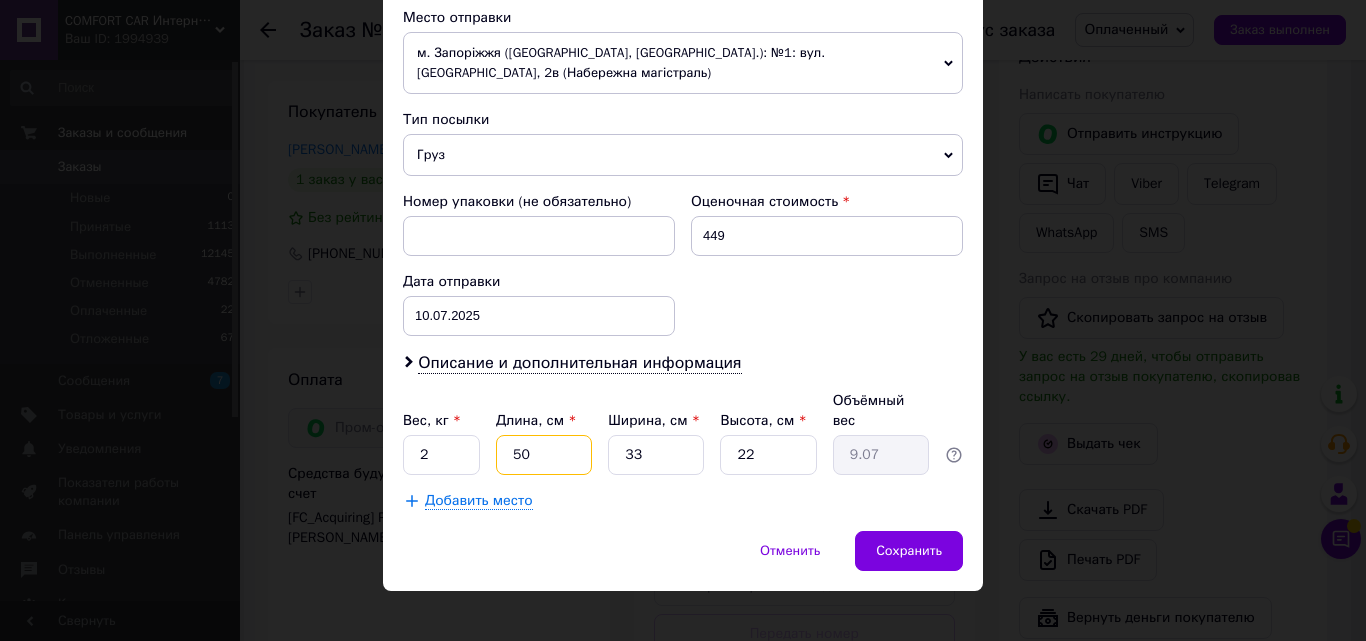 type on "50" 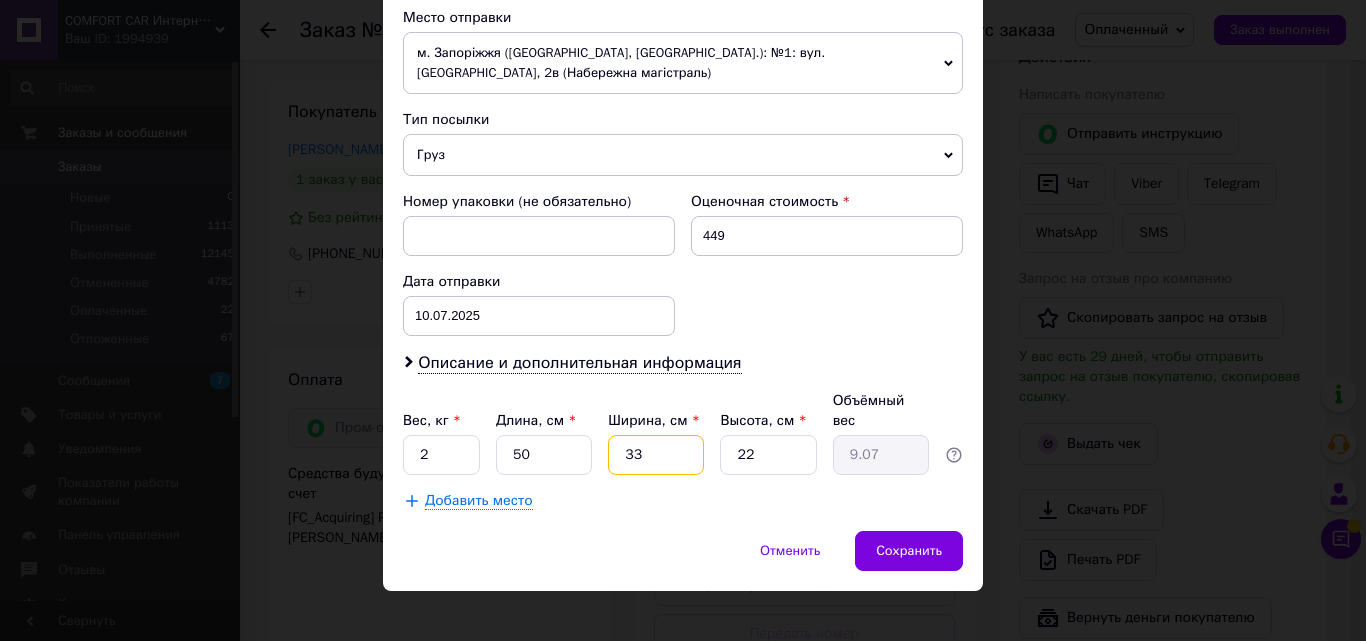 drag, startPoint x: 625, startPoint y: 439, endPoint x: 614, endPoint y: 440, distance: 11.045361 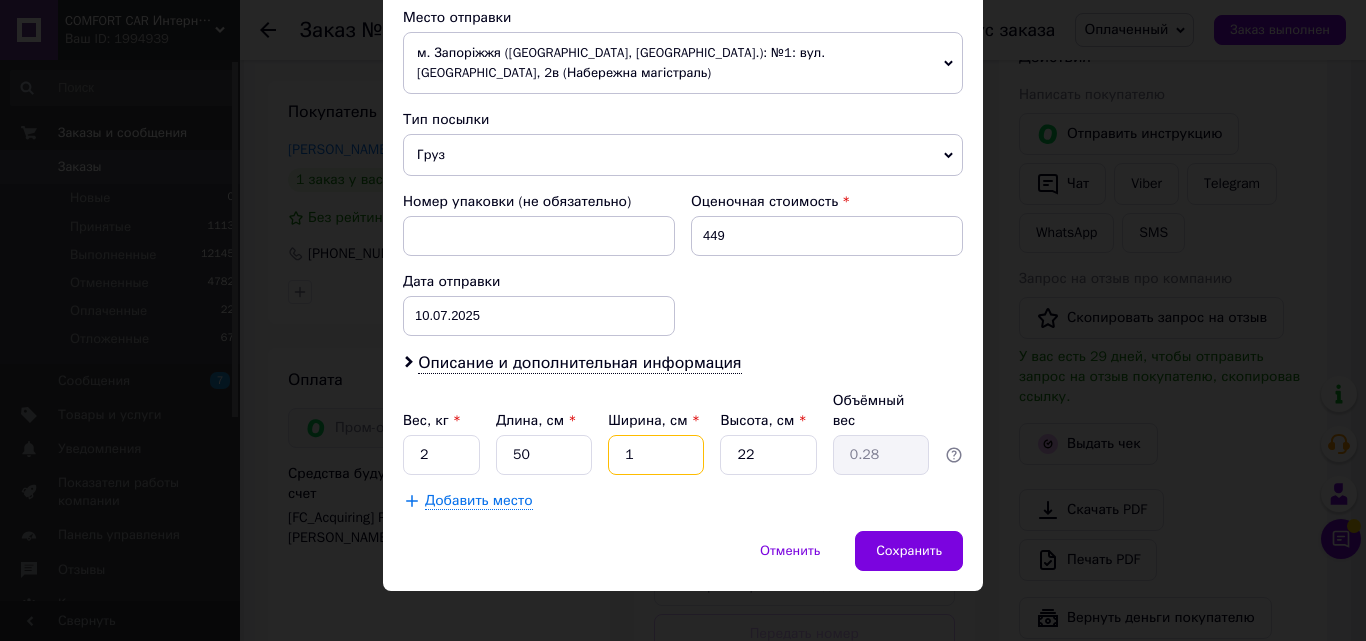 type on "16" 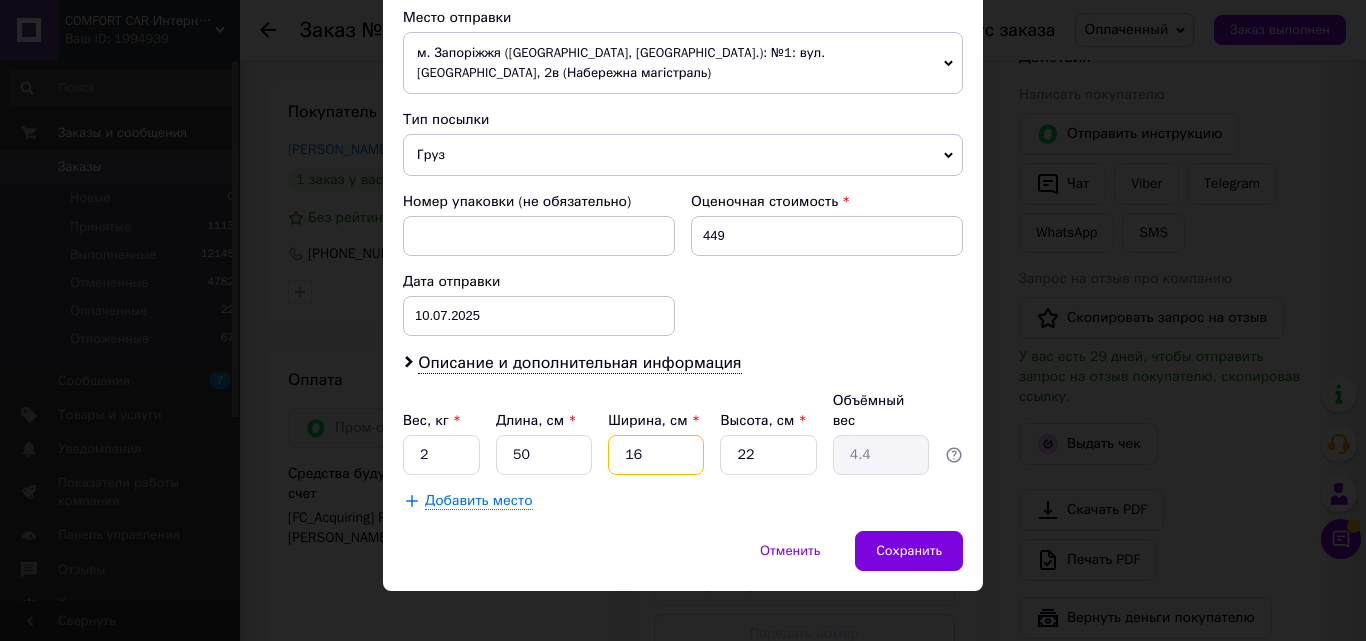 type on "16" 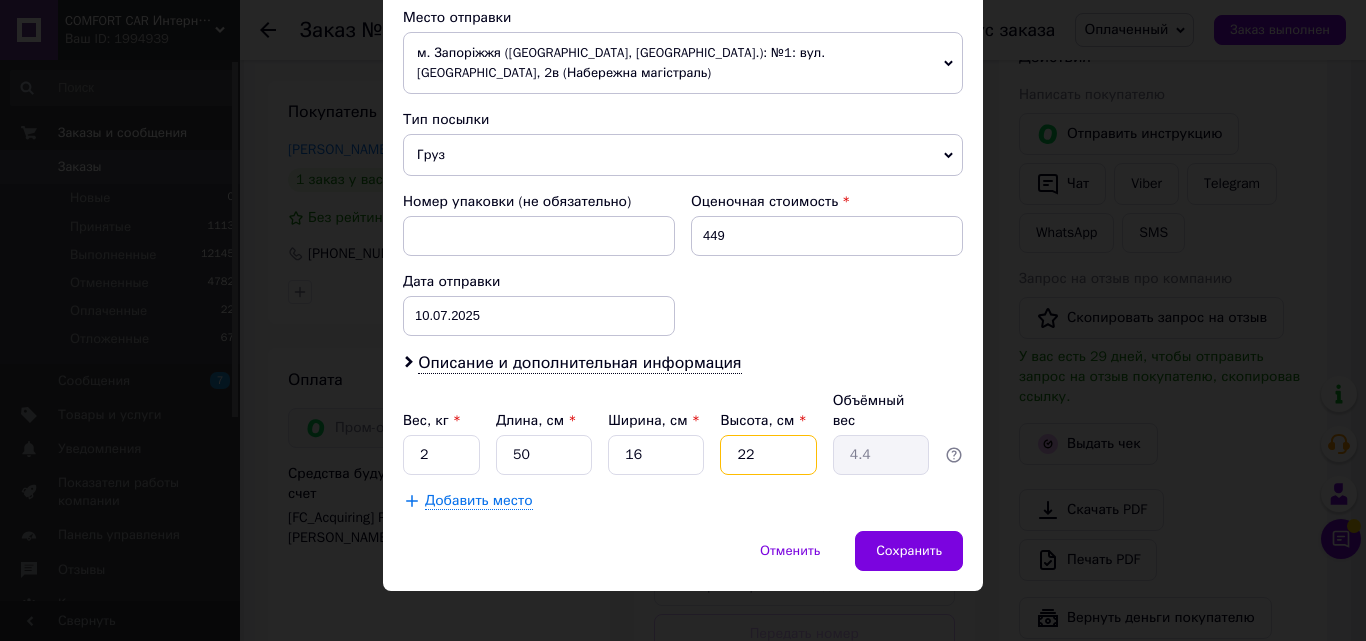 drag, startPoint x: 758, startPoint y: 429, endPoint x: 720, endPoint y: 436, distance: 38.63936 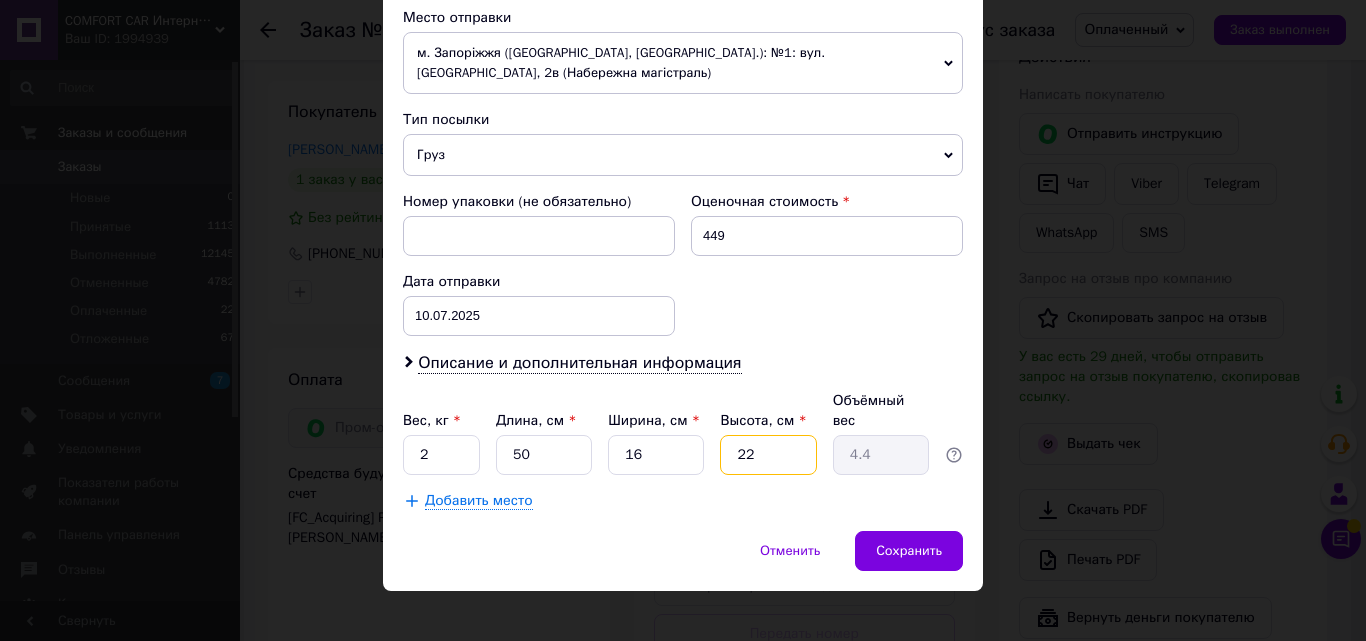 type on "1" 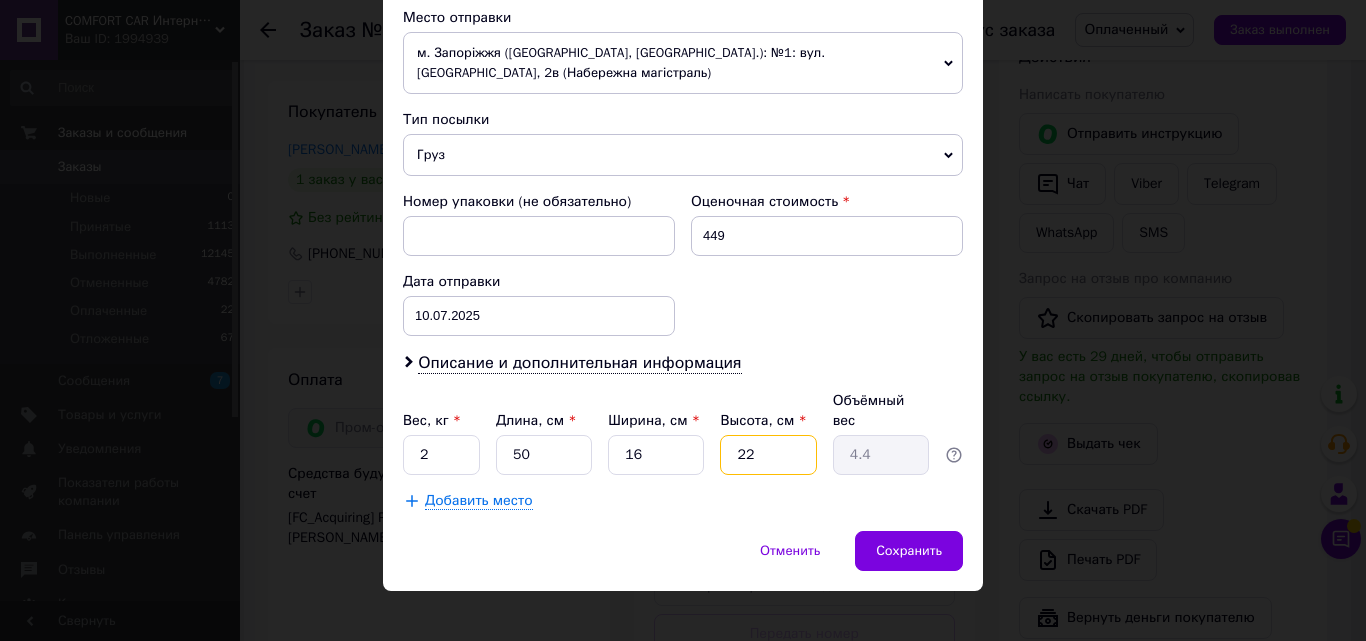 type on "0.2" 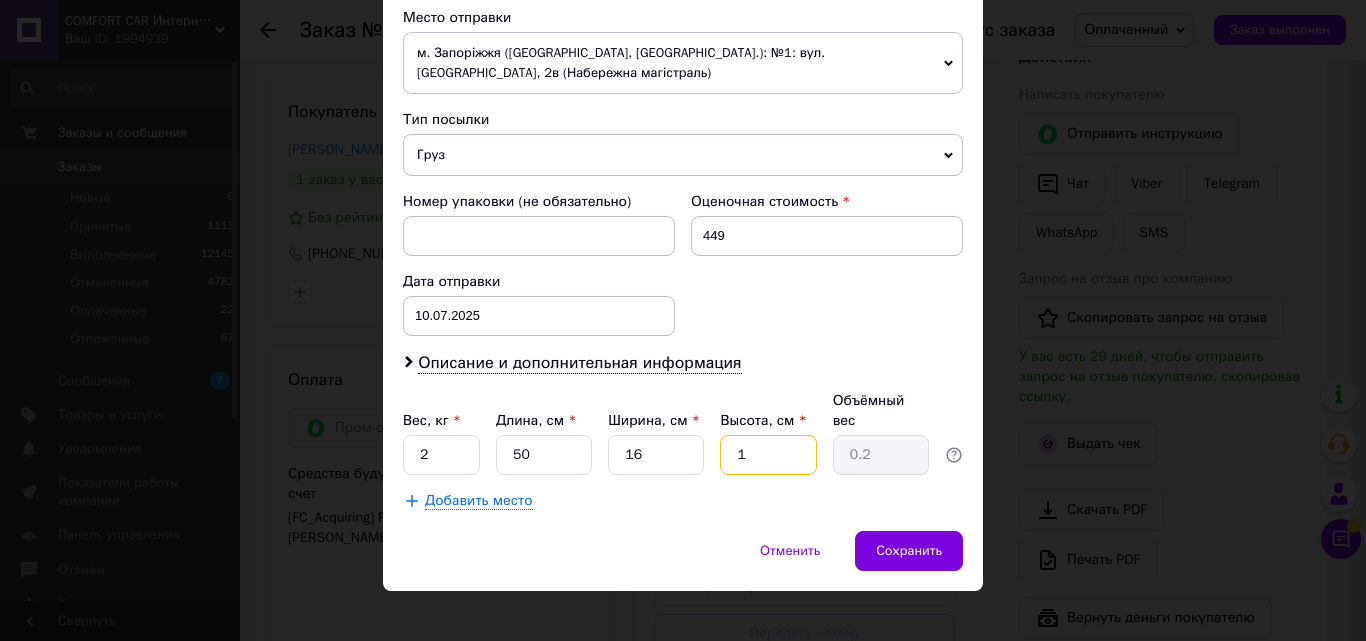 type on "12" 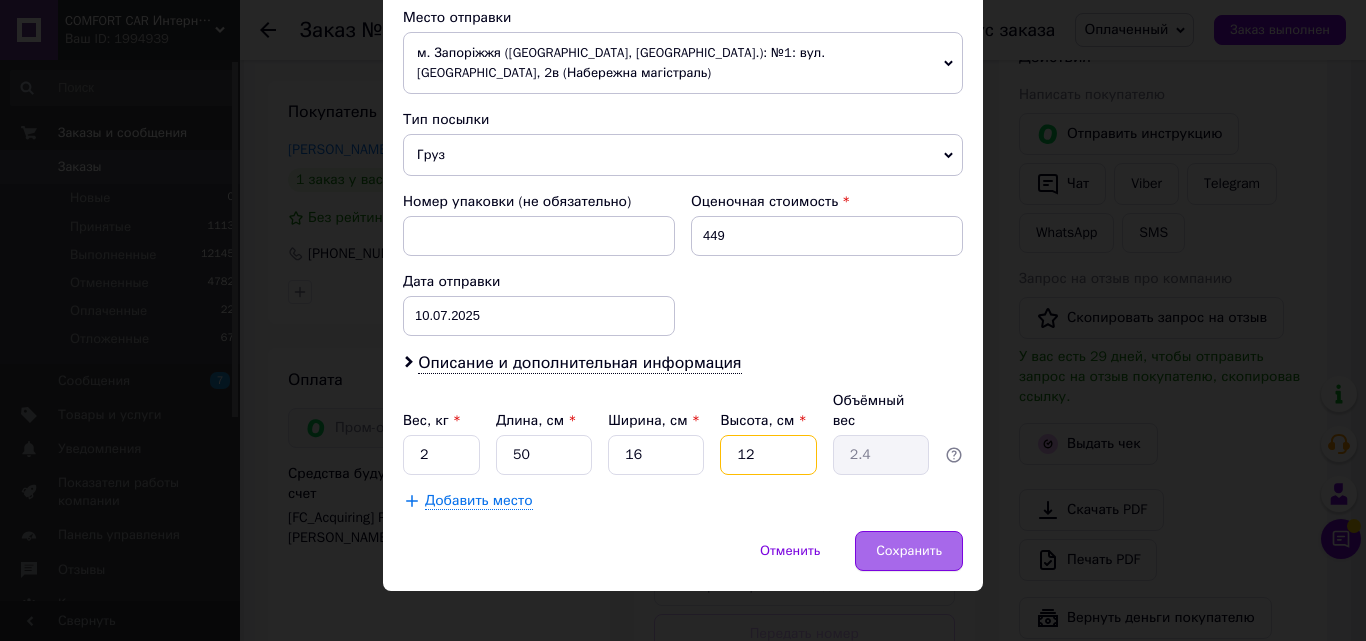 type on "12" 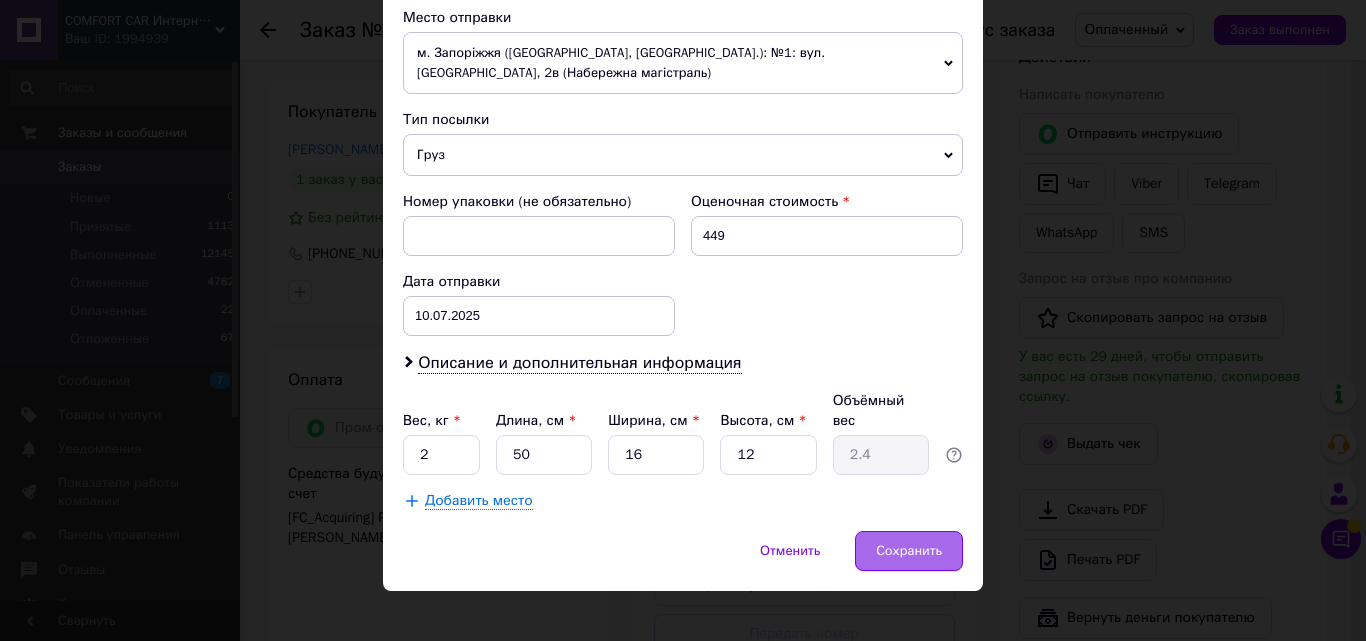 click on "Сохранить" at bounding box center [909, 551] 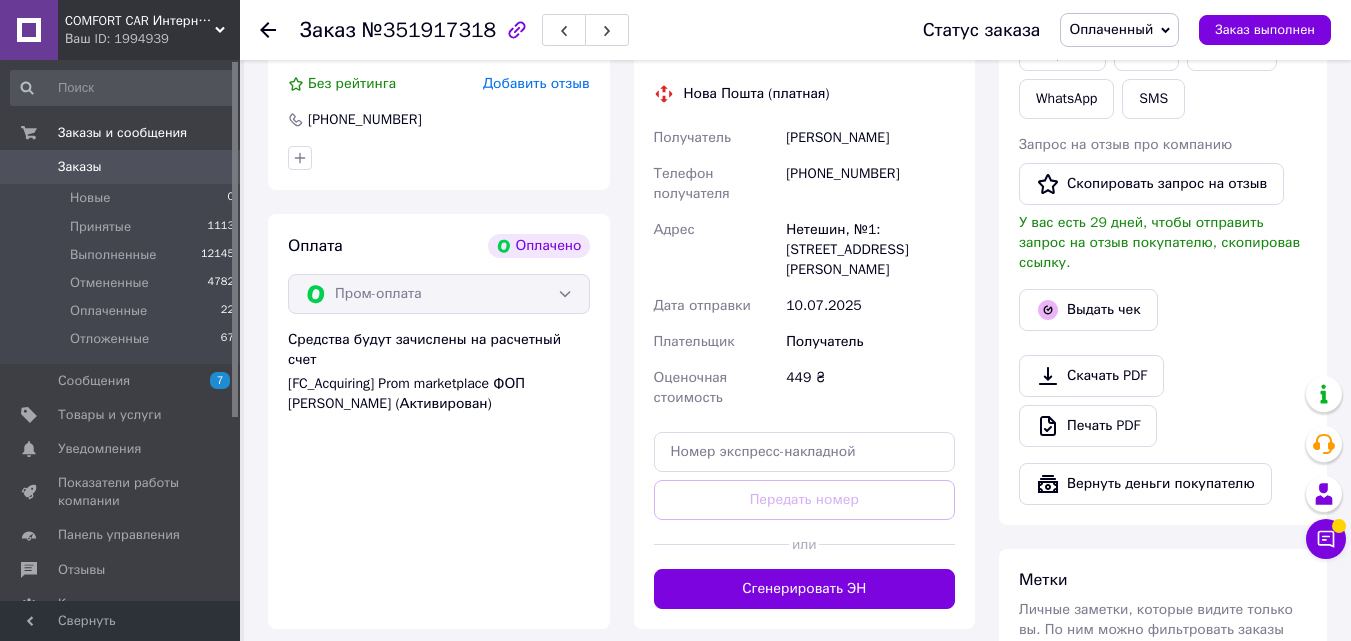 scroll, scrollTop: 1104, scrollLeft: 0, axis: vertical 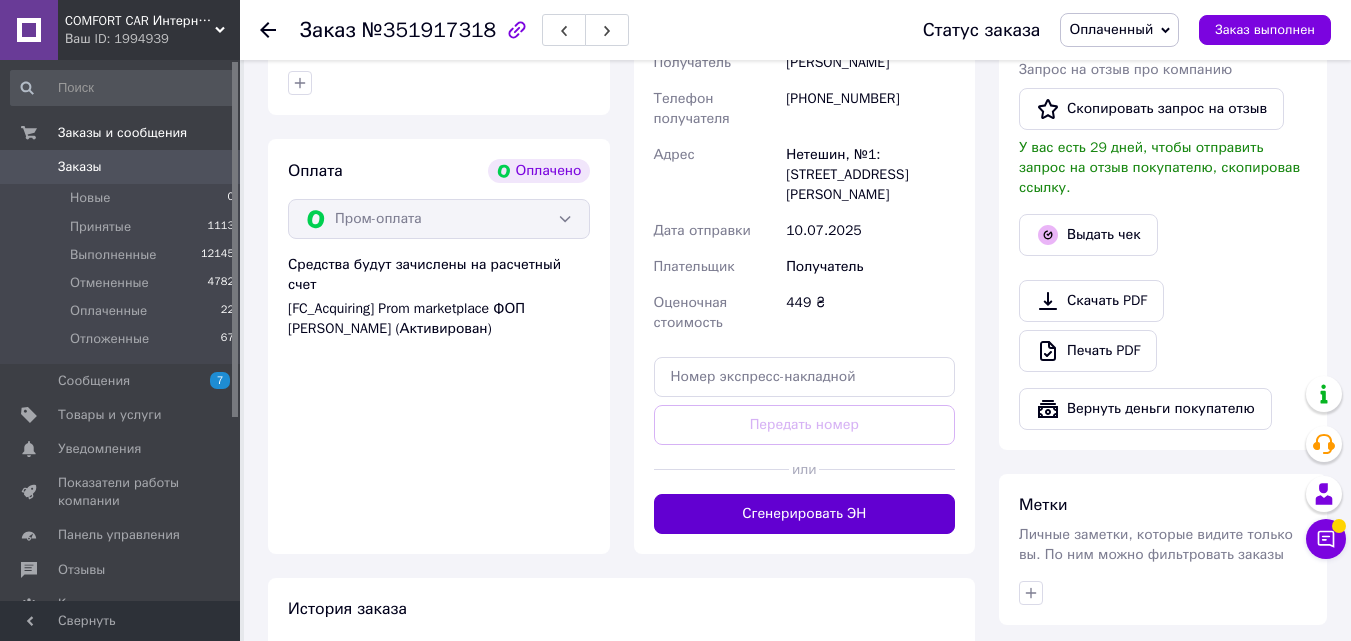 click on "Сгенерировать ЭН" at bounding box center (805, 514) 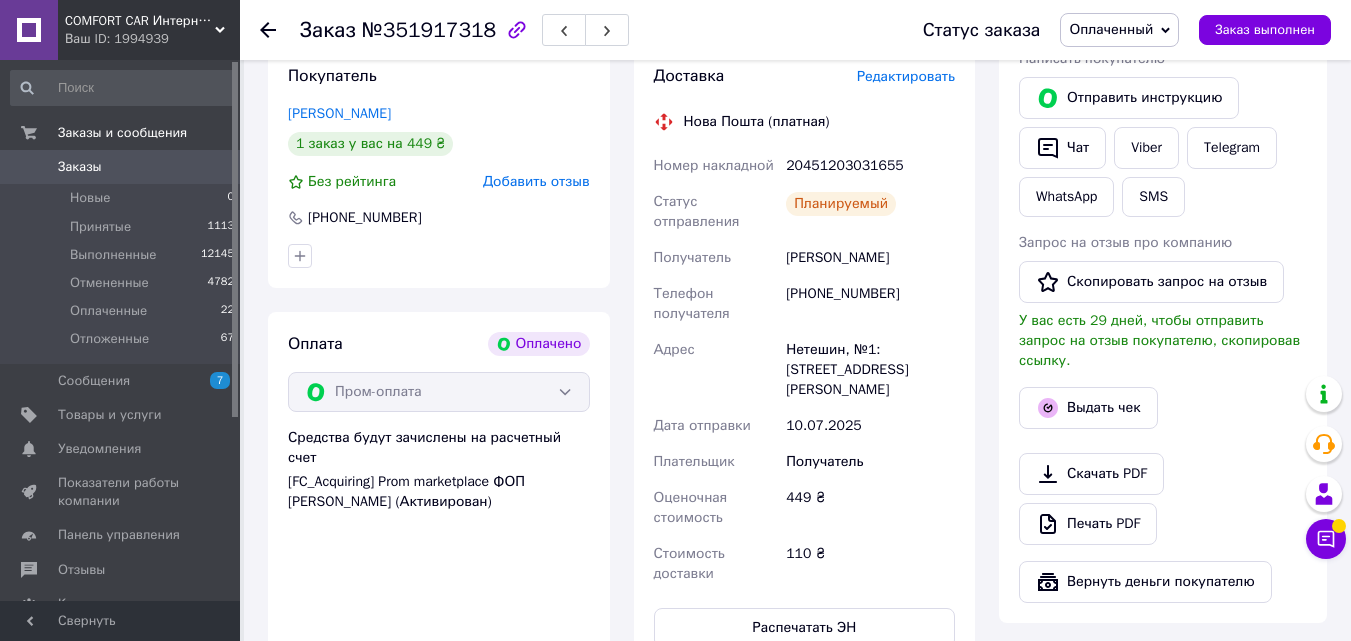 scroll, scrollTop: 927, scrollLeft: 0, axis: vertical 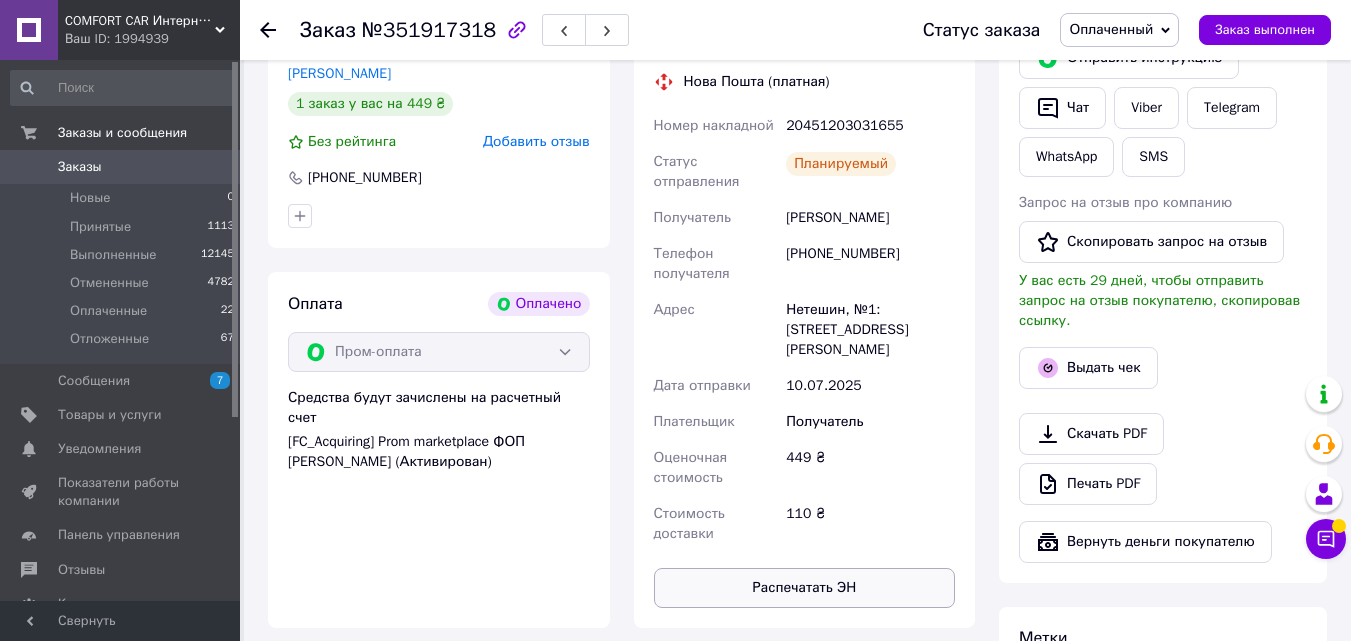 click on "Распечатать ЭН" at bounding box center (805, 588) 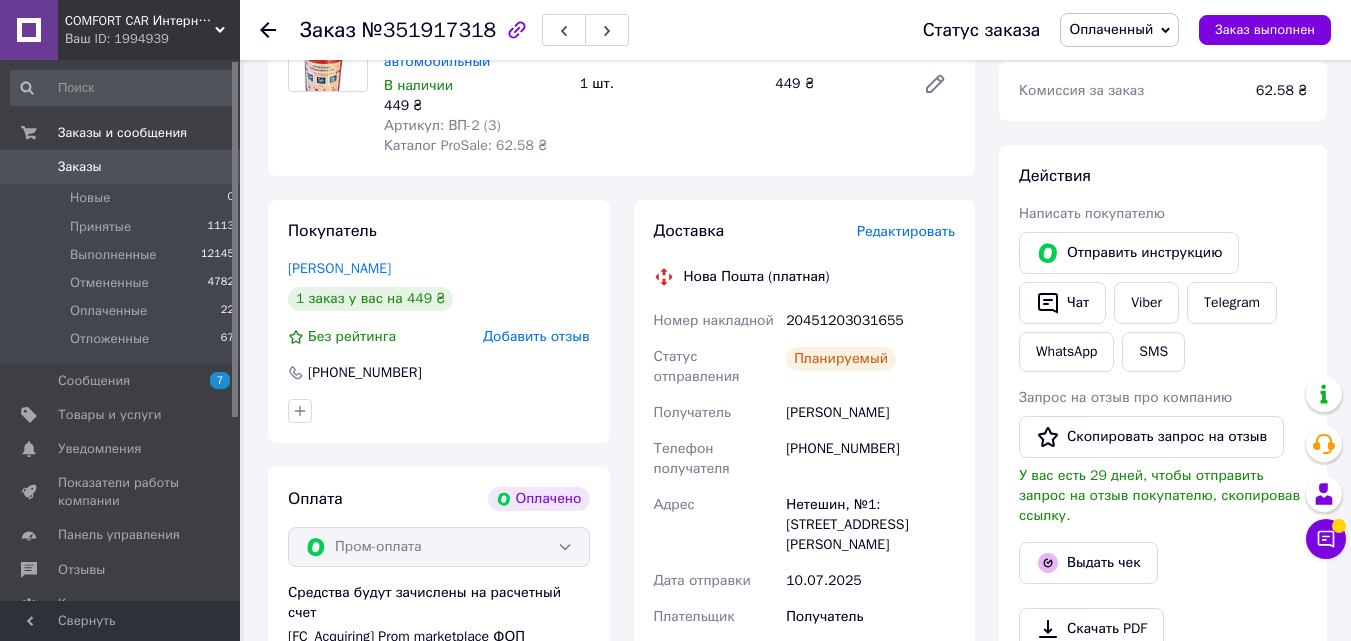 scroll, scrollTop: 773, scrollLeft: 0, axis: vertical 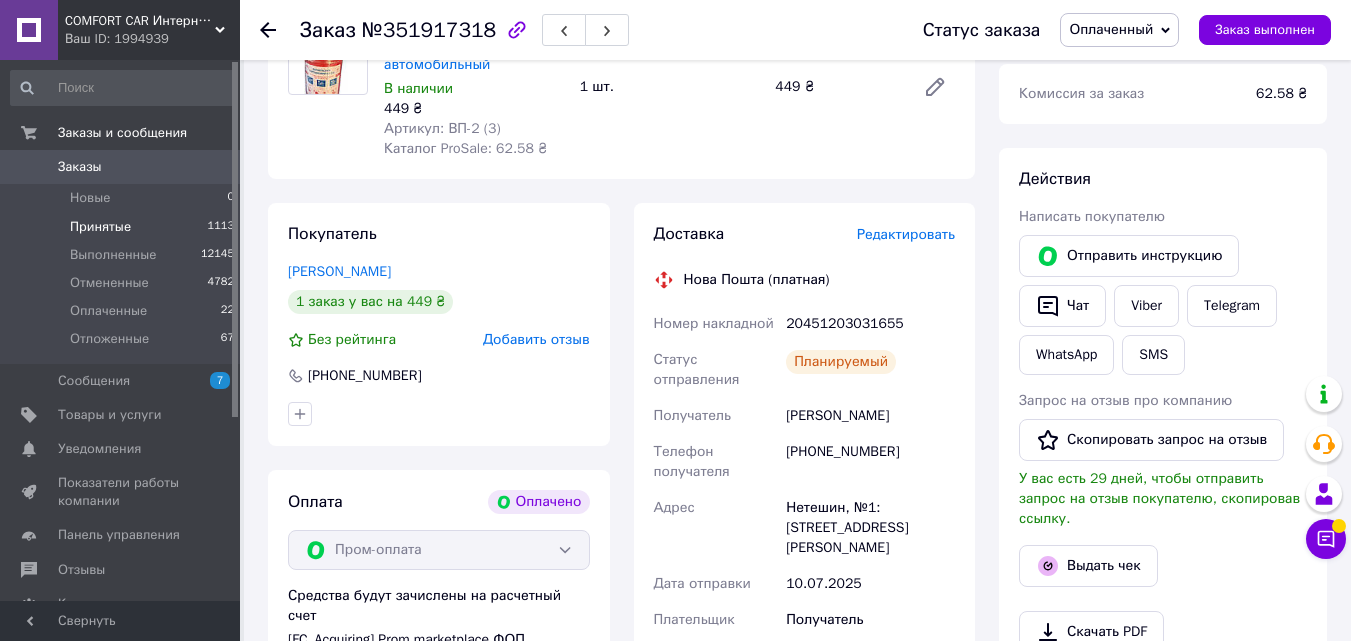 click on "Принятые 1113" at bounding box center (123, 227) 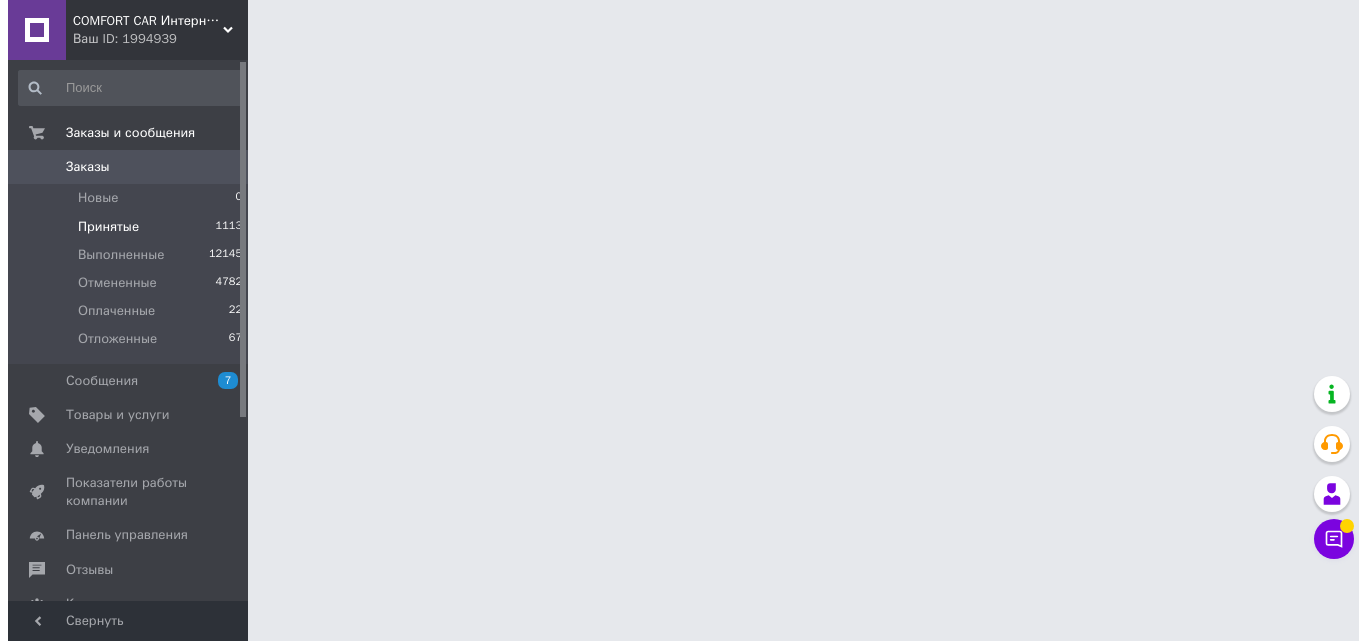 scroll, scrollTop: 0, scrollLeft: 0, axis: both 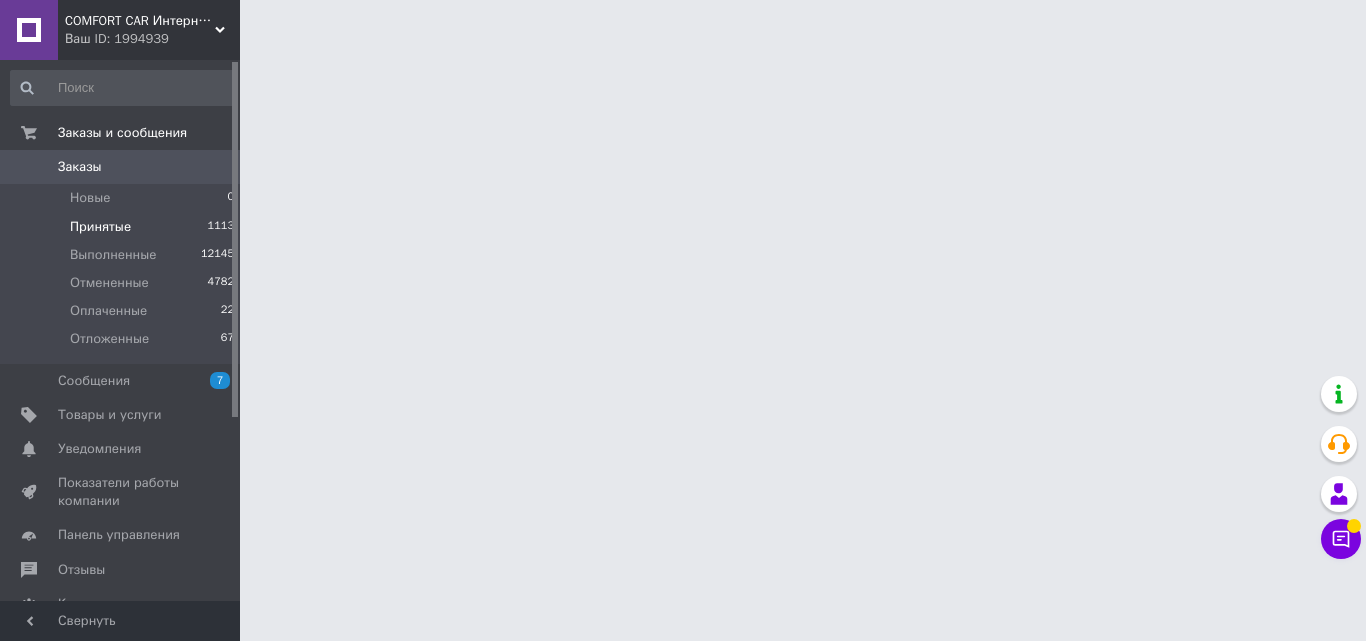click on "Принятые 1113" at bounding box center [123, 227] 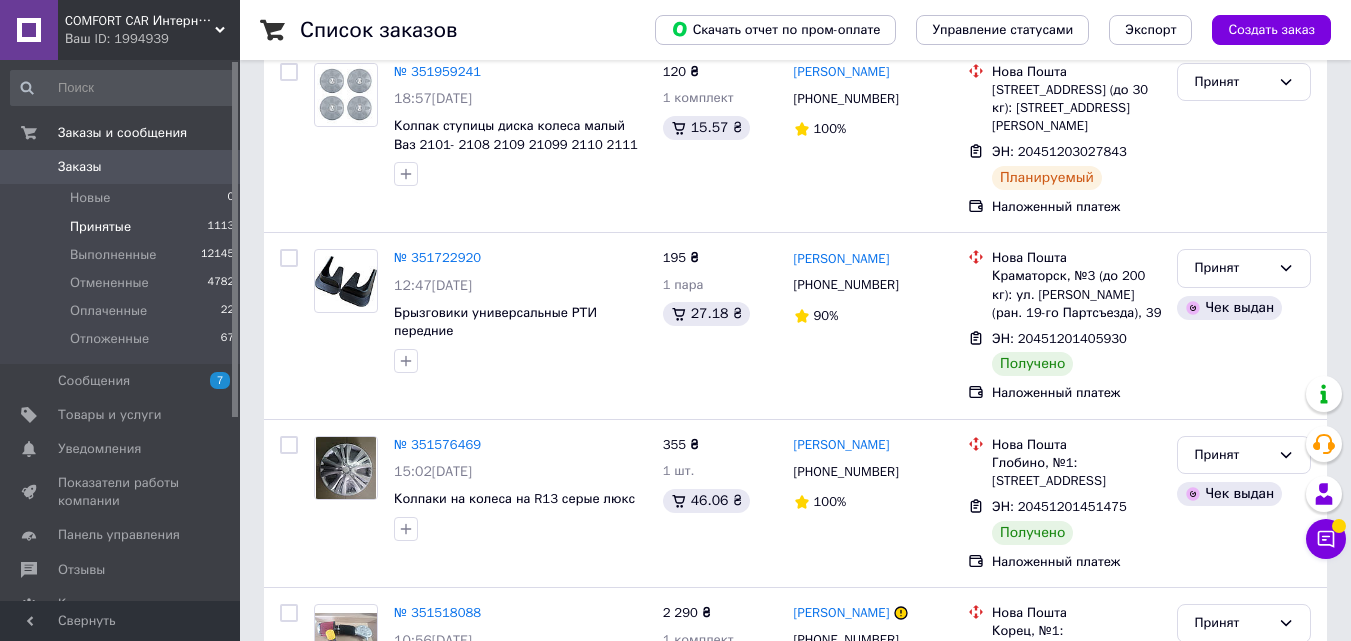 scroll, scrollTop: 584, scrollLeft: 0, axis: vertical 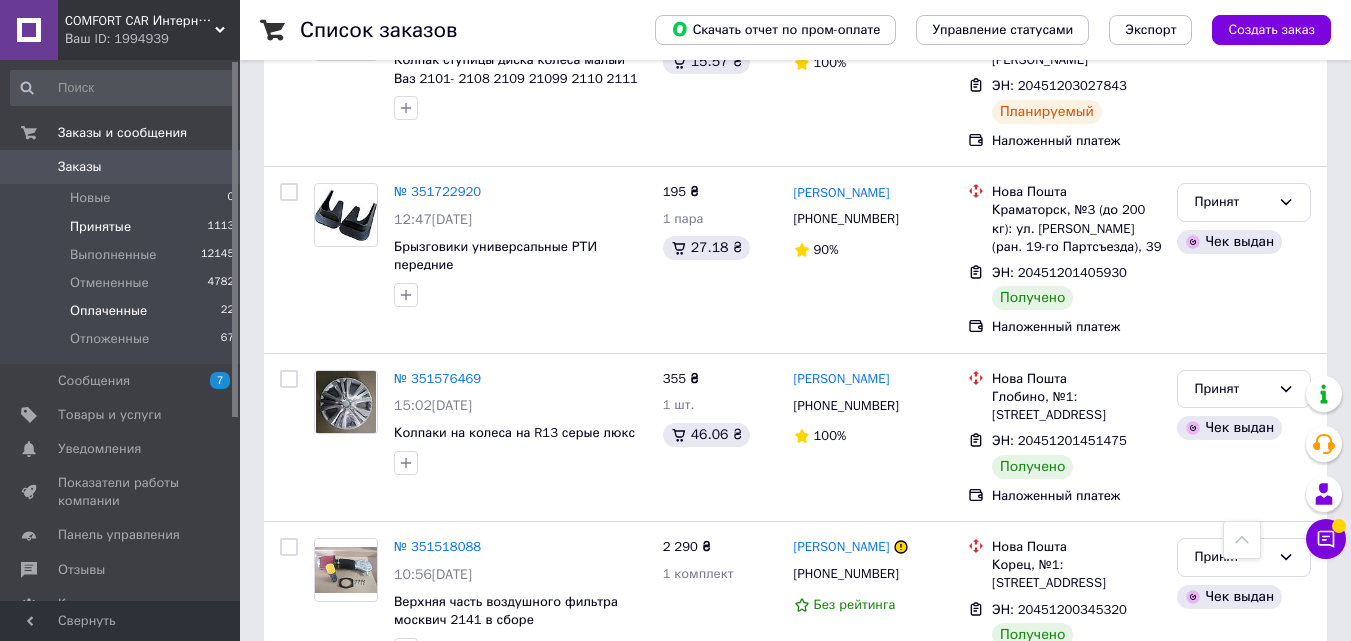 click on "Оплаченные" at bounding box center [108, 311] 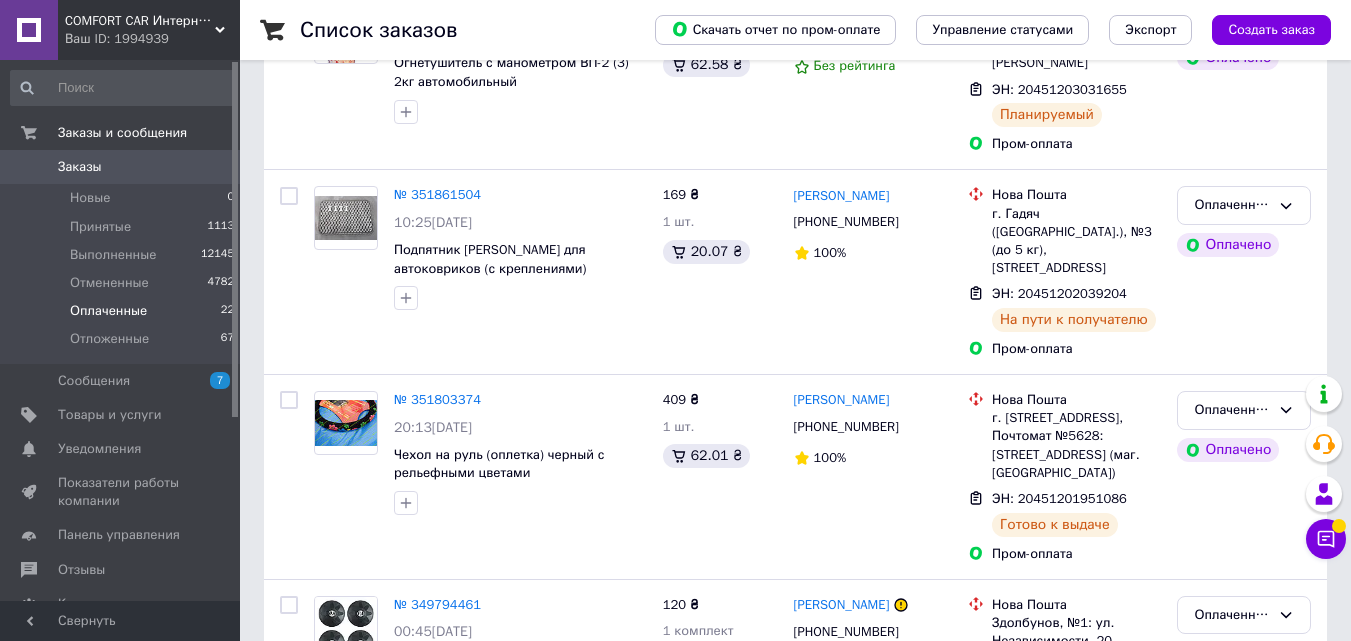 scroll, scrollTop: 0, scrollLeft: 0, axis: both 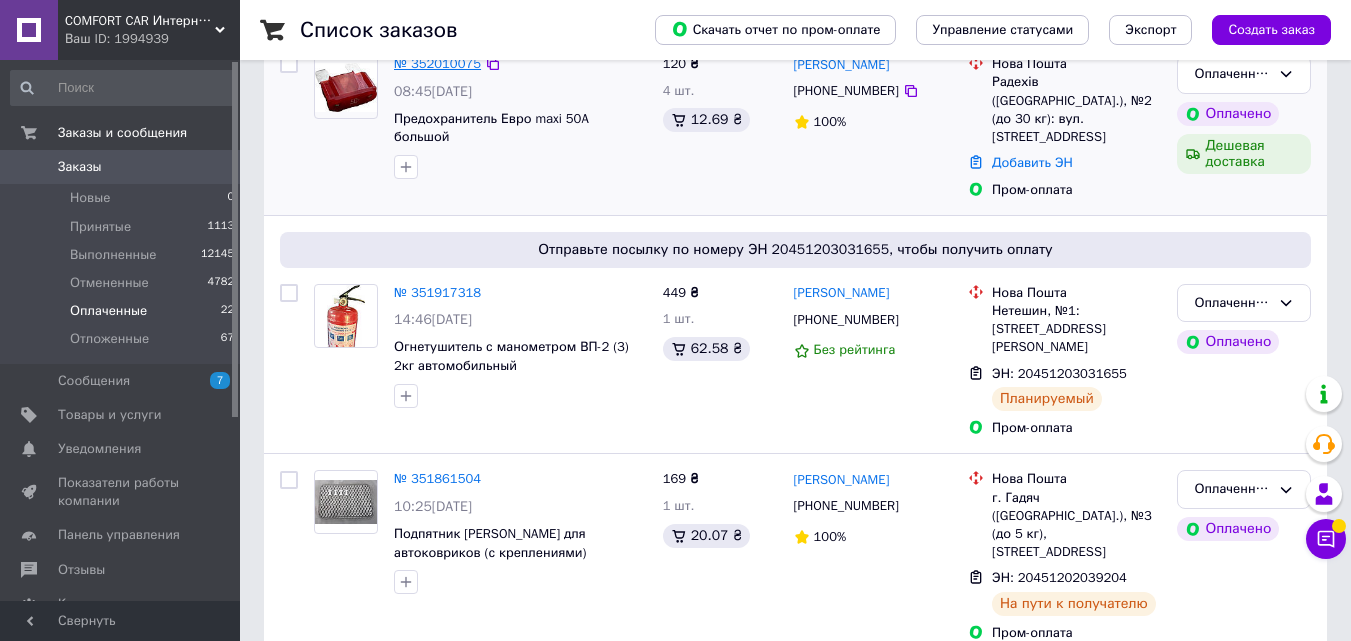 click on "№ 352010075" at bounding box center [437, 63] 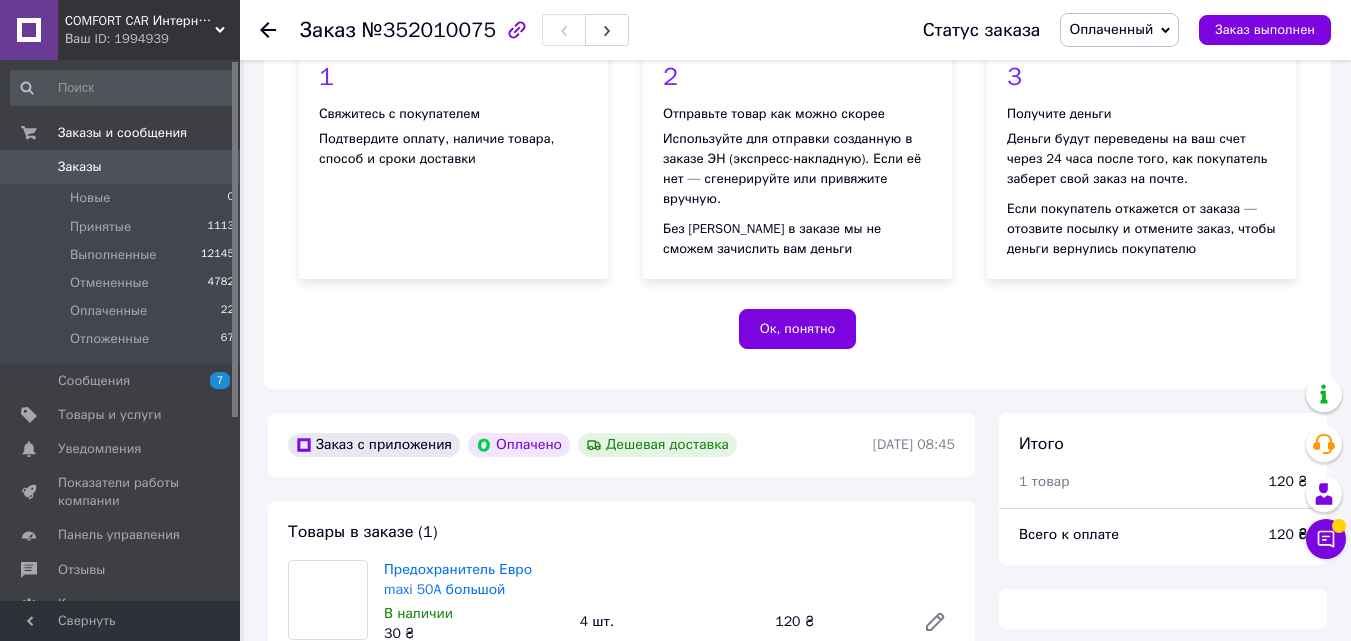scroll, scrollTop: 300, scrollLeft: 0, axis: vertical 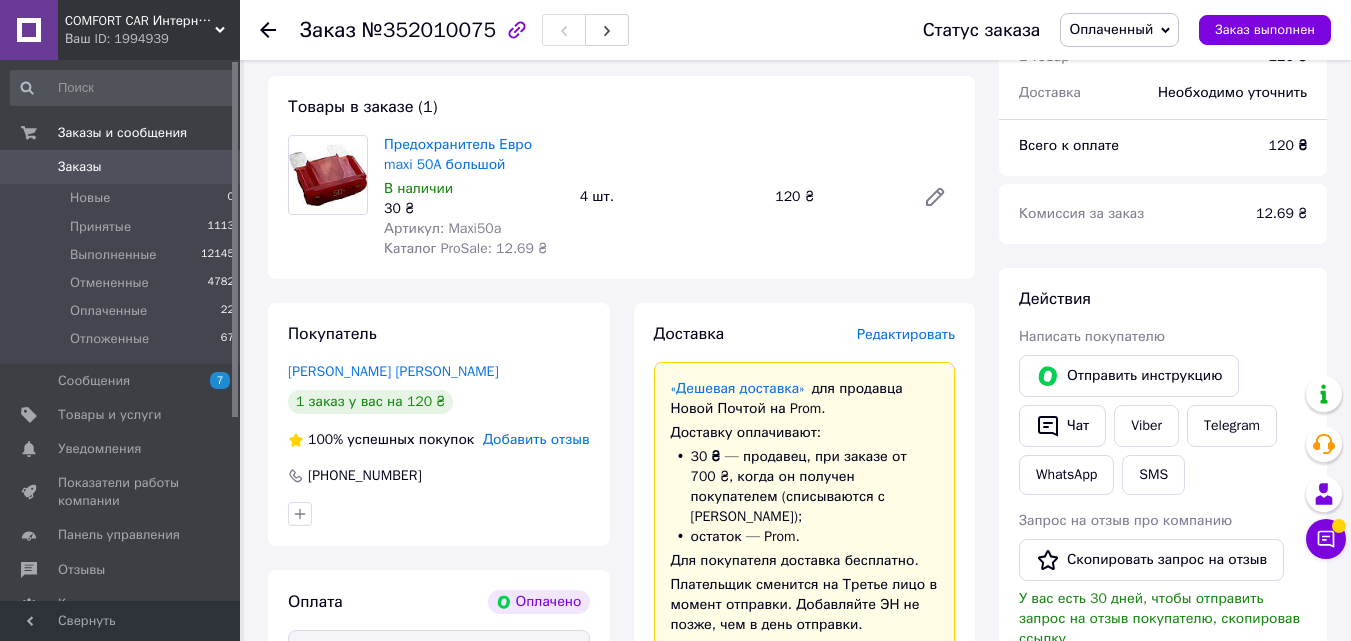 click on "Редактировать" at bounding box center (906, 334) 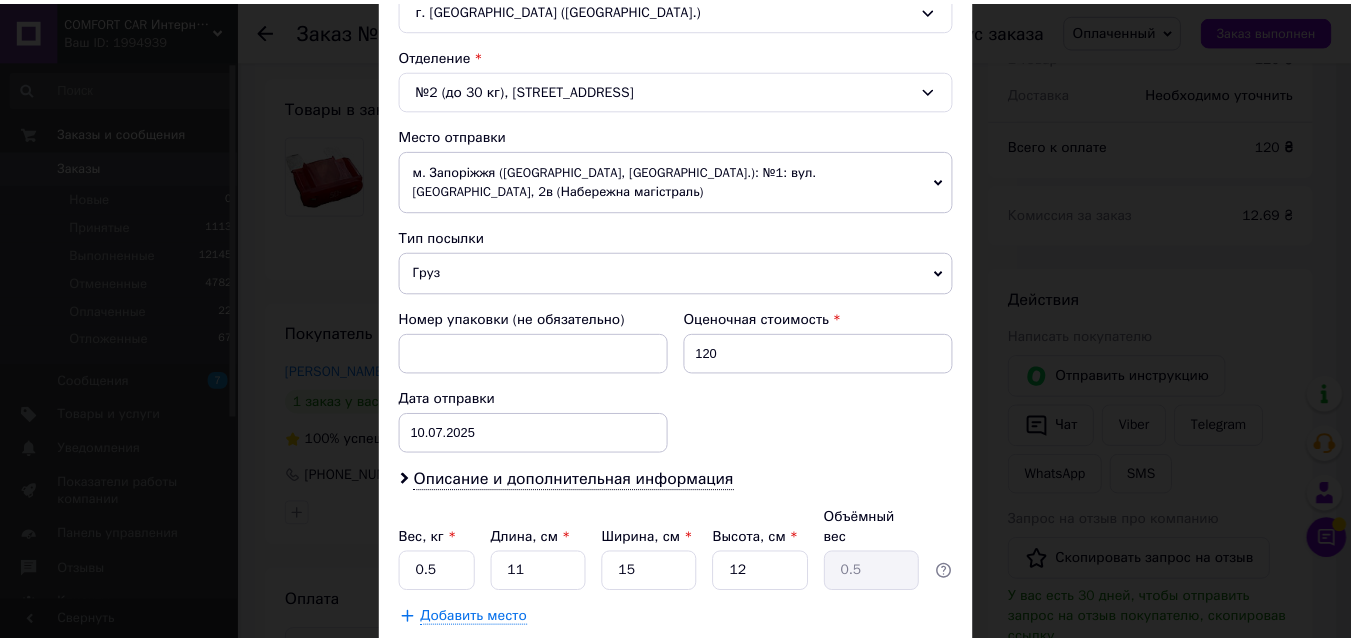 scroll, scrollTop: 707, scrollLeft: 0, axis: vertical 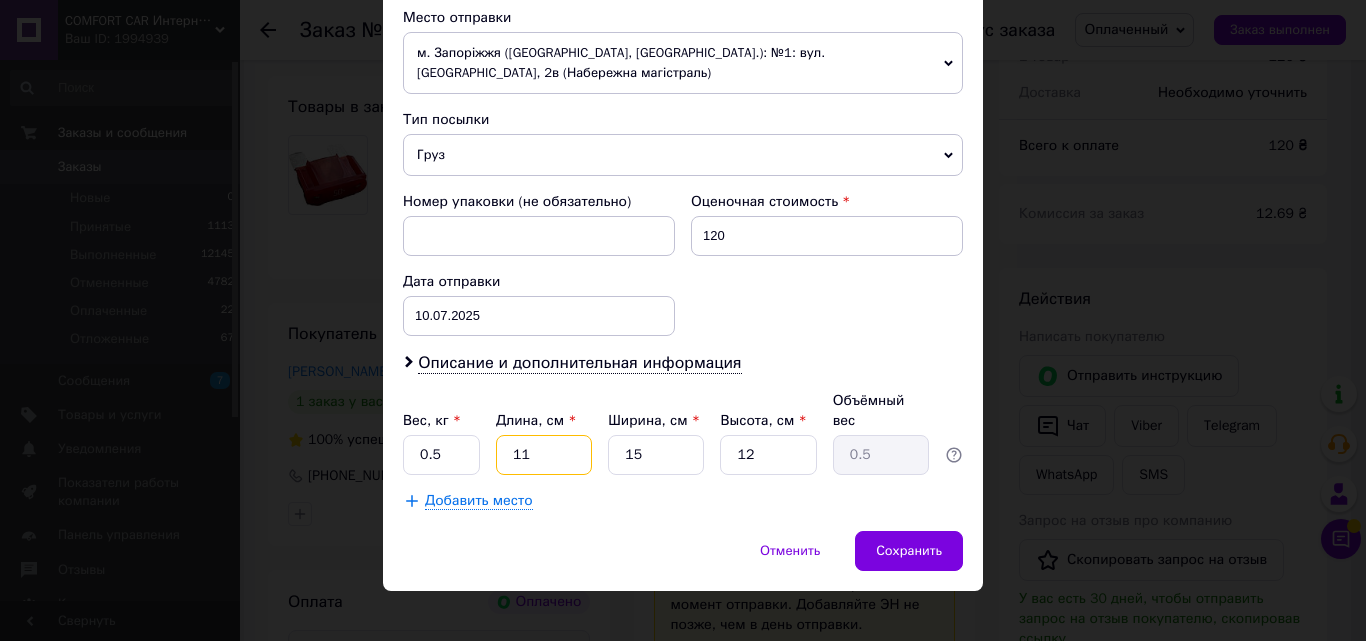 click on "11" at bounding box center [544, 455] 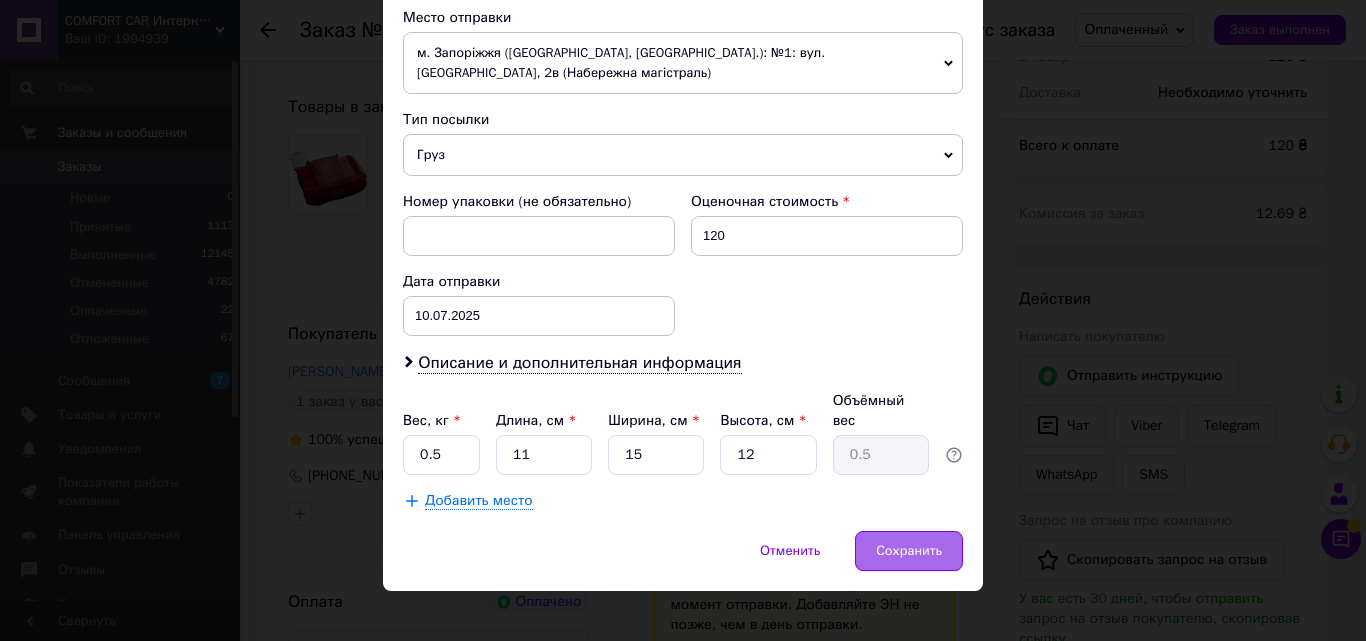 click on "Сохранить" at bounding box center (909, 551) 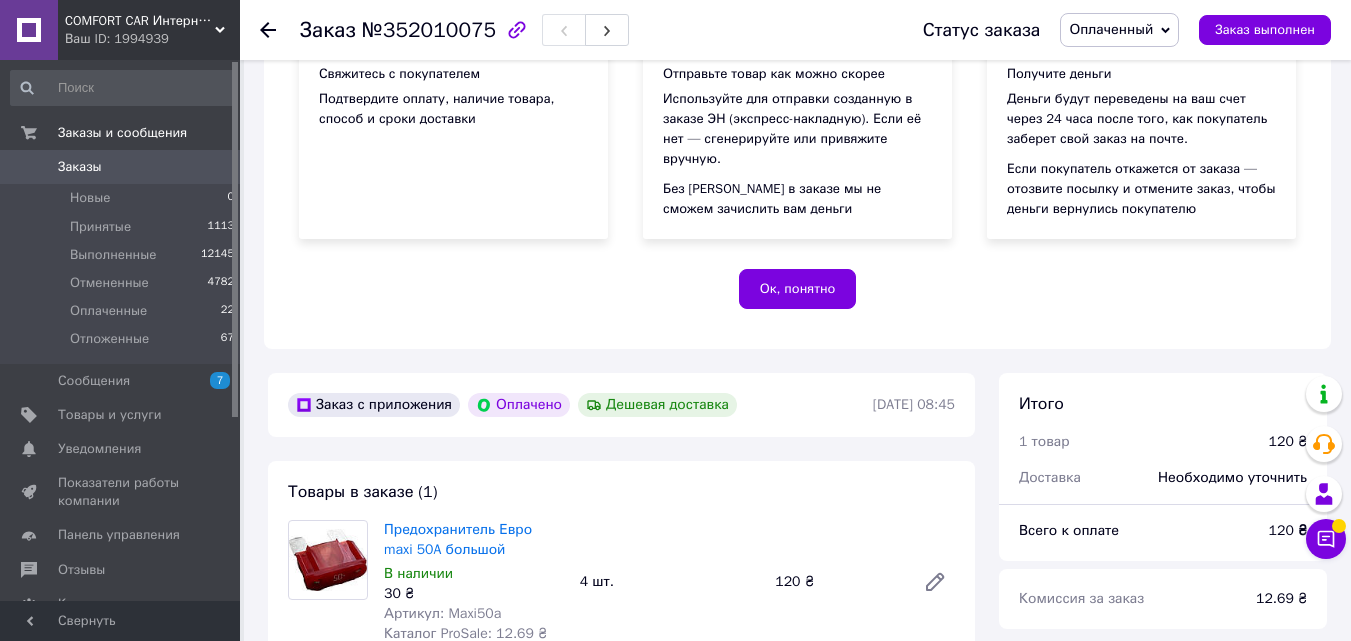 scroll, scrollTop: 131, scrollLeft: 0, axis: vertical 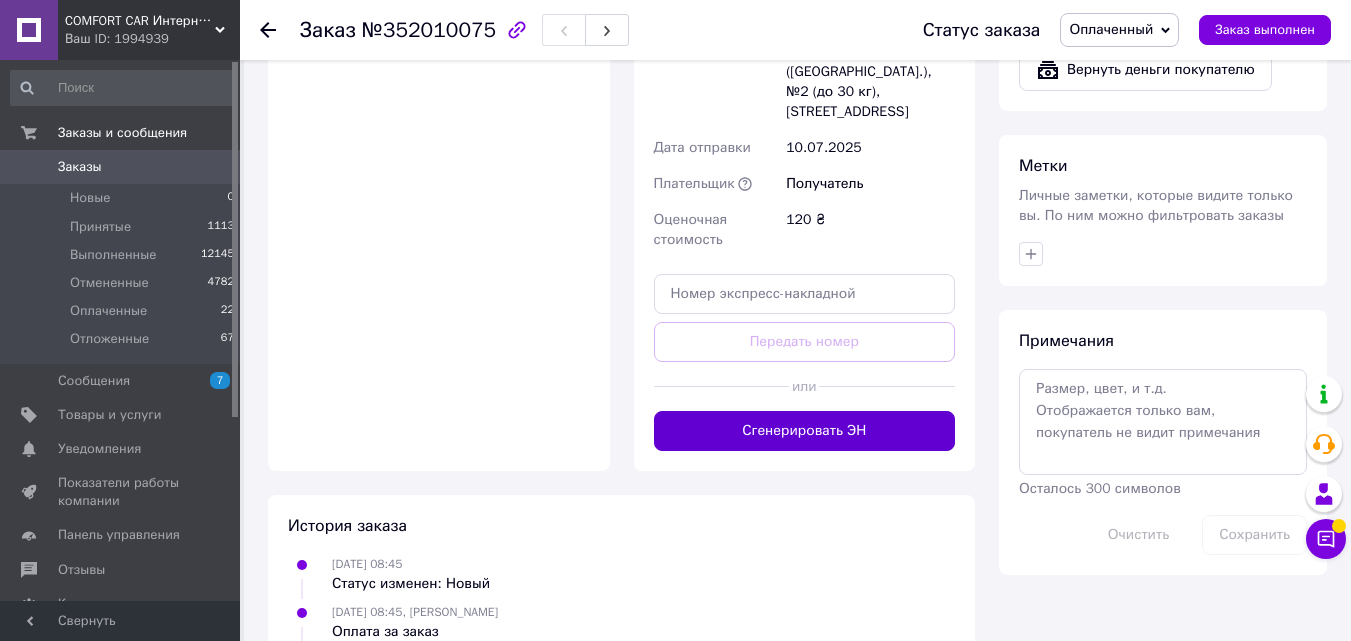 click on "Сгенерировать ЭН" at bounding box center (805, 431) 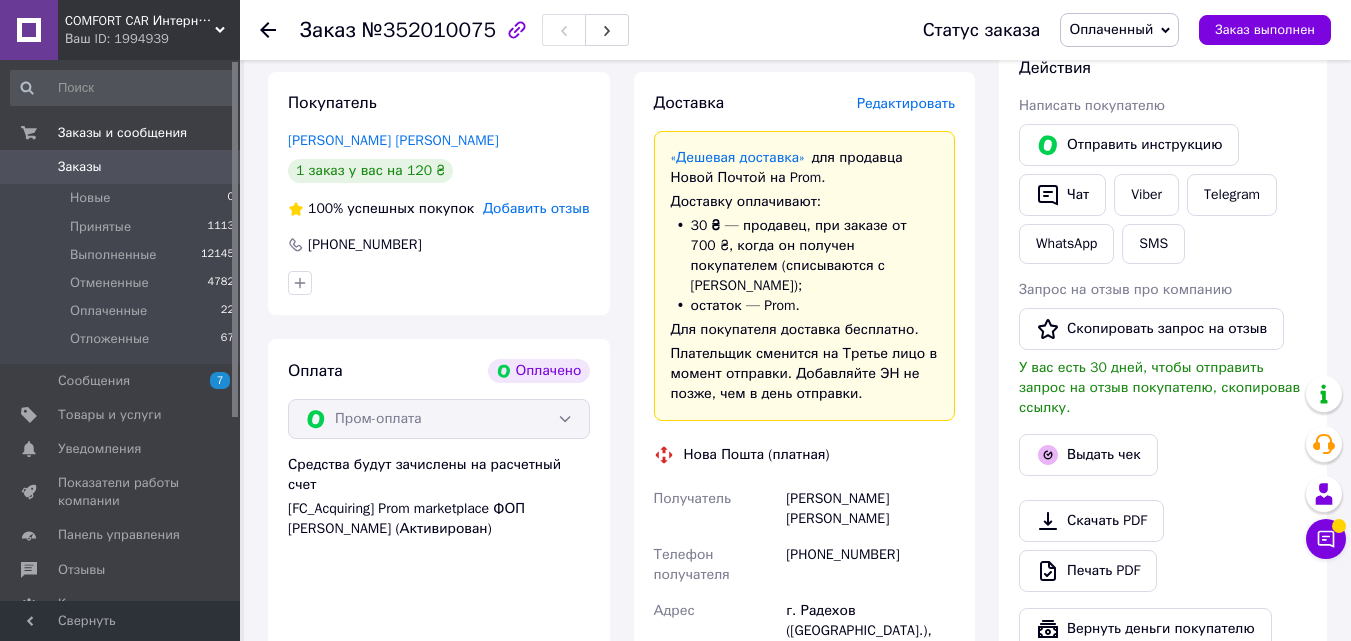 scroll, scrollTop: 880, scrollLeft: 0, axis: vertical 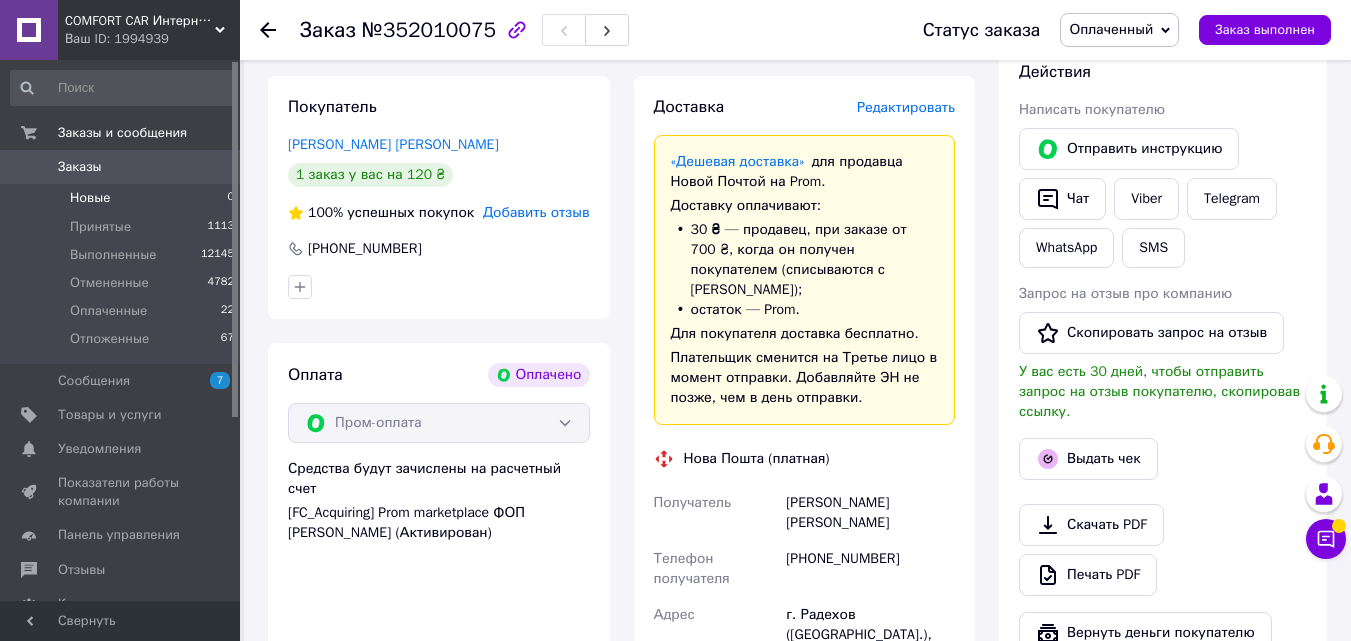 click on "Новые" at bounding box center (90, 198) 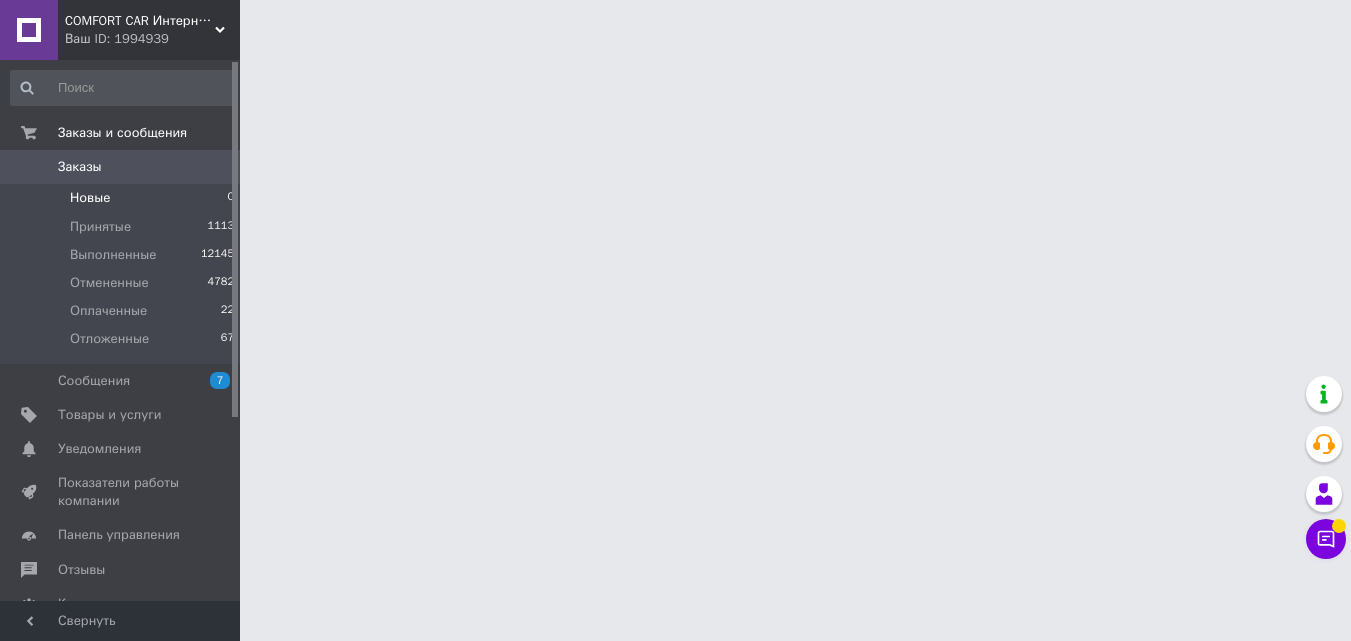 scroll, scrollTop: 0, scrollLeft: 0, axis: both 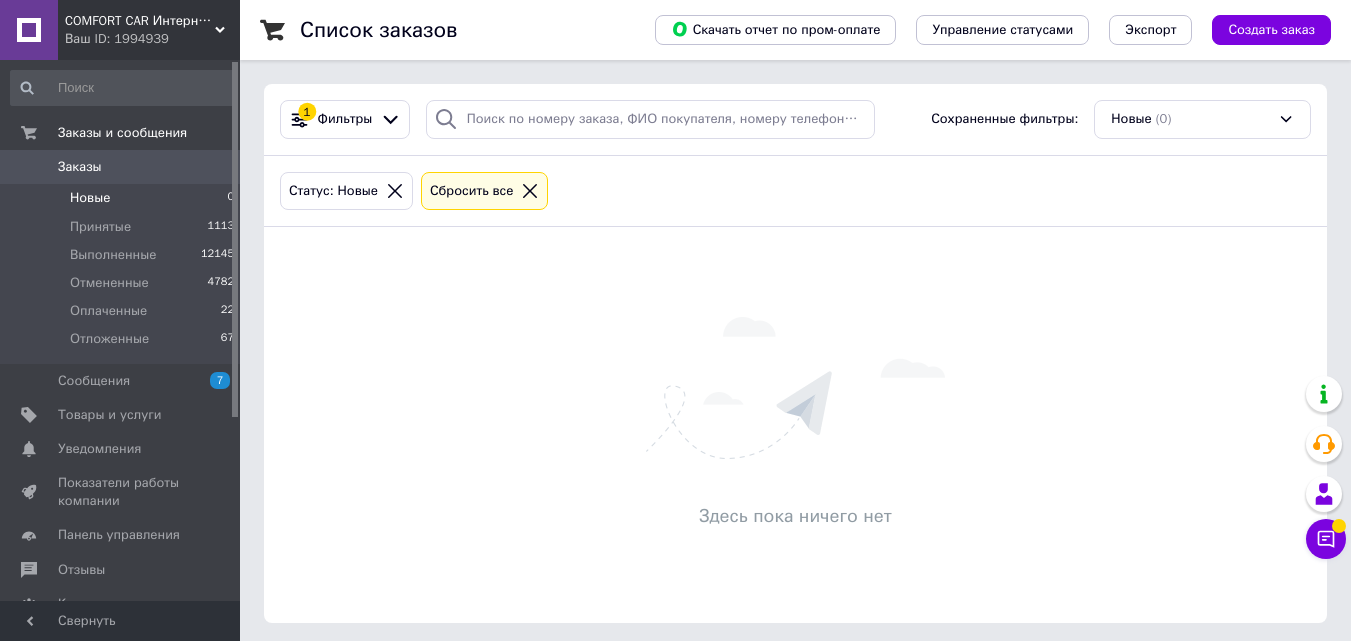click 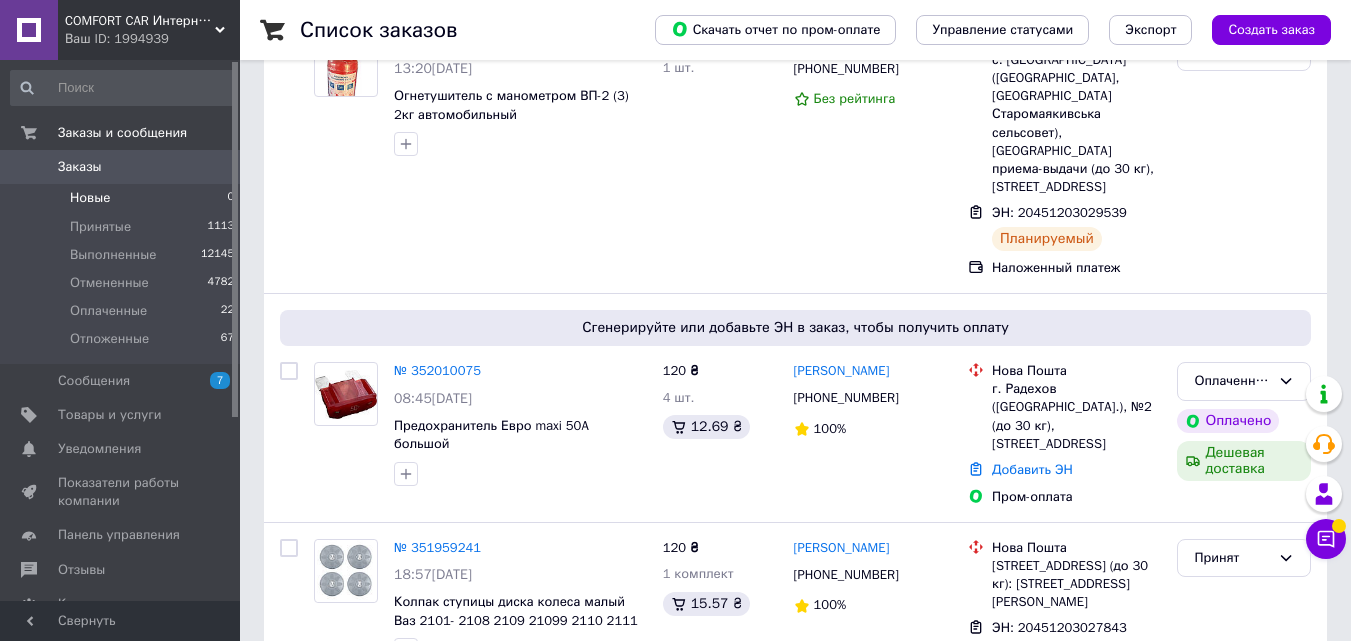 scroll, scrollTop: 219, scrollLeft: 0, axis: vertical 